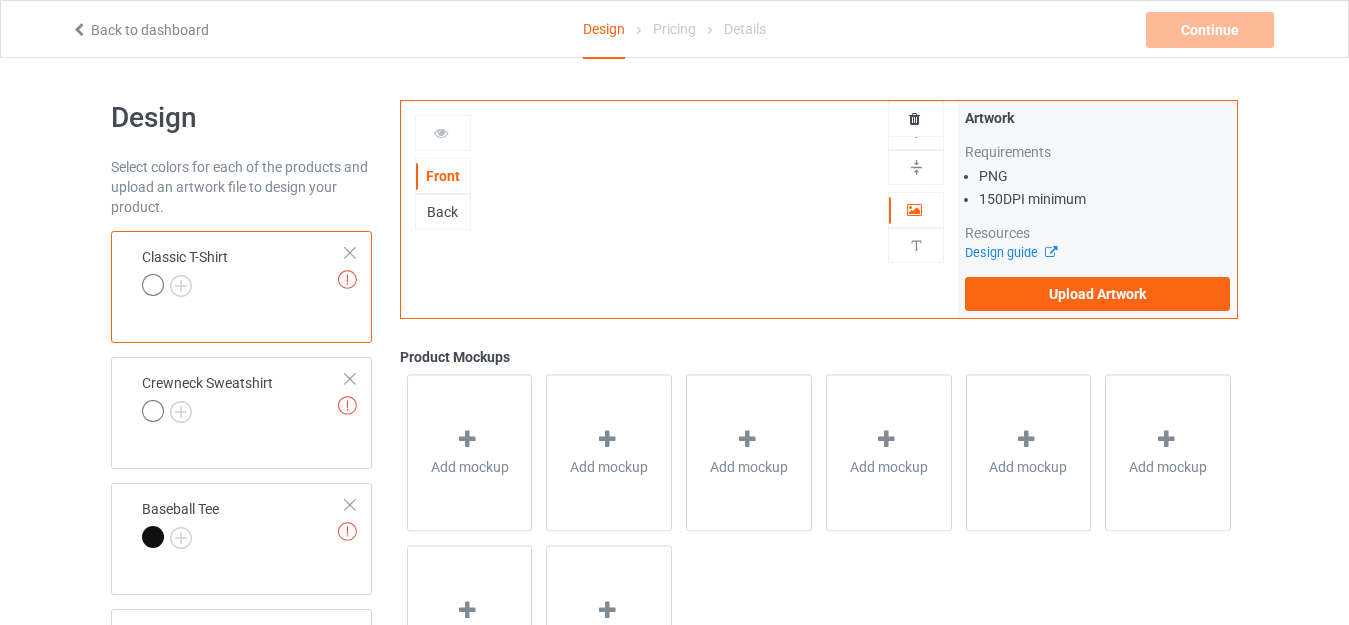 scroll, scrollTop: 58, scrollLeft: 0, axis: vertical 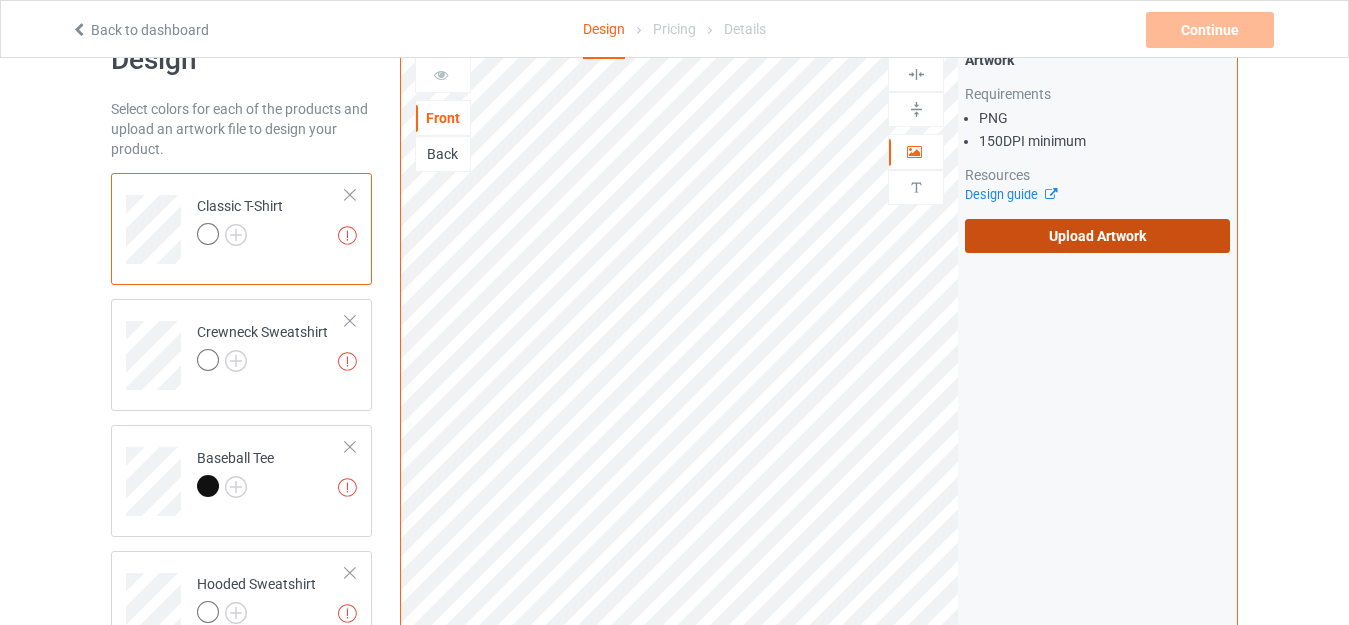 click on "Upload Artwork" at bounding box center [1097, 236] 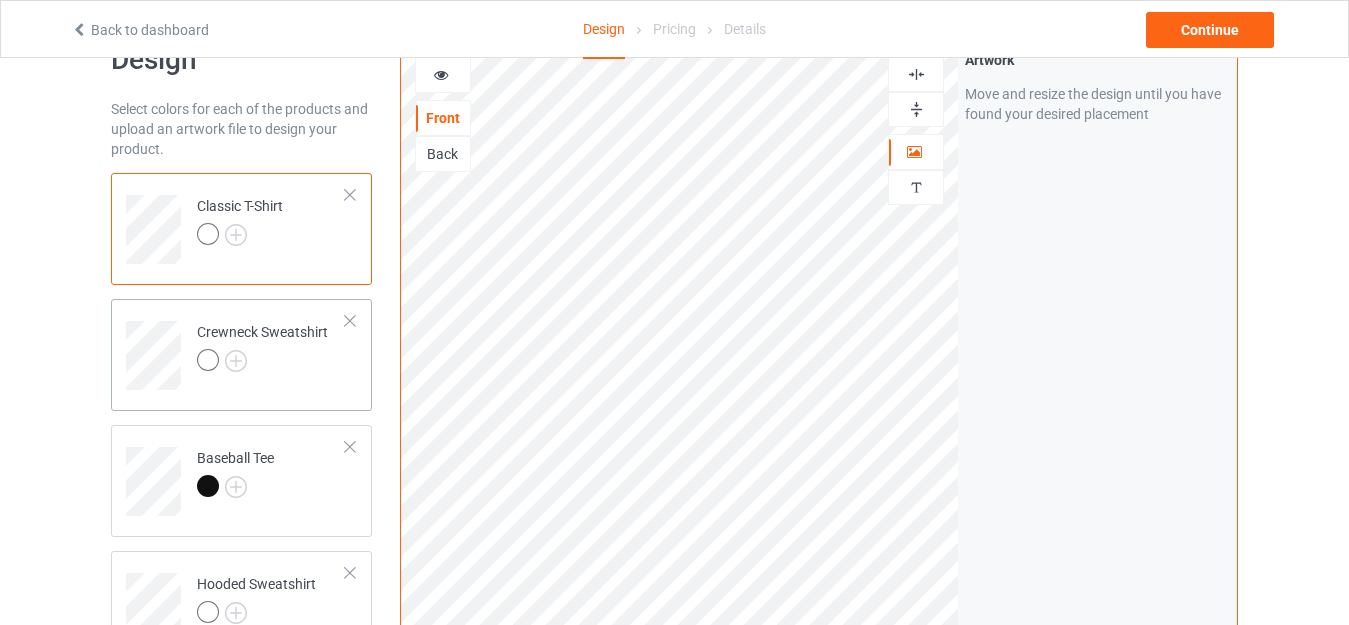 click on "Crewneck Sweatshirt" at bounding box center [262, 346] 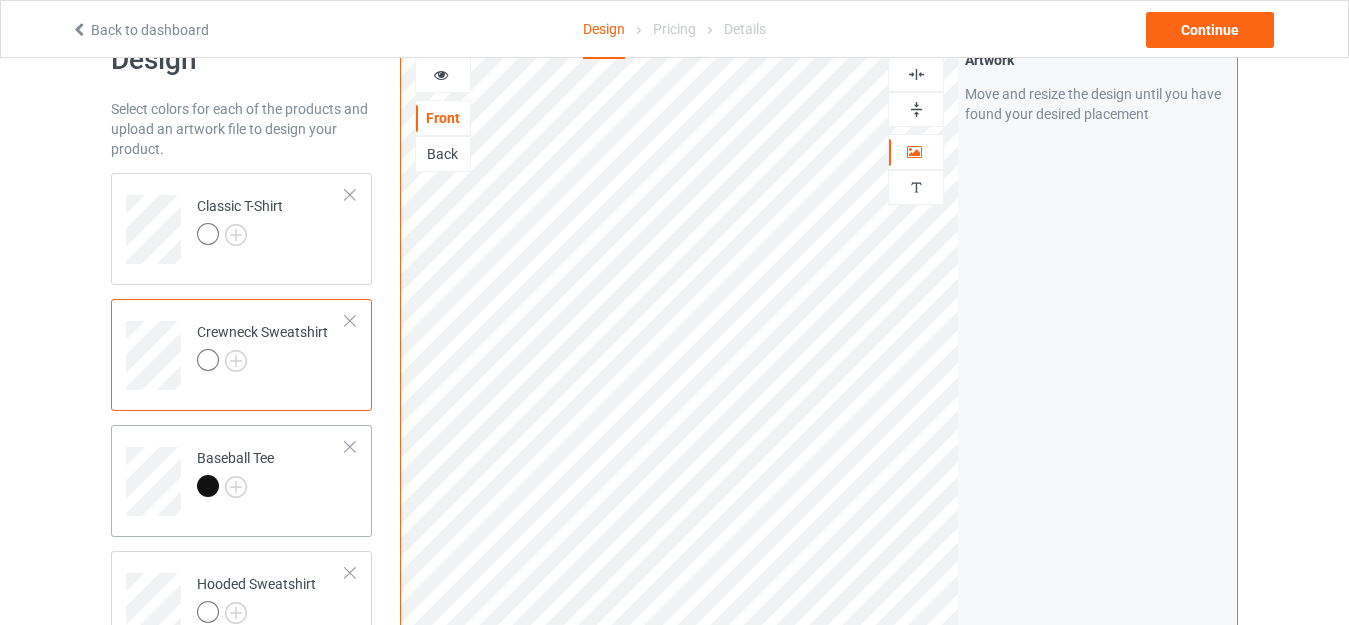 click on "Baseball Tee" at bounding box center (271, 474) 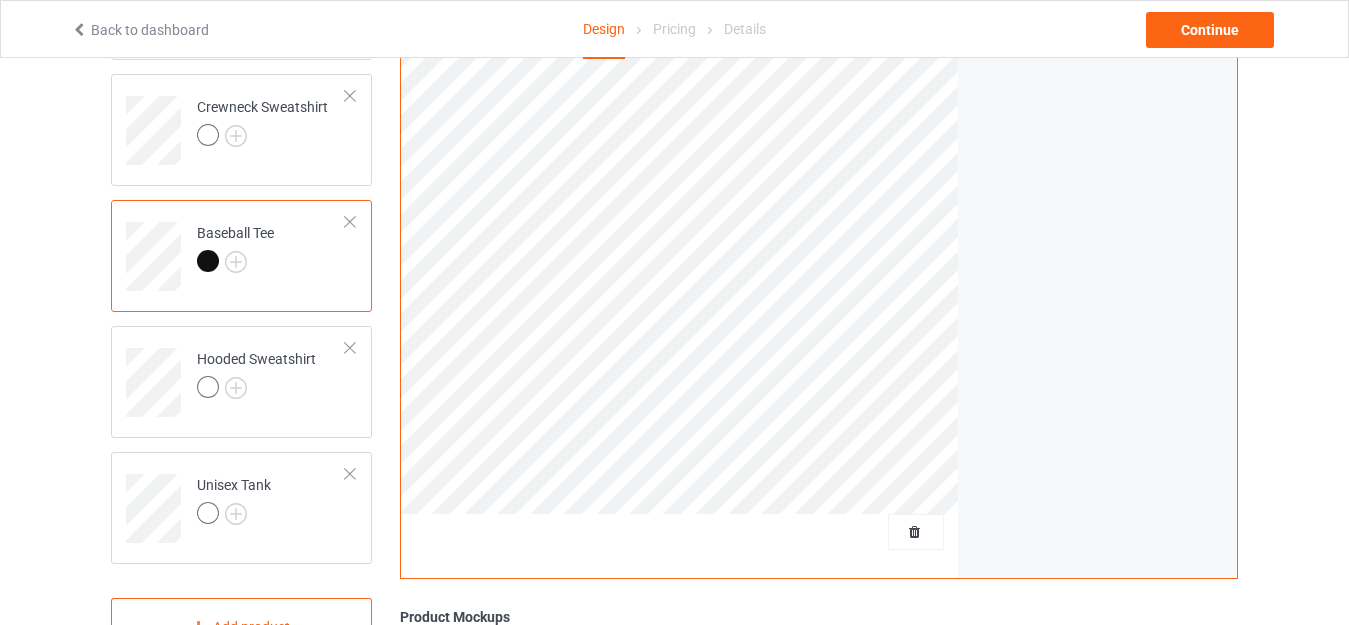 scroll, scrollTop: 325, scrollLeft: 0, axis: vertical 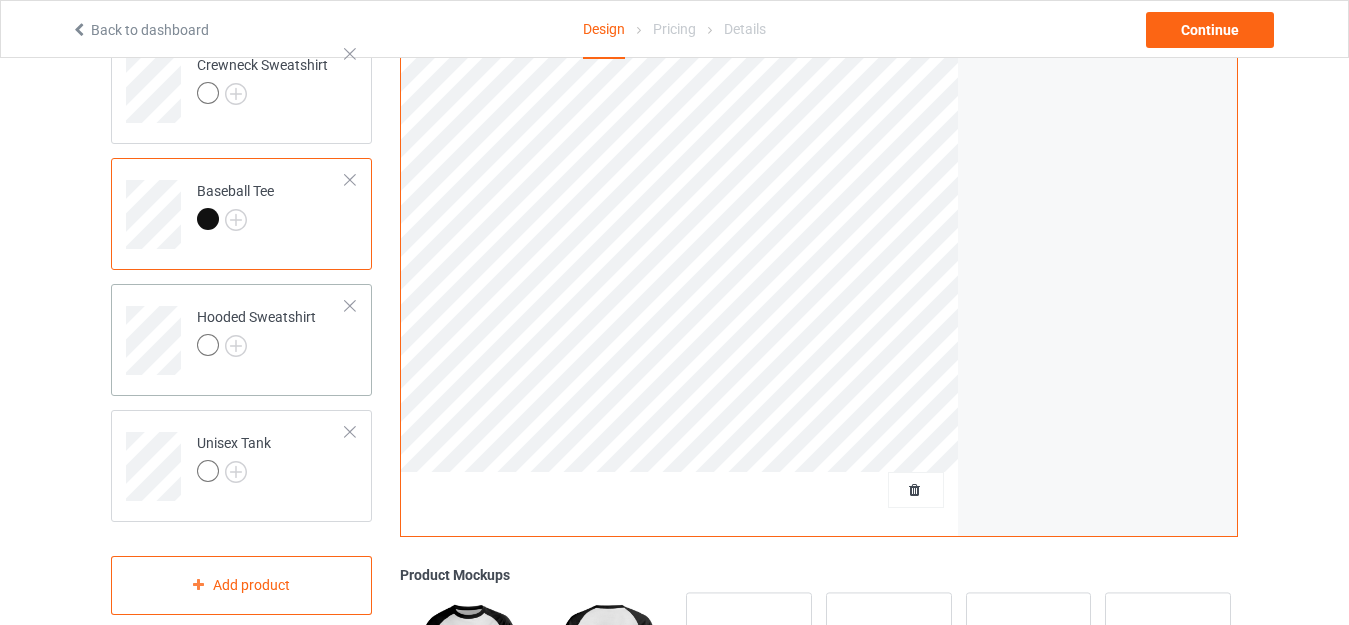 click on "Hooded Sweatshirt" at bounding box center [256, 331] 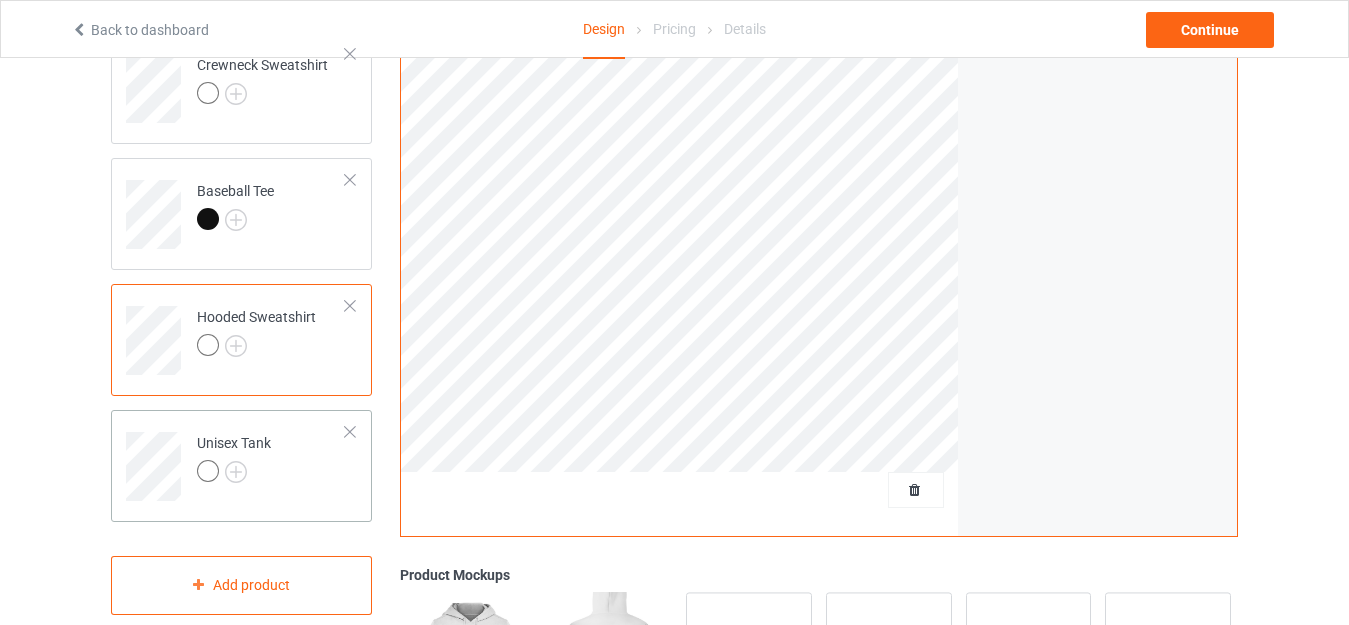 click on "Unisex Tank" at bounding box center [234, 457] 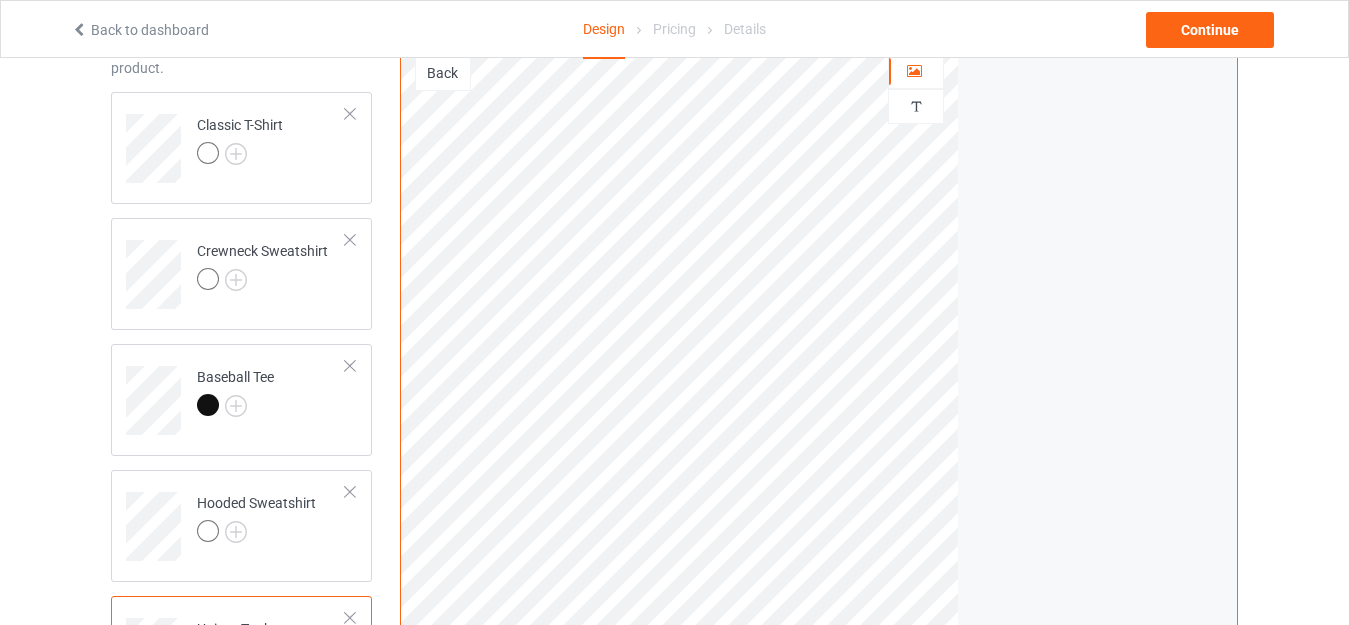 scroll, scrollTop: 135, scrollLeft: 0, axis: vertical 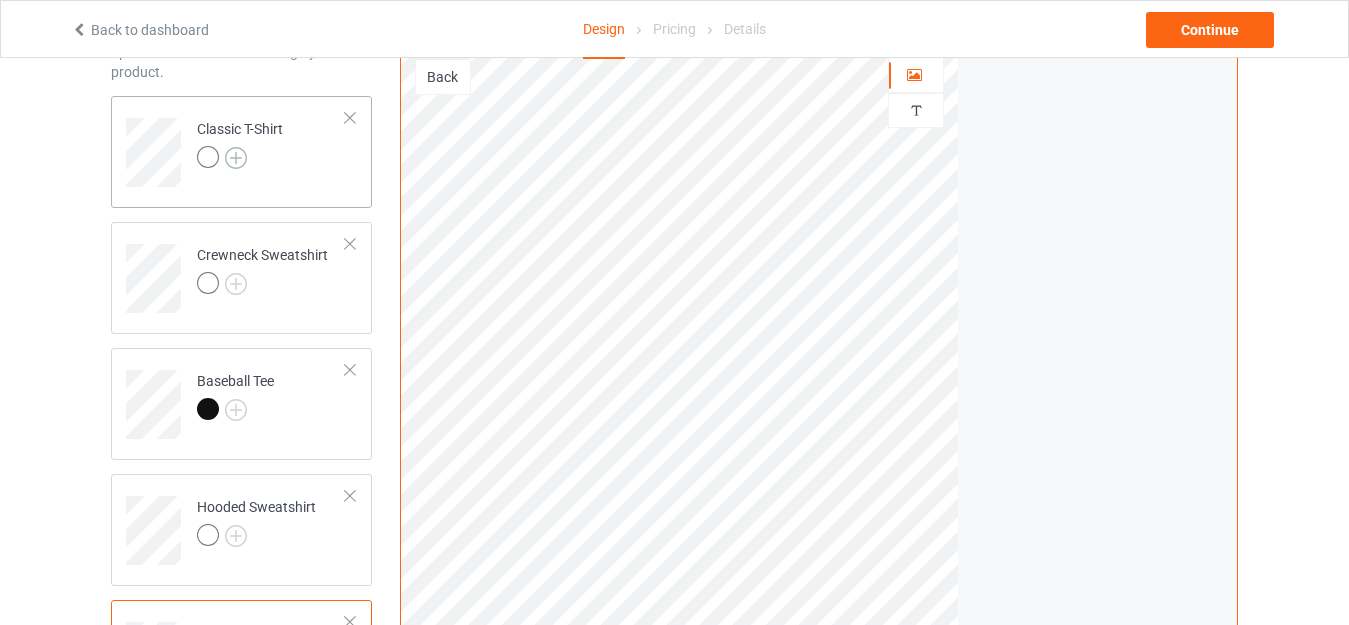 click at bounding box center [236, 158] 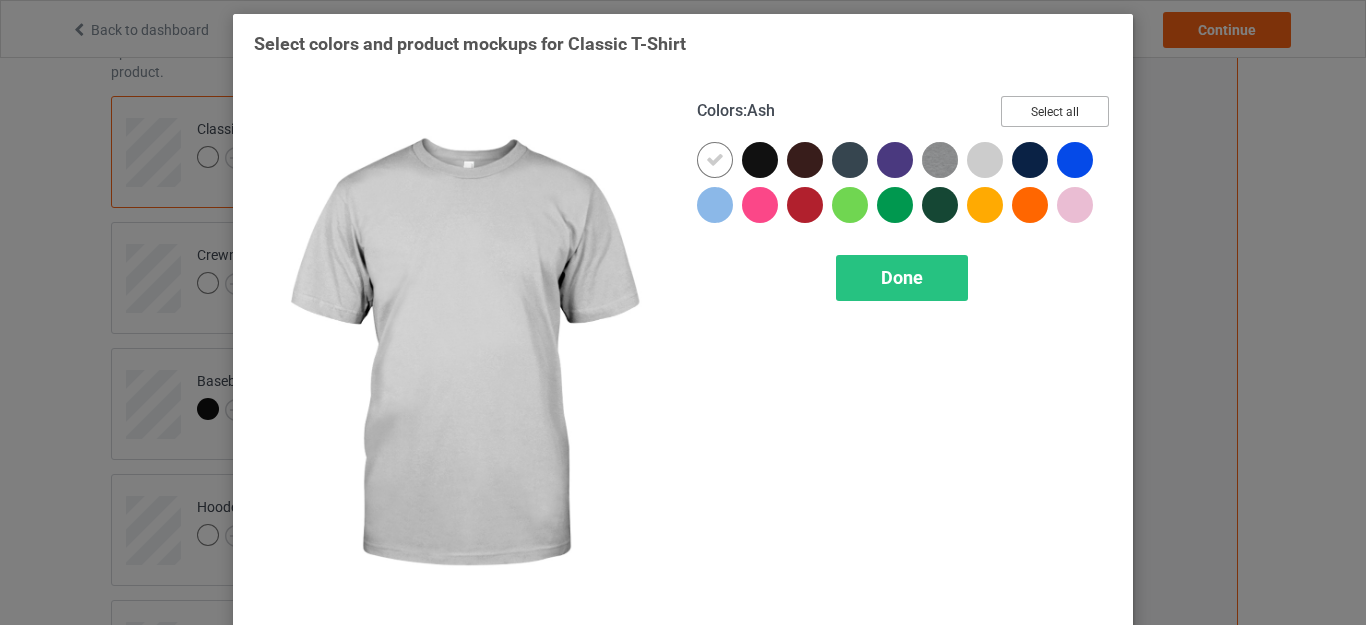 click on "Select all" at bounding box center [1055, 111] 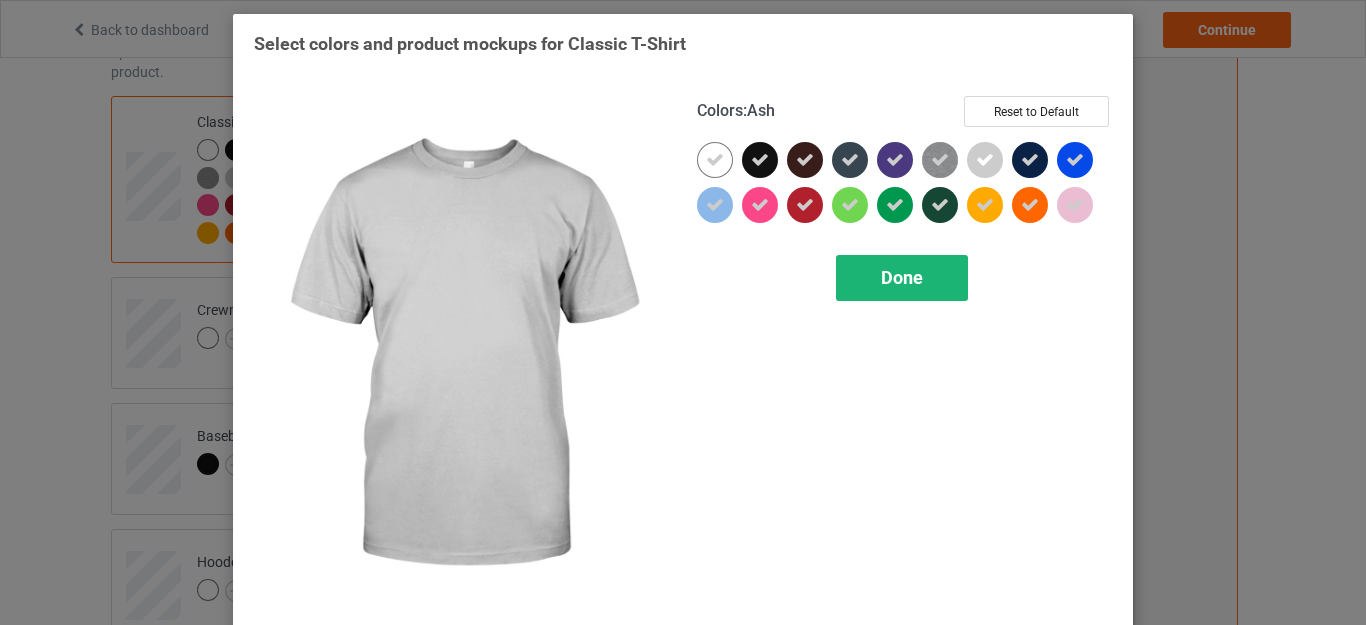 click on "Done" at bounding box center (902, 278) 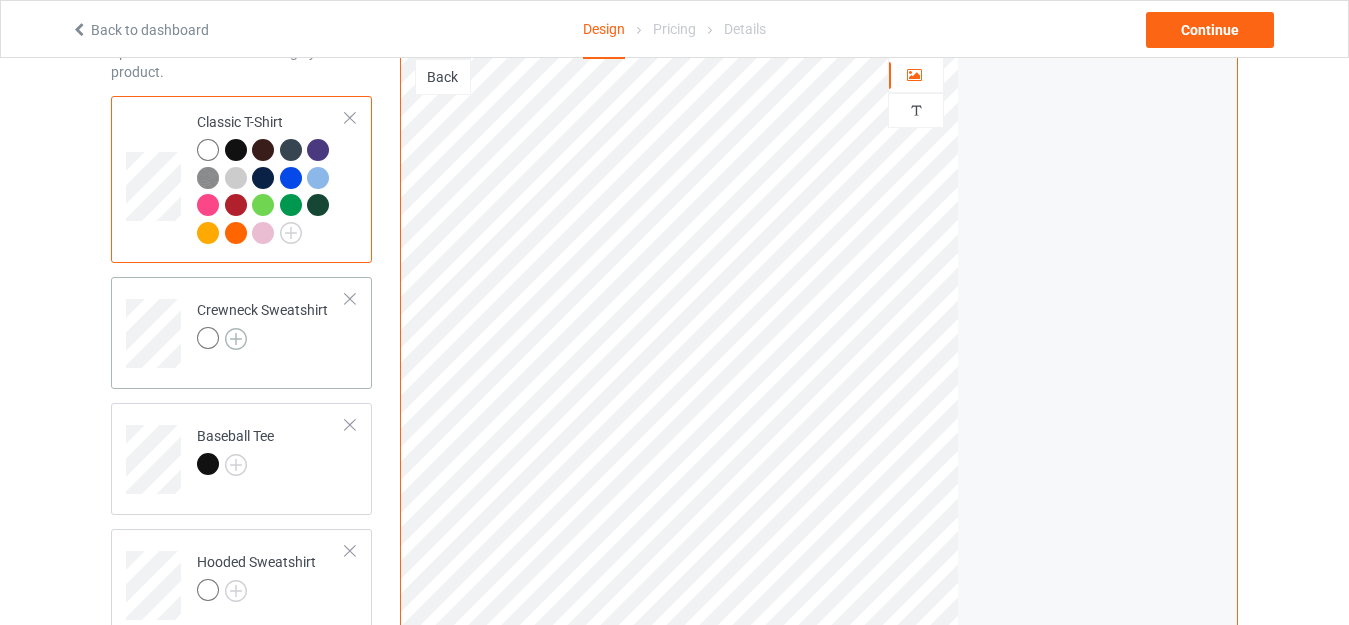 click at bounding box center [236, 339] 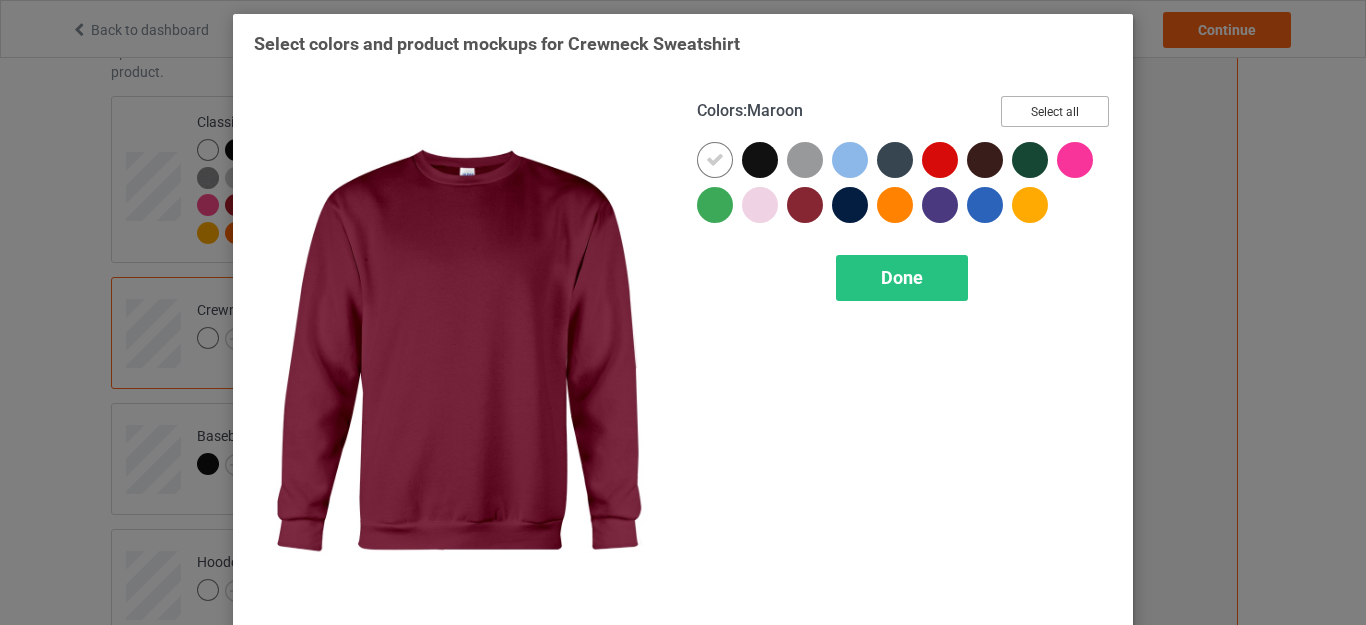 click on "Select all" at bounding box center [1055, 111] 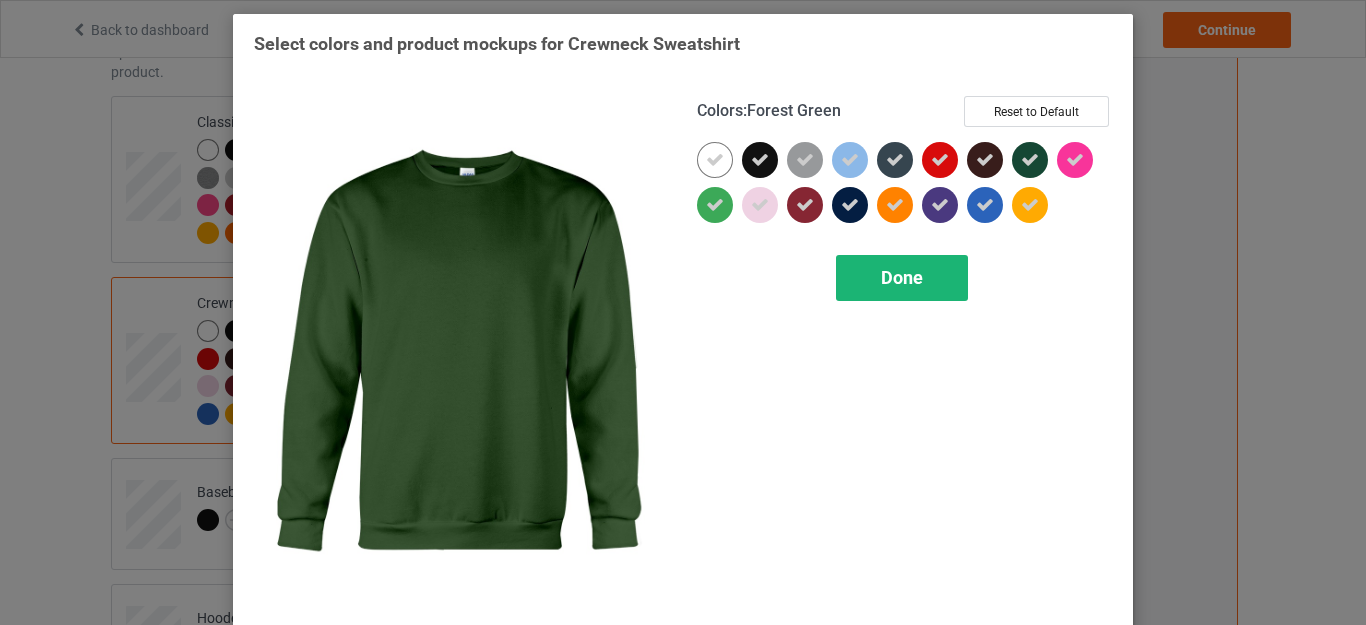 click on "Done" at bounding box center [902, 278] 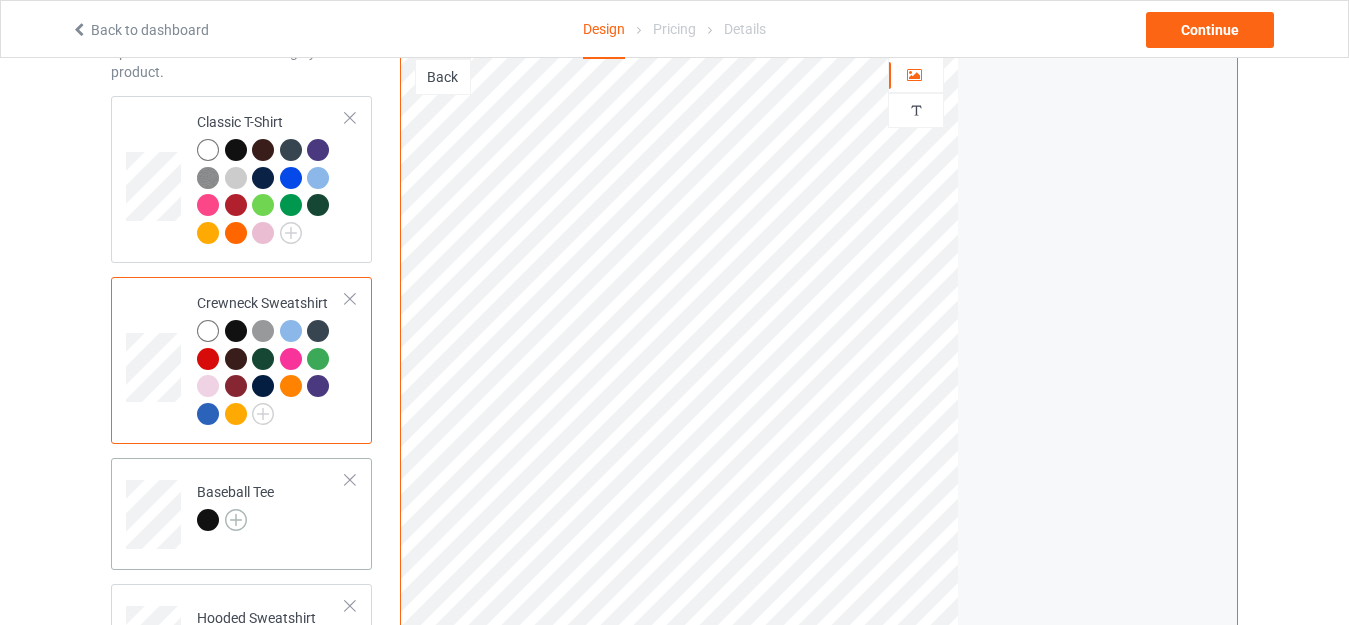 click at bounding box center [236, 520] 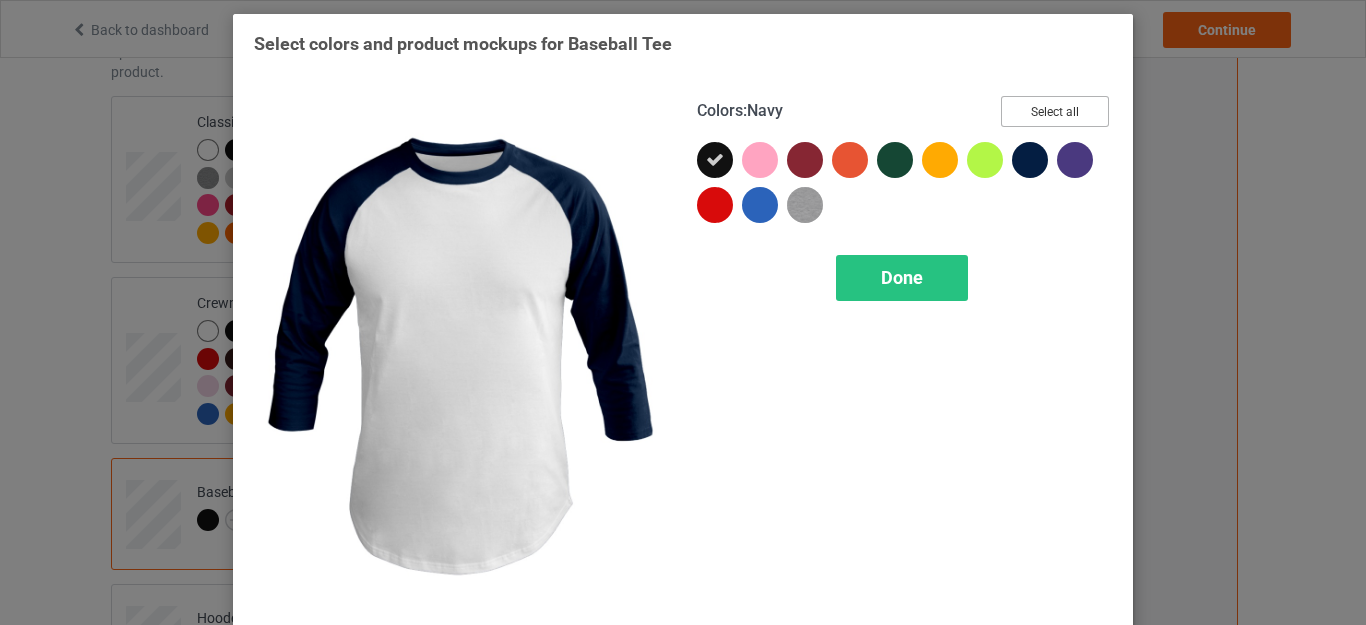 click on "Select all" at bounding box center [1055, 111] 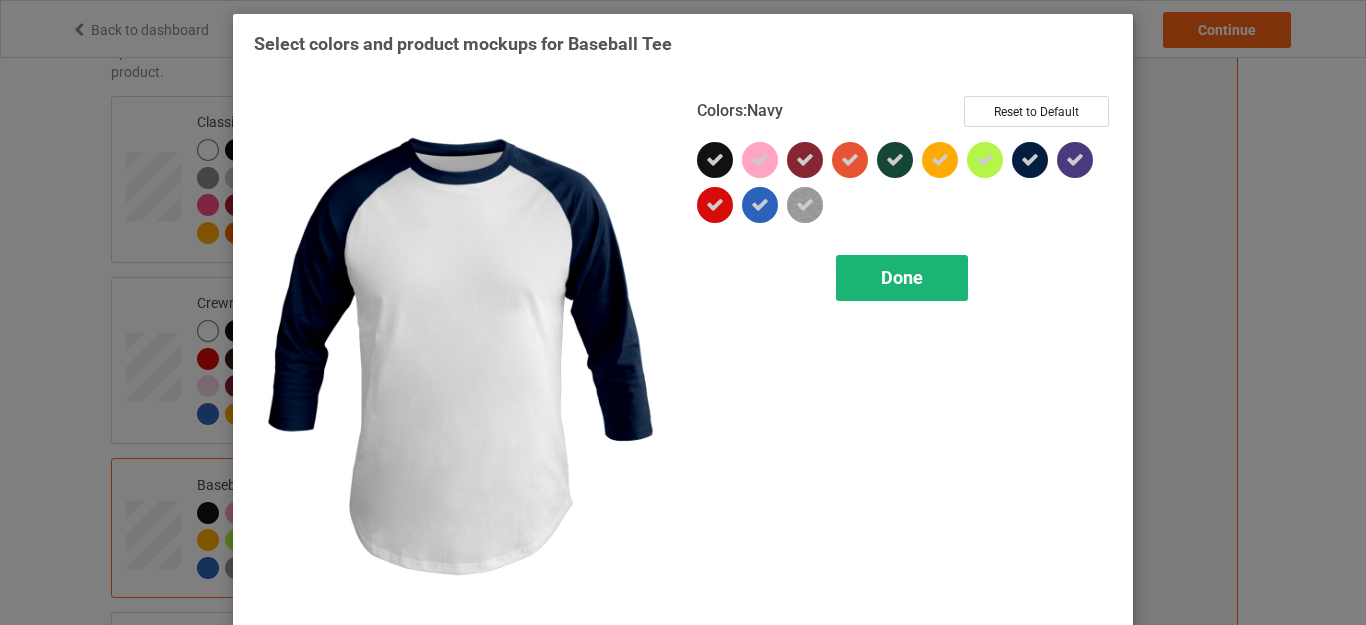 click on "Done" at bounding box center [902, 278] 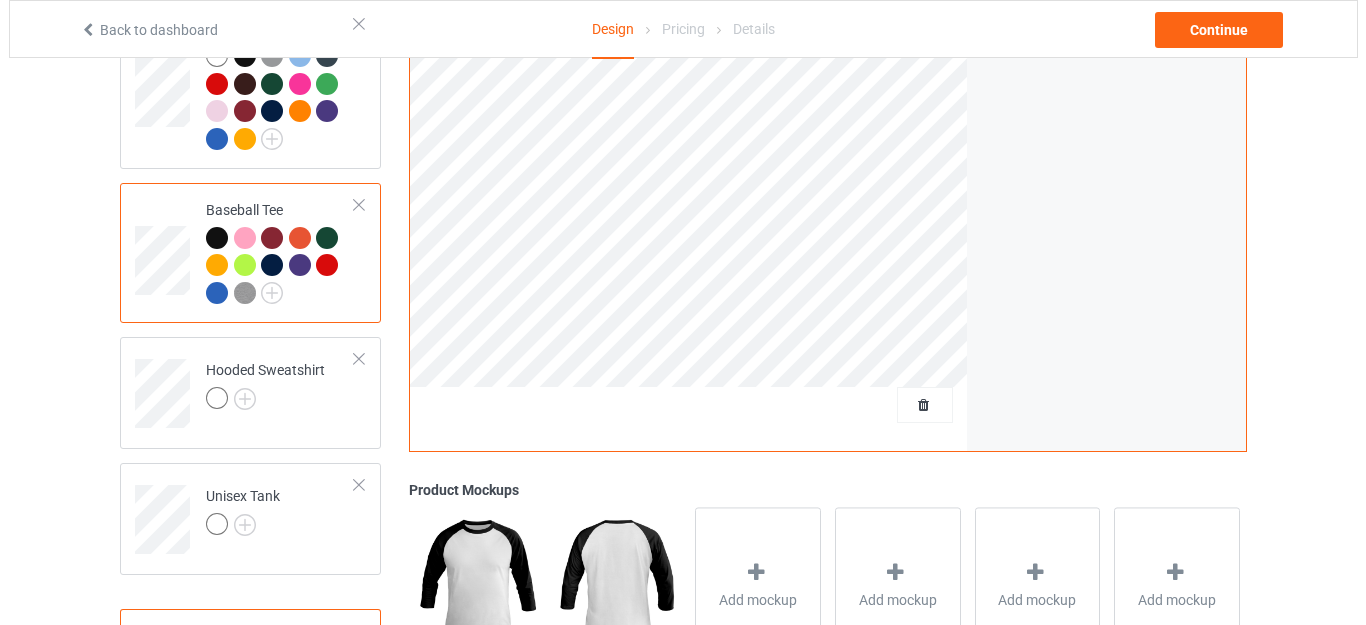 scroll, scrollTop: 556, scrollLeft: 0, axis: vertical 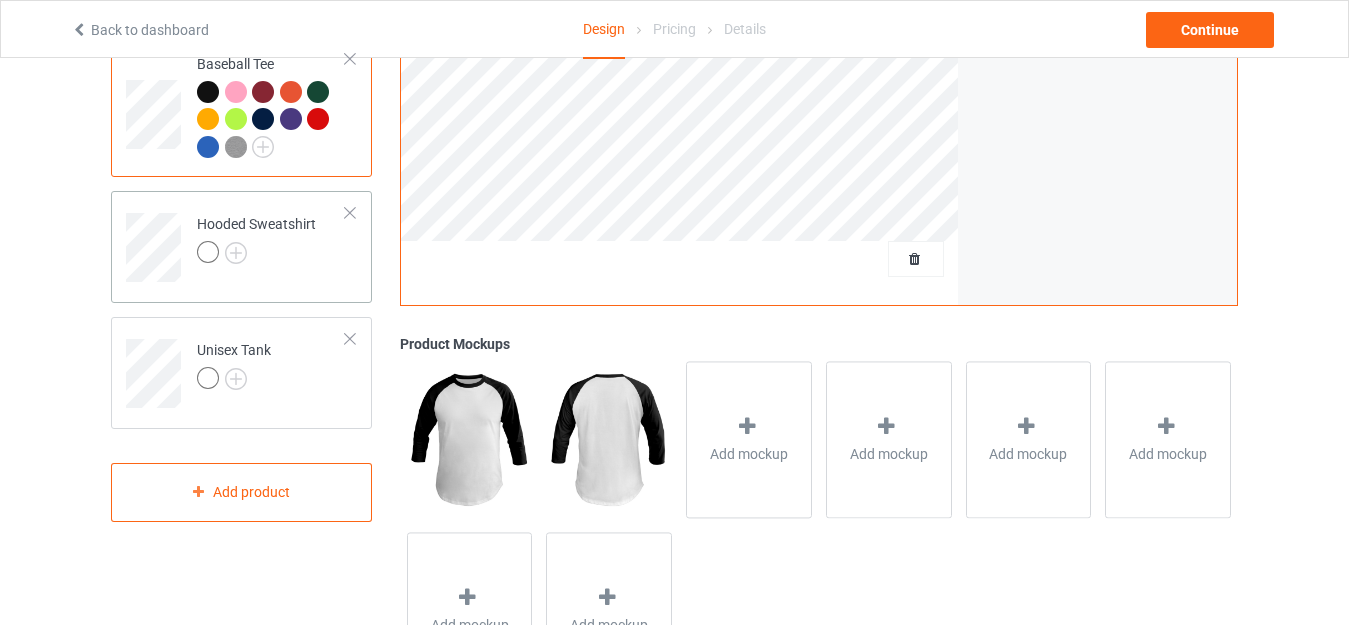 click on "Hooded Sweatshirt" at bounding box center (256, 238) 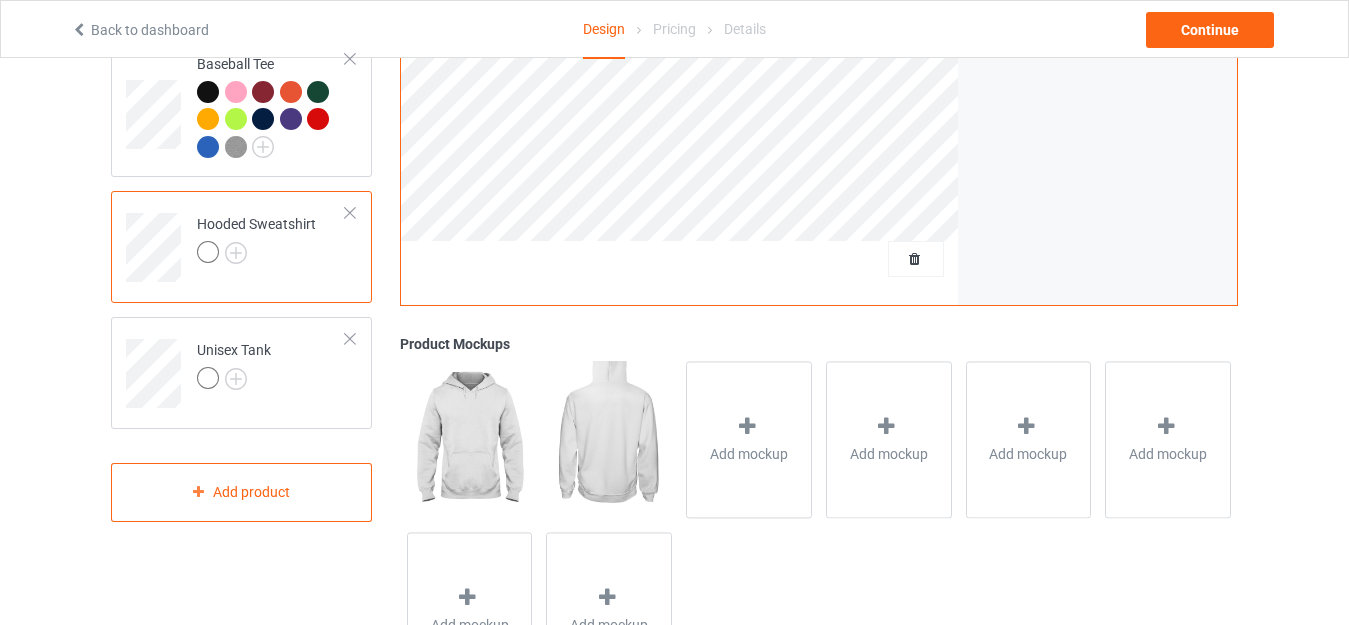 click on "Hooded Sweatshirt" at bounding box center (256, 238) 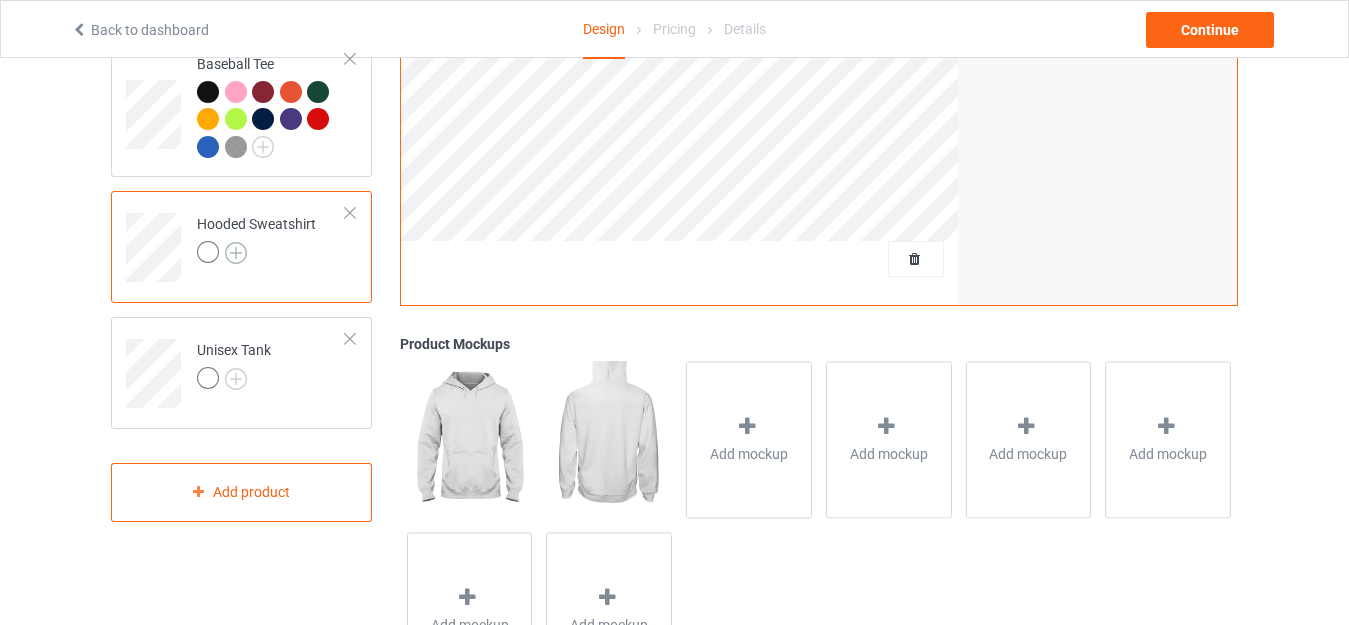 click at bounding box center (236, 253) 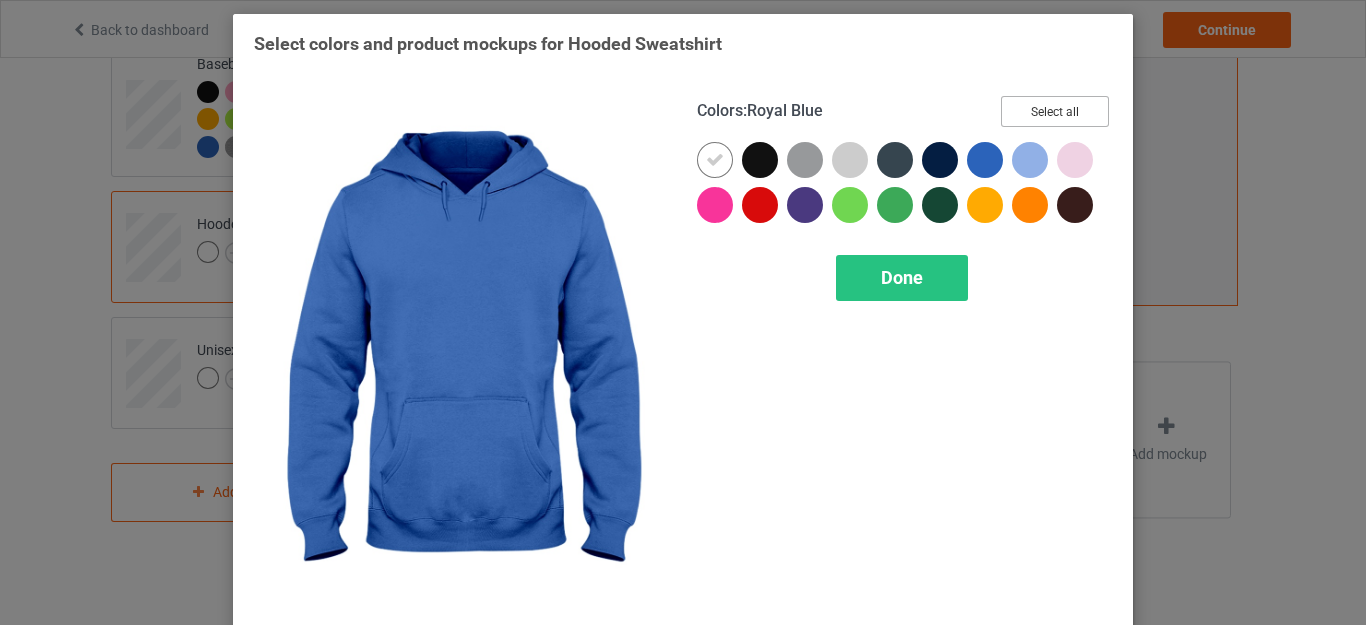 click on "Select all" at bounding box center (1055, 111) 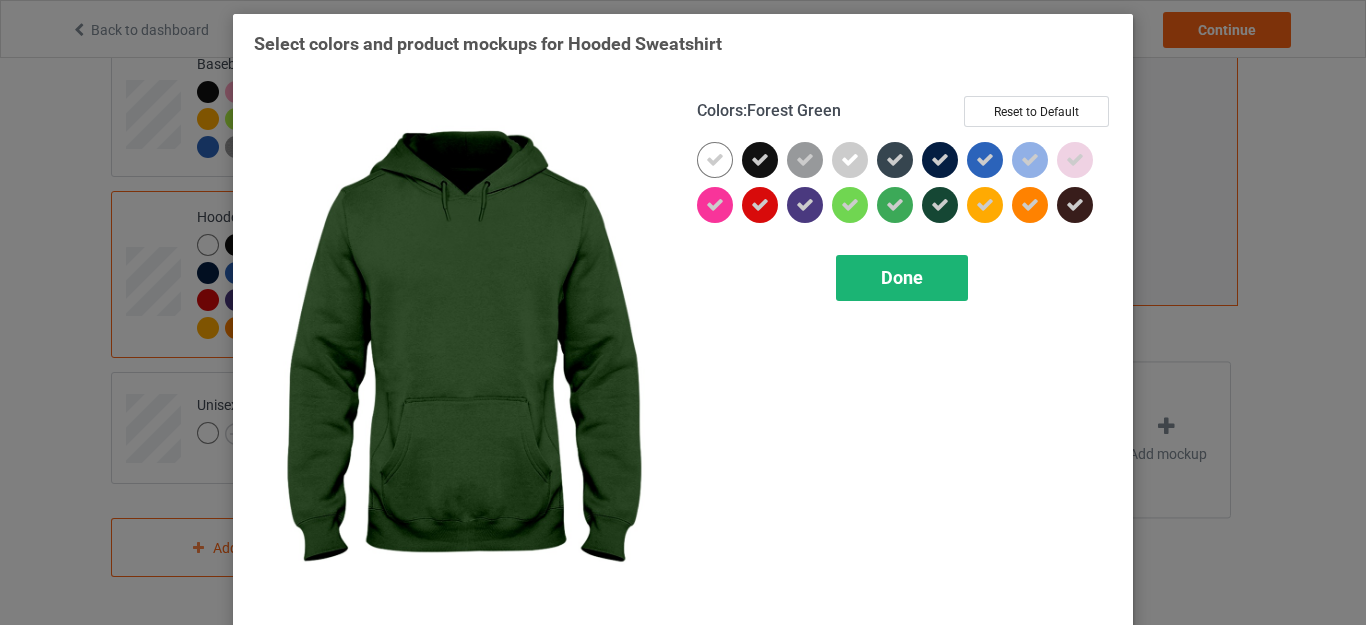 click on "Done" at bounding box center [902, 278] 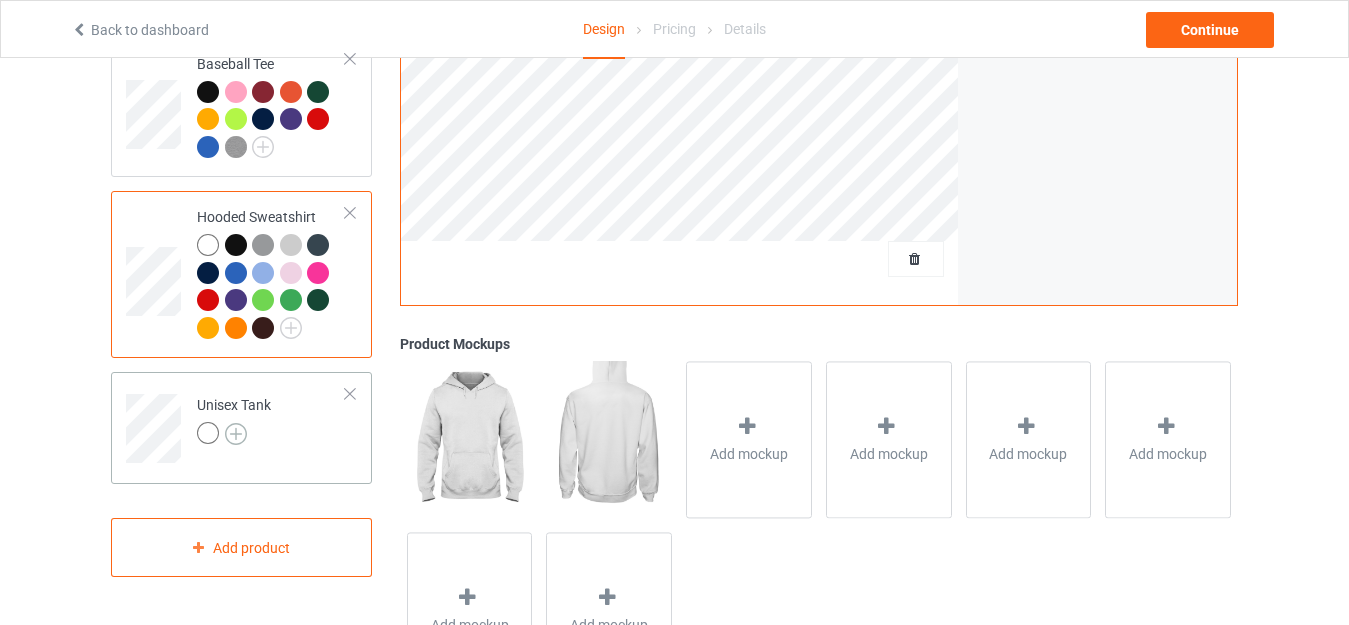 click at bounding box center (236, 434) 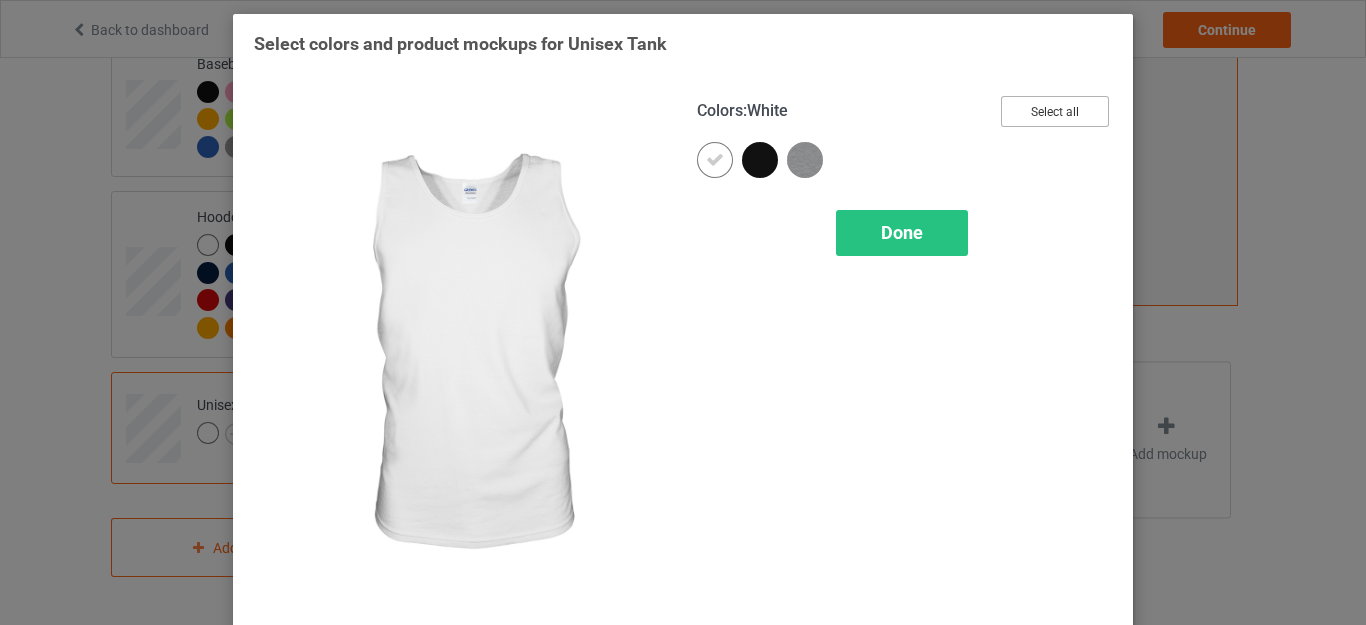 click on "Select all" at bounding box center [1055, 111] 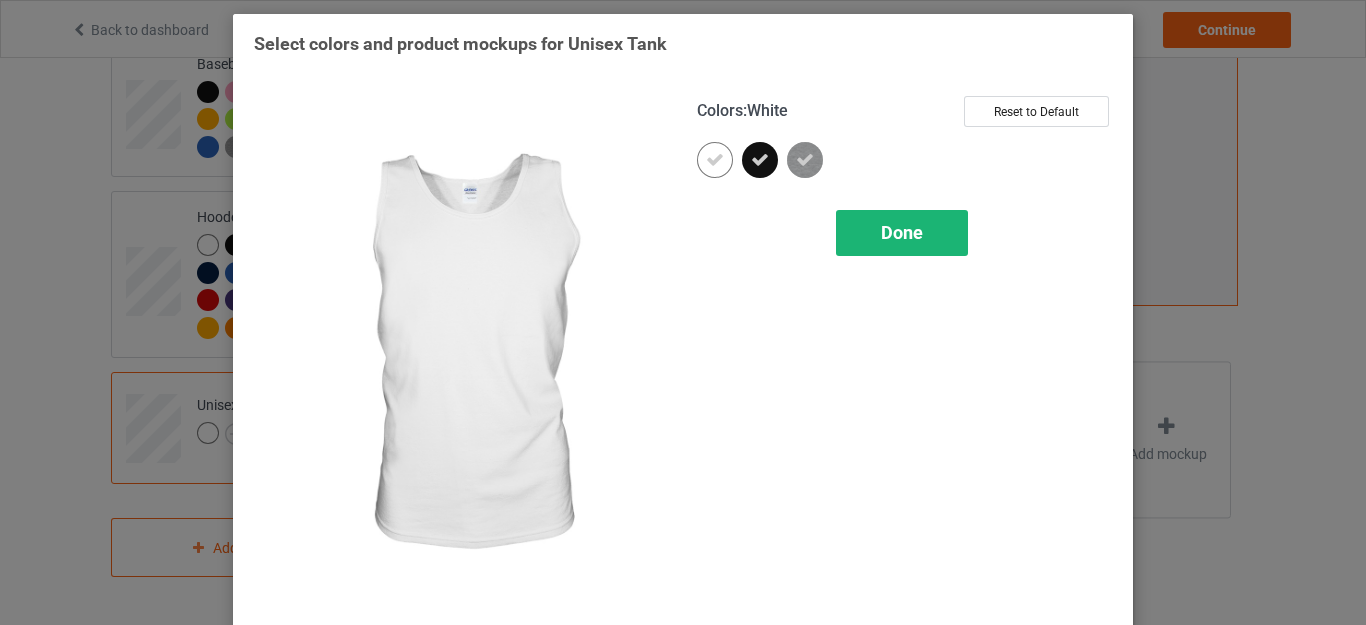 click on "Done" at bounding box center [902, 233] 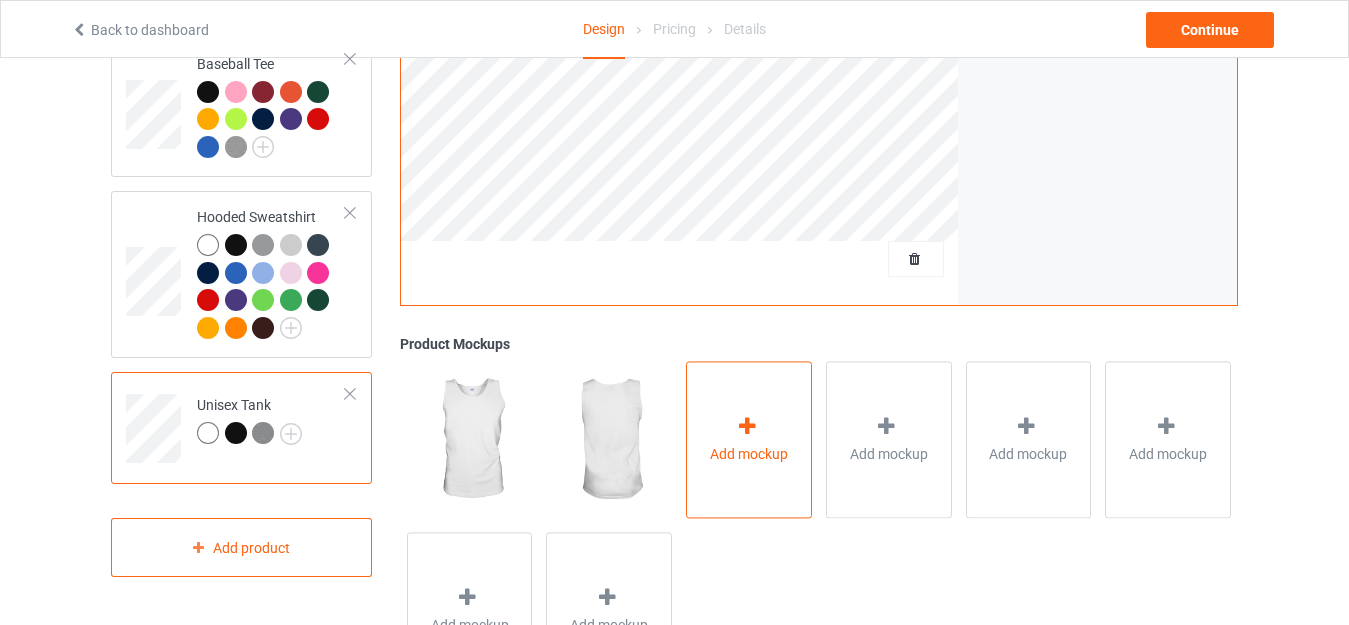 click on "Add mockup" at bounding box center (749, 454) 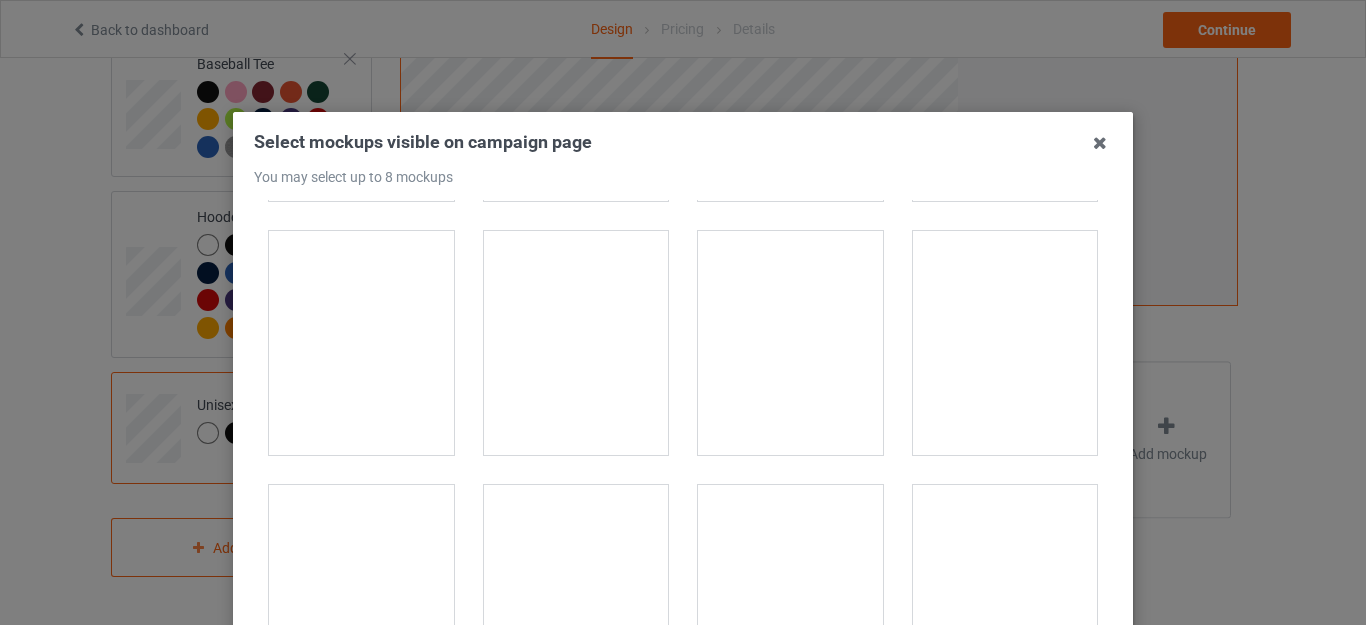 scroll, scrollTop: 480, scrollLeft: 0, axis: vertical 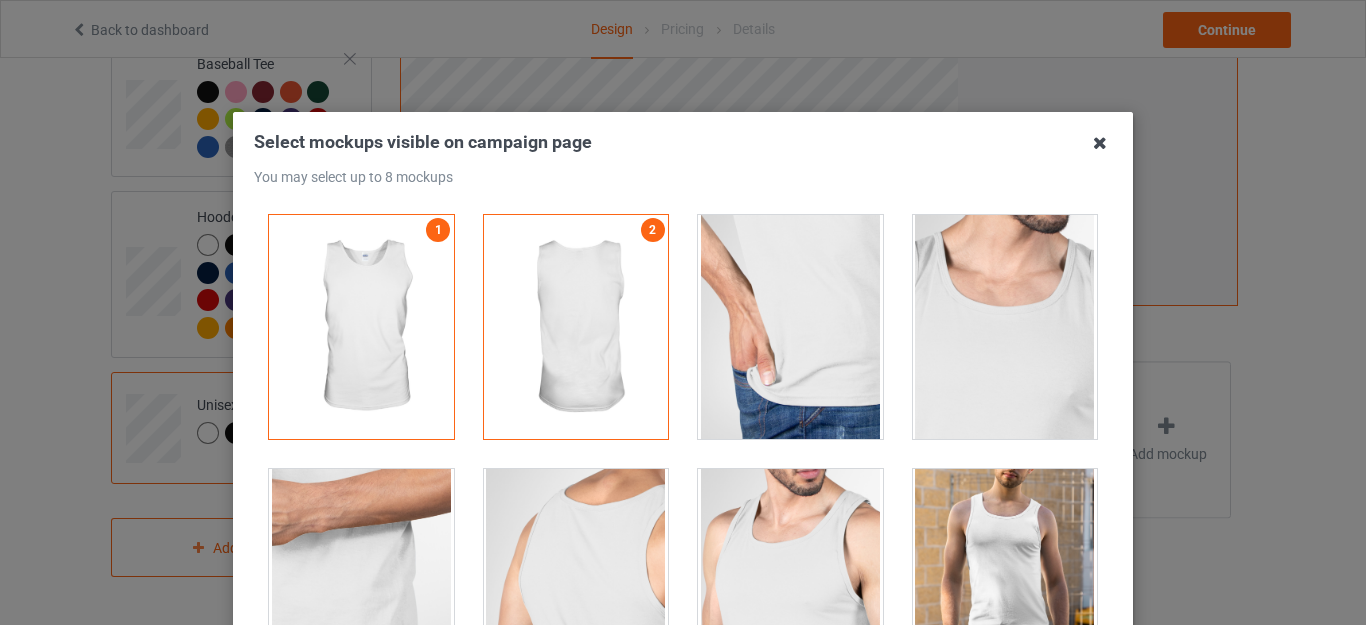 click at bounding box center (1100, 143) 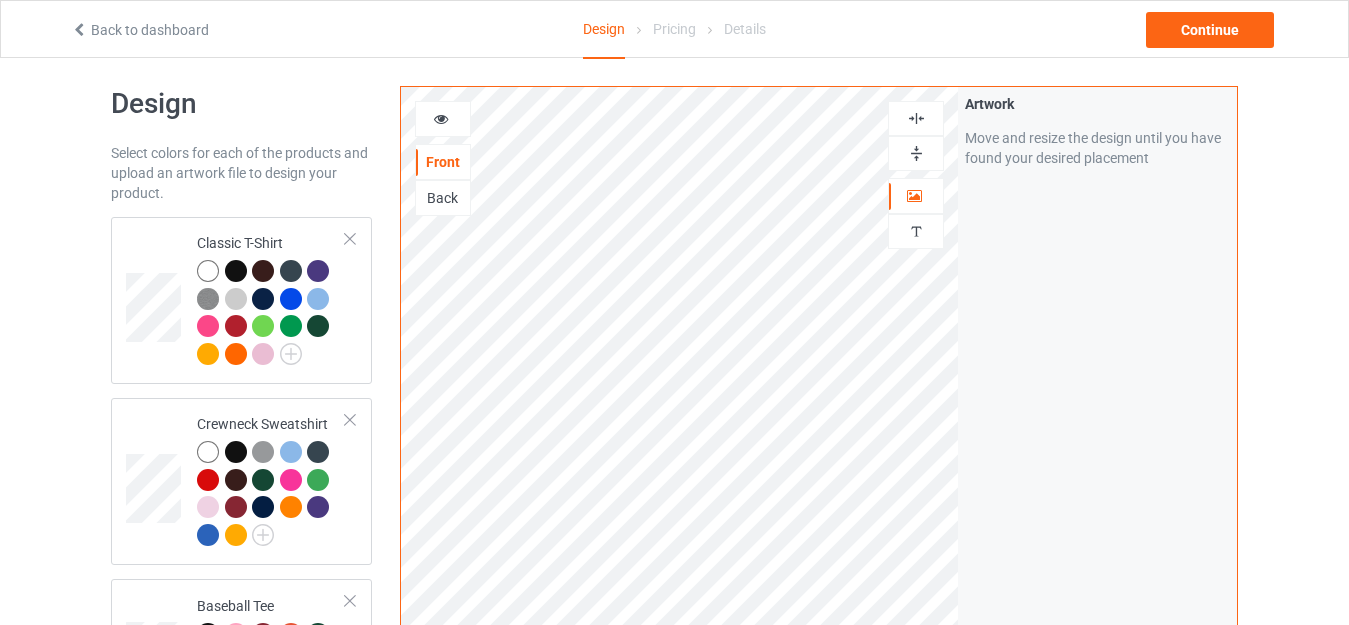 scroll, scrollTop: 8, scrollLeft: 0, axis: vertical 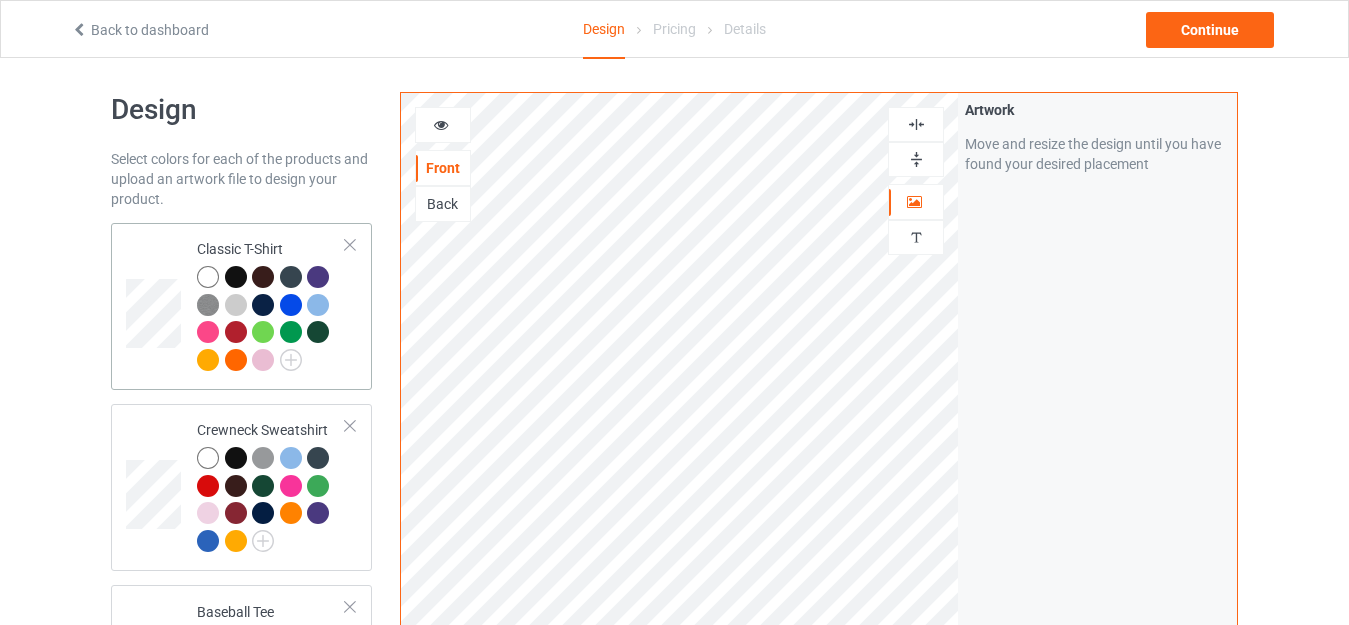click at bounding box center (156, 306) 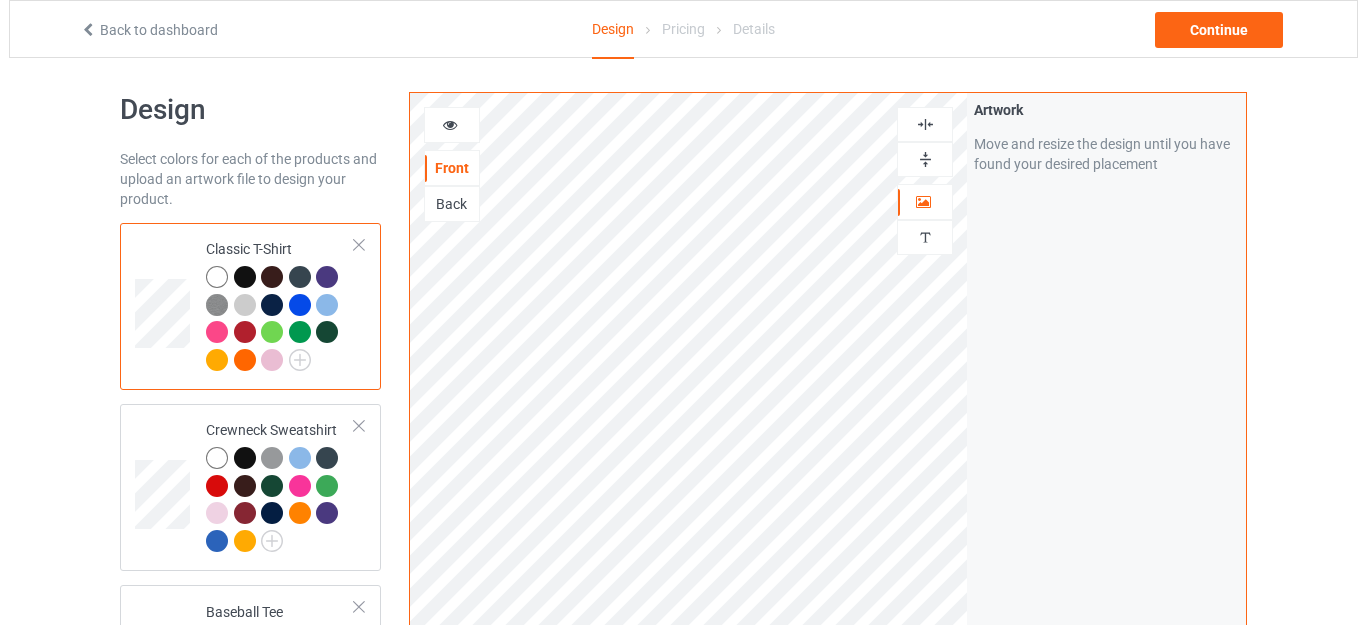scroll, scrollTop: 555, scrollLeft: 0, axis: vertical 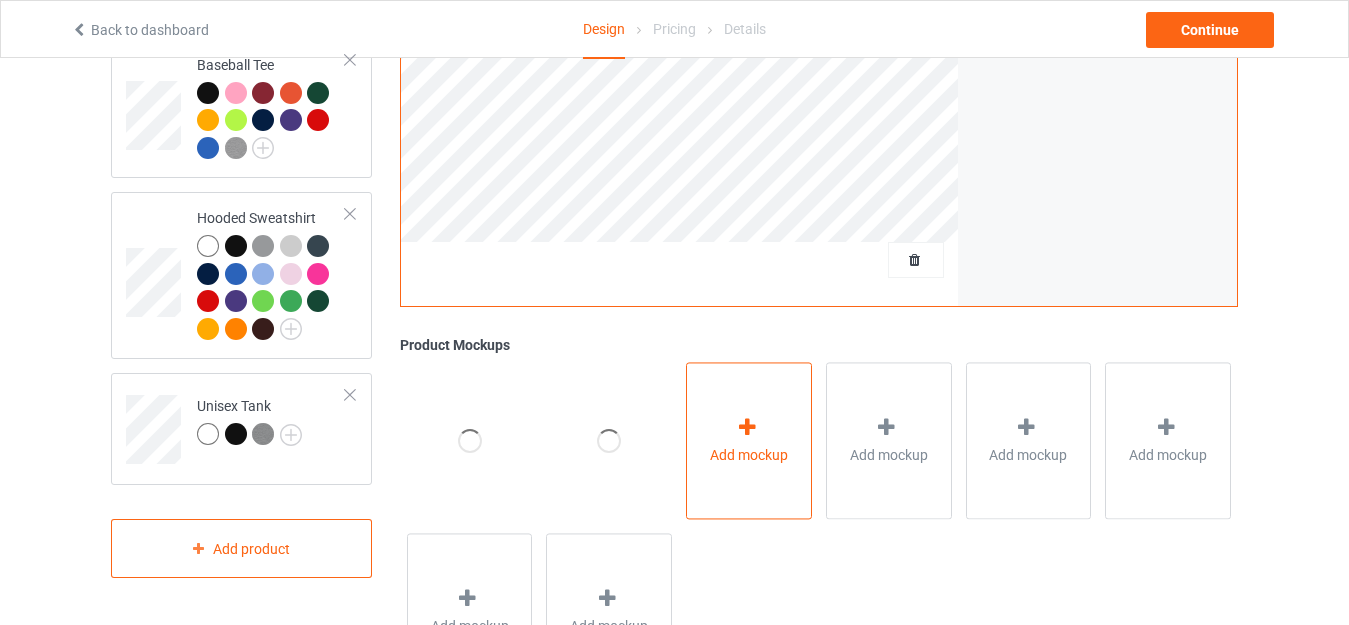 click on "Add mockup" at bounding box center (749, 455) 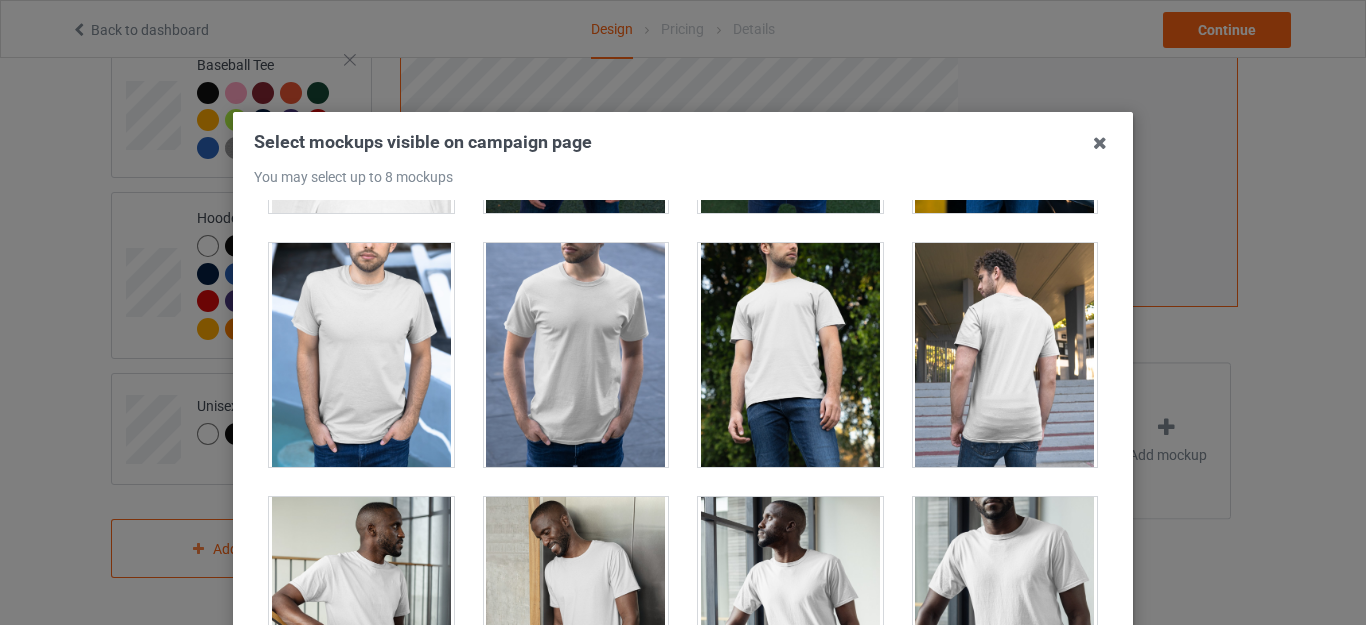 scroll, scrollTop: 3500, scrollLeft: 0, axis: vertical 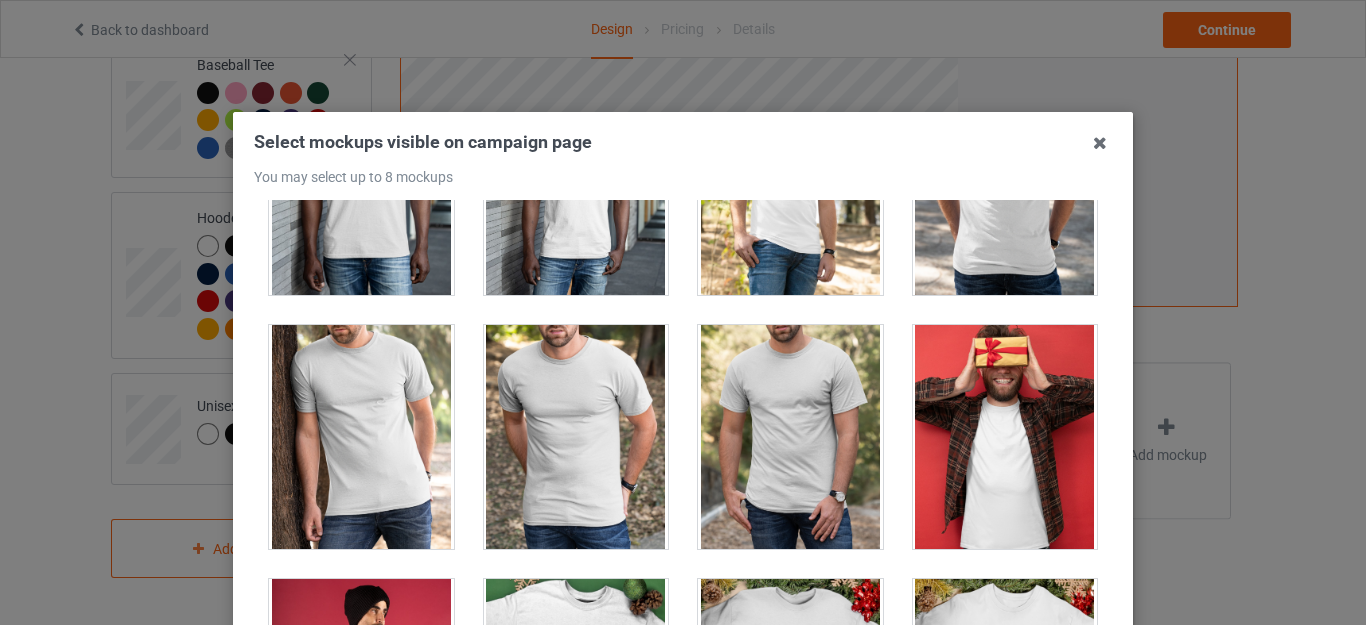 click at bounding box center [790, 437] 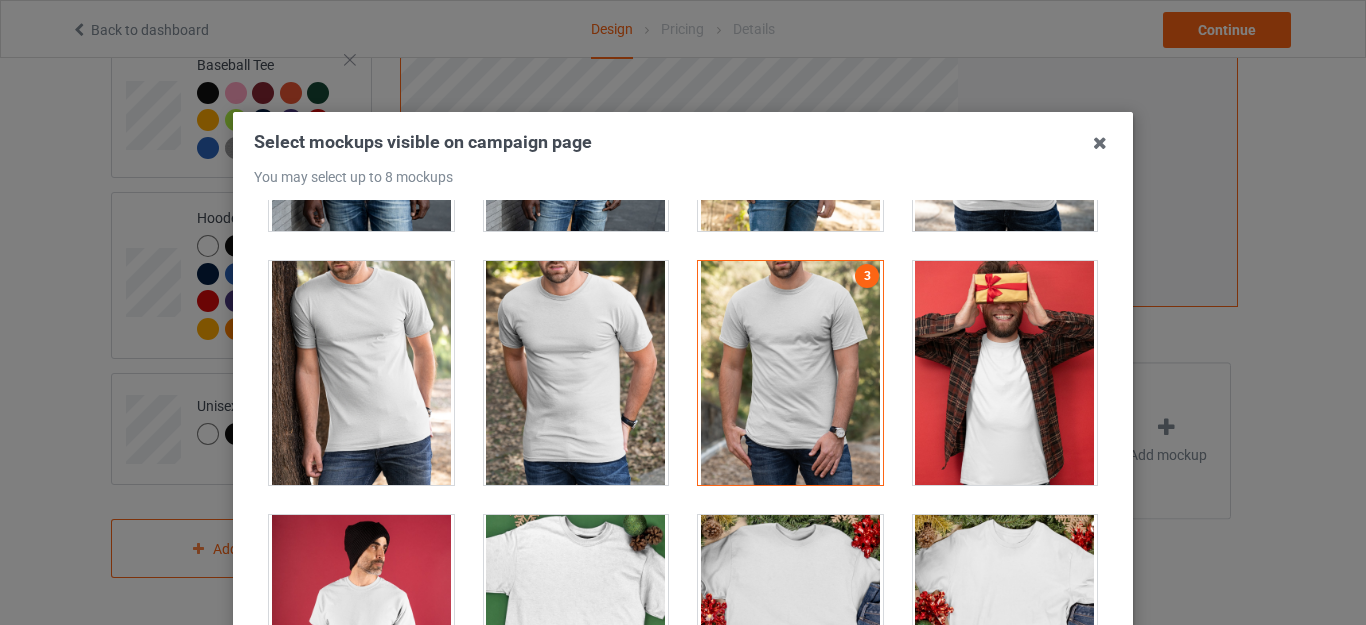 scroll, scrollTop: 2429, scrollLeft: 0, axis: vertical 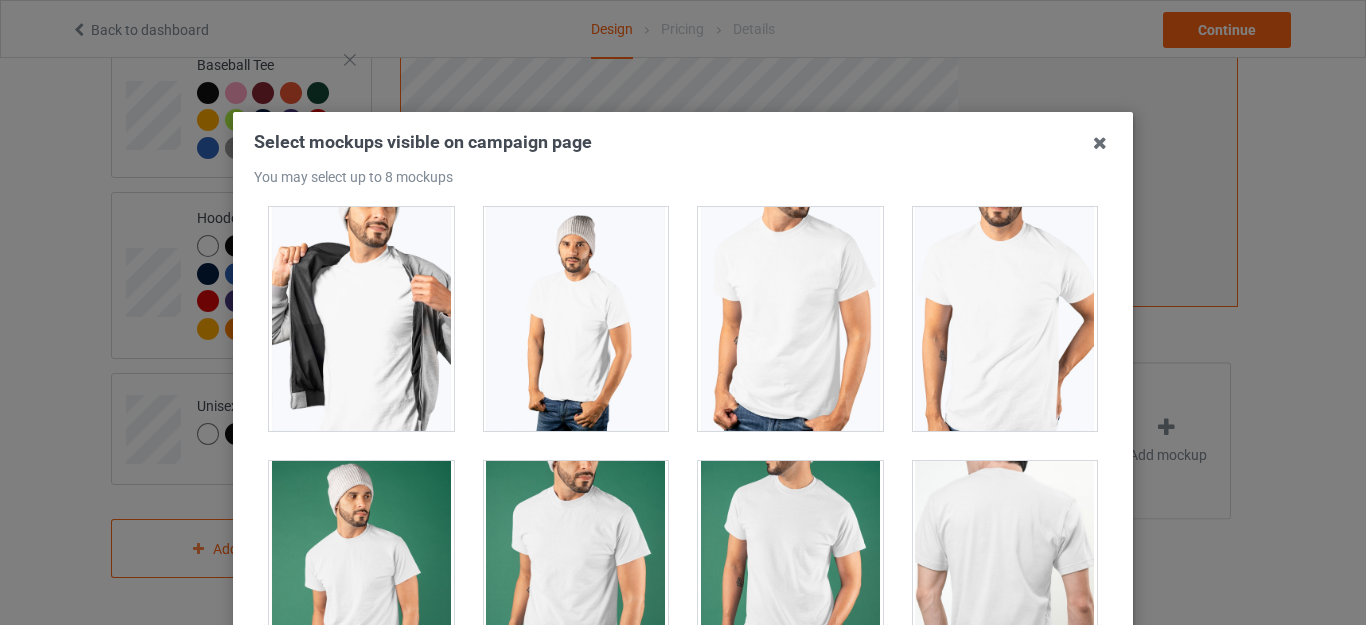 click at bounding box center [361, 319] 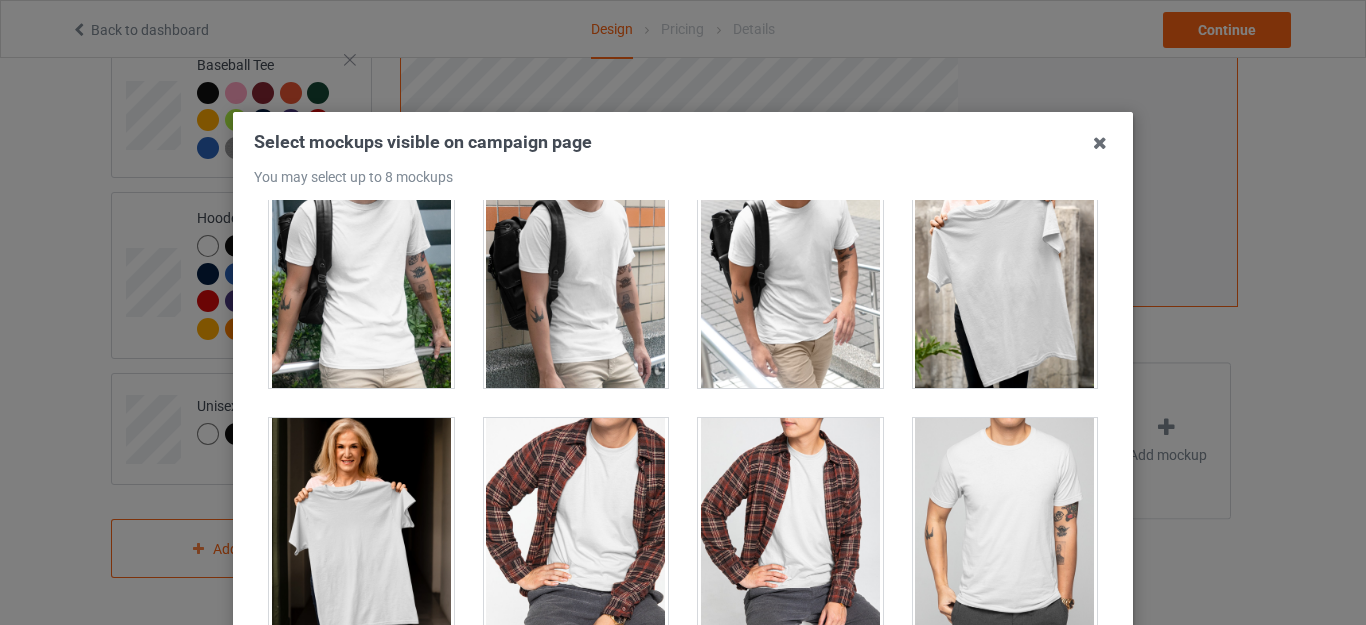 scroll, scrollTop: 5822, scrollLeft: 0, axis: vertical 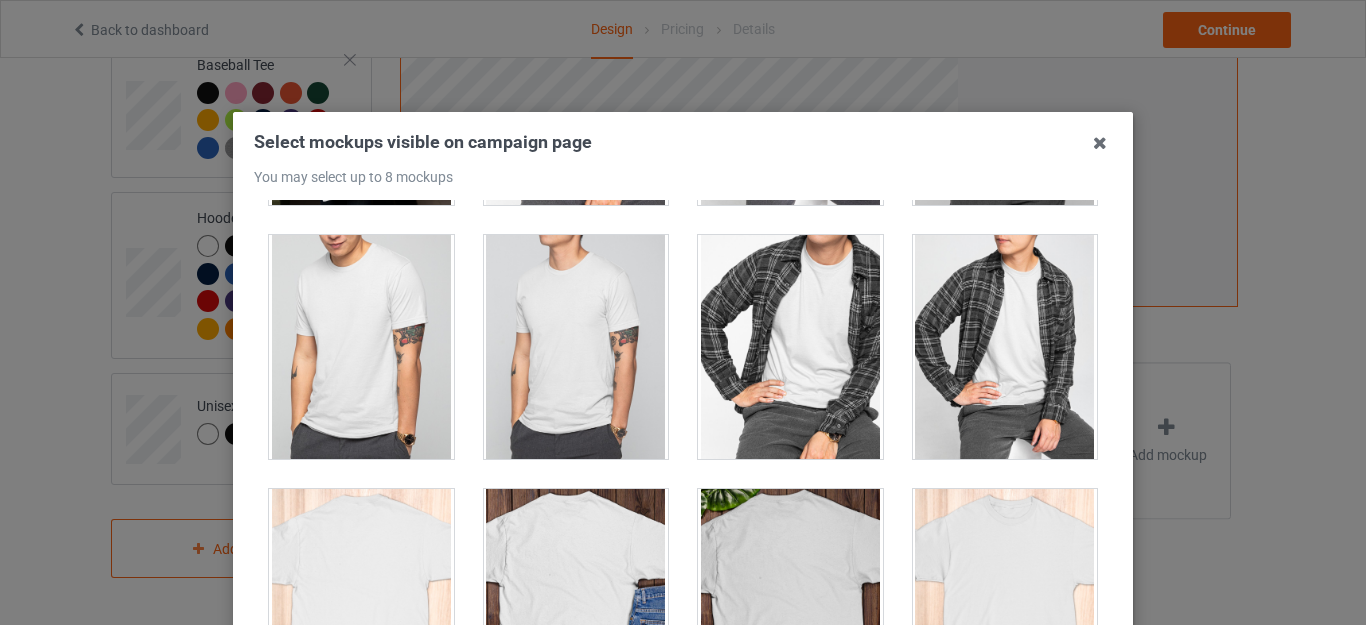 click at bounding box center [790, 347] 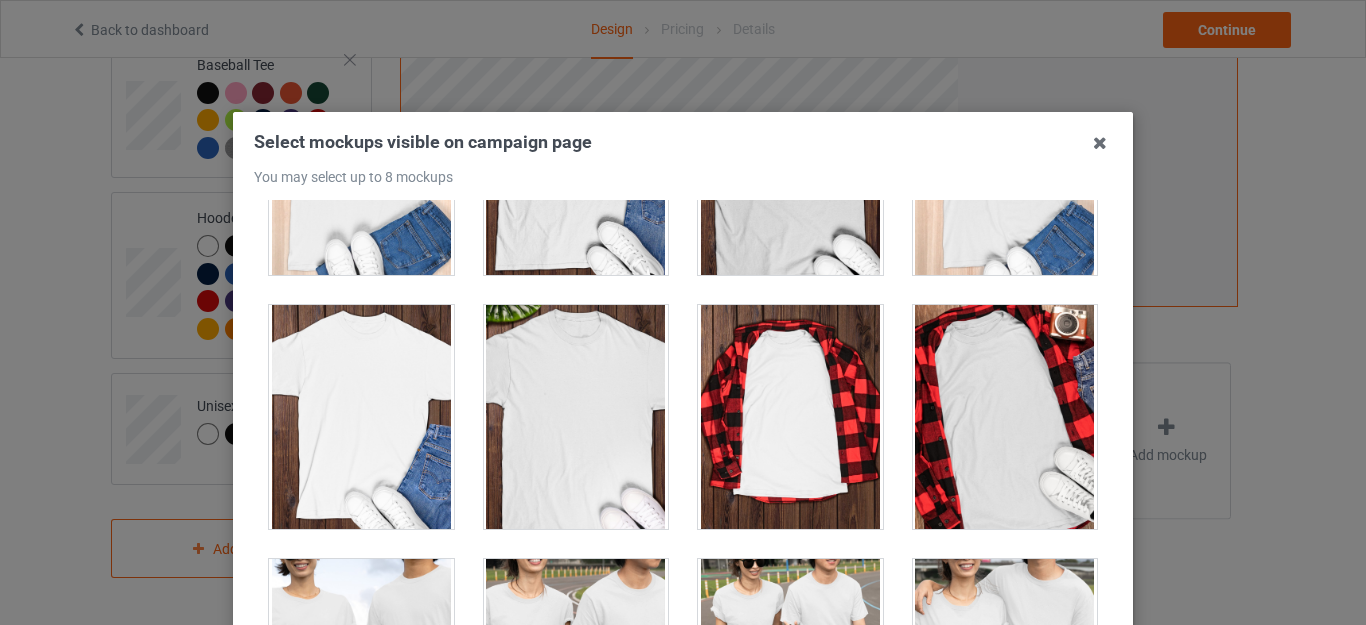 scroll, scrollTop: 6697, scrollLeft: 0, axis: vertical 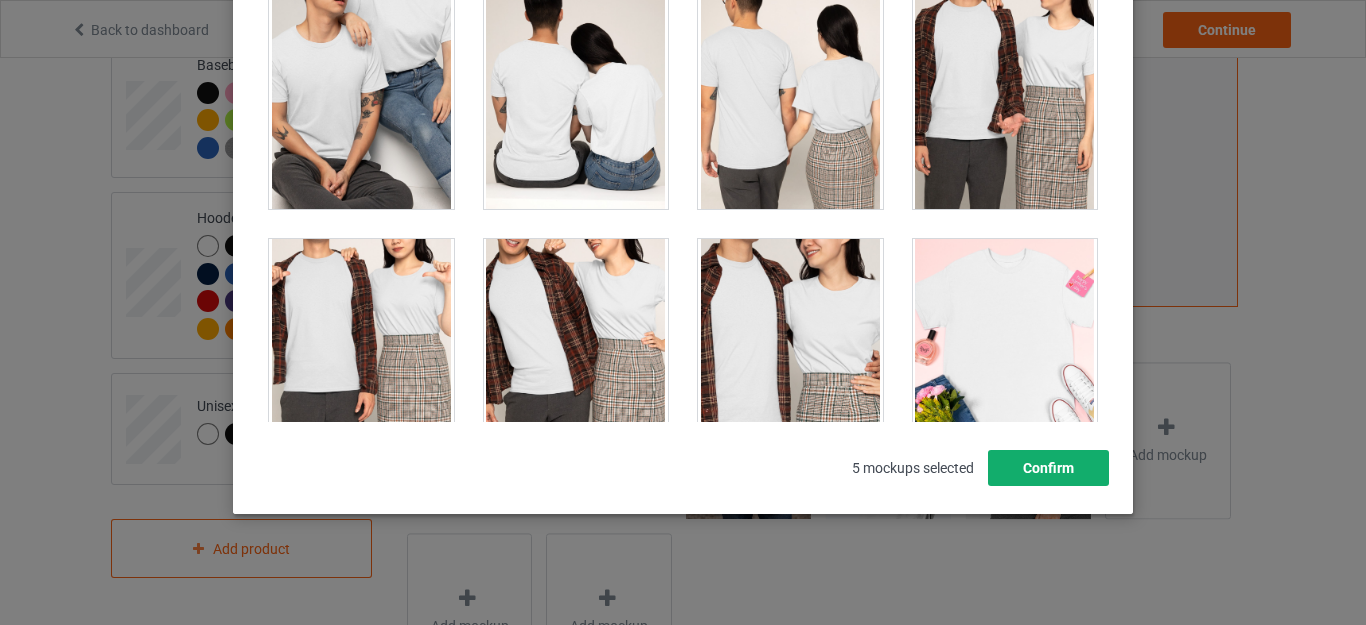 click on "Confirm" at bounding box center (1048, 468) 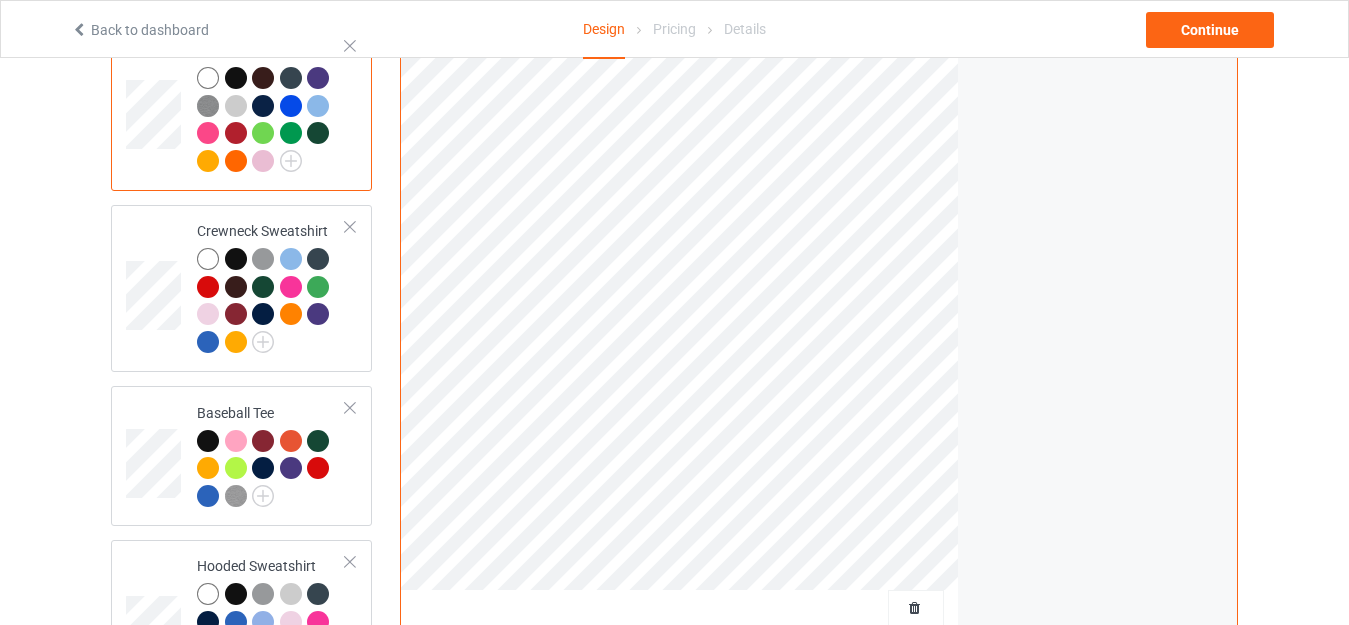 scroll, scrollTop: 211, scrollLeft: 0, axis: vertical 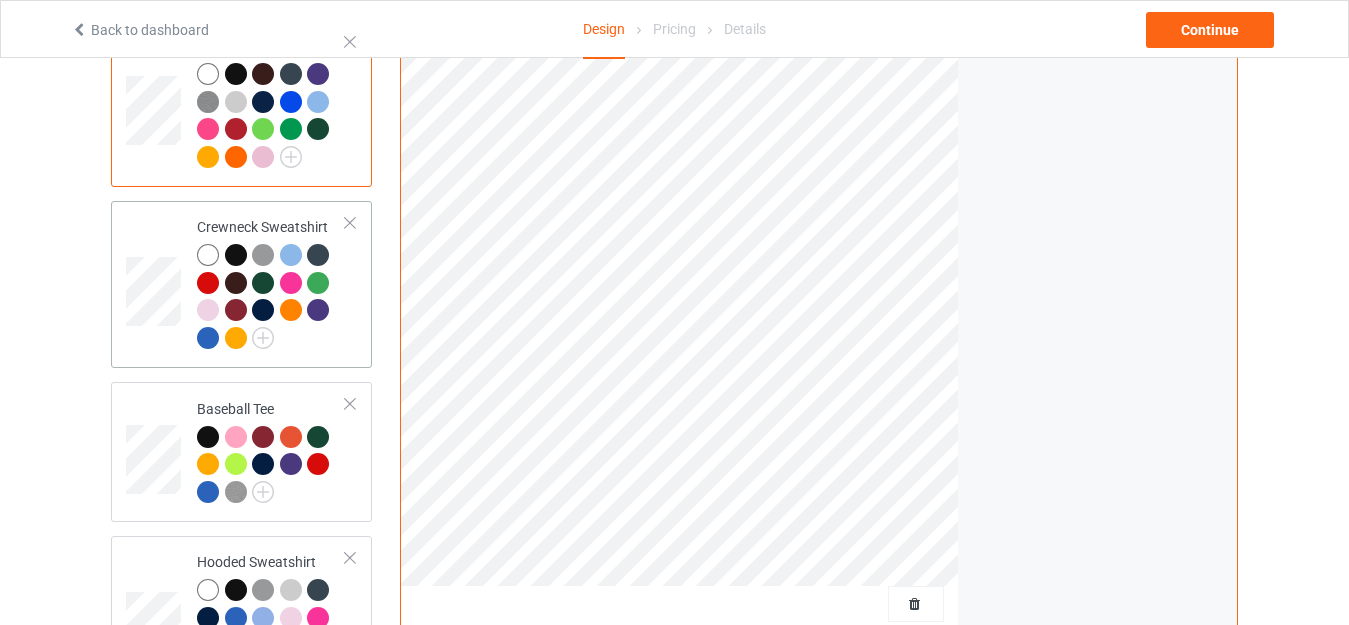 click at bounding box center (211, 258) 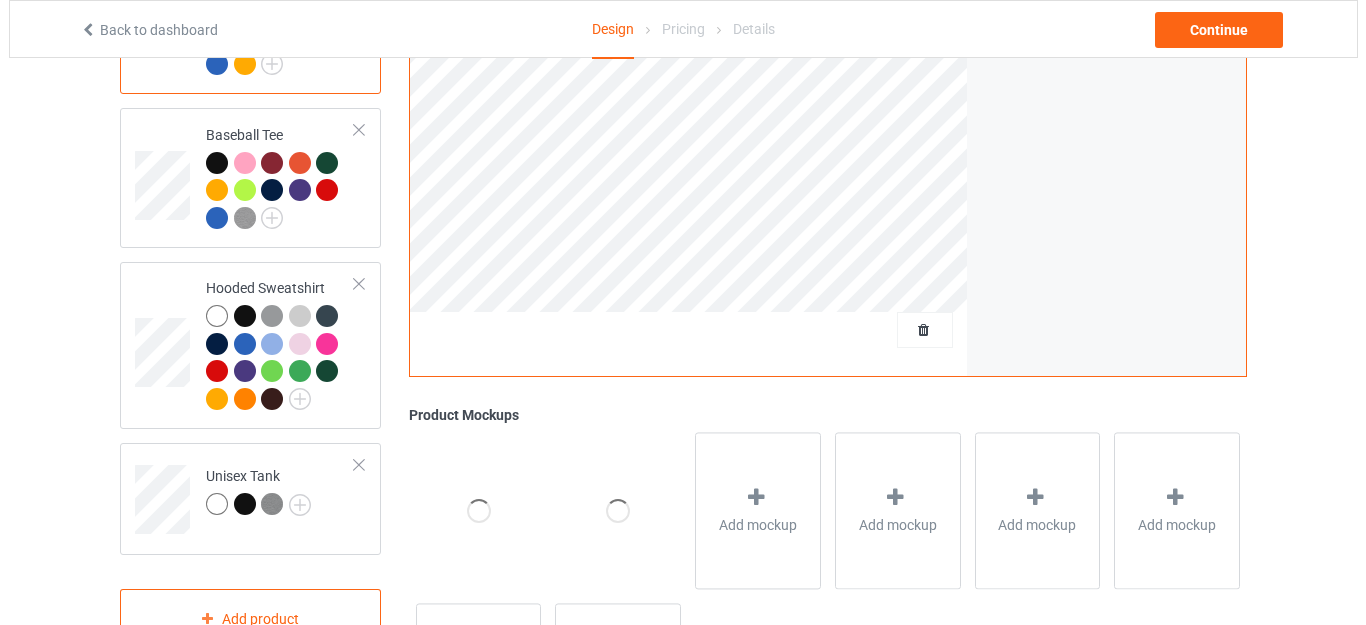 scroll, scrollTop: 607, scrollLeft: 0, axis: vertical 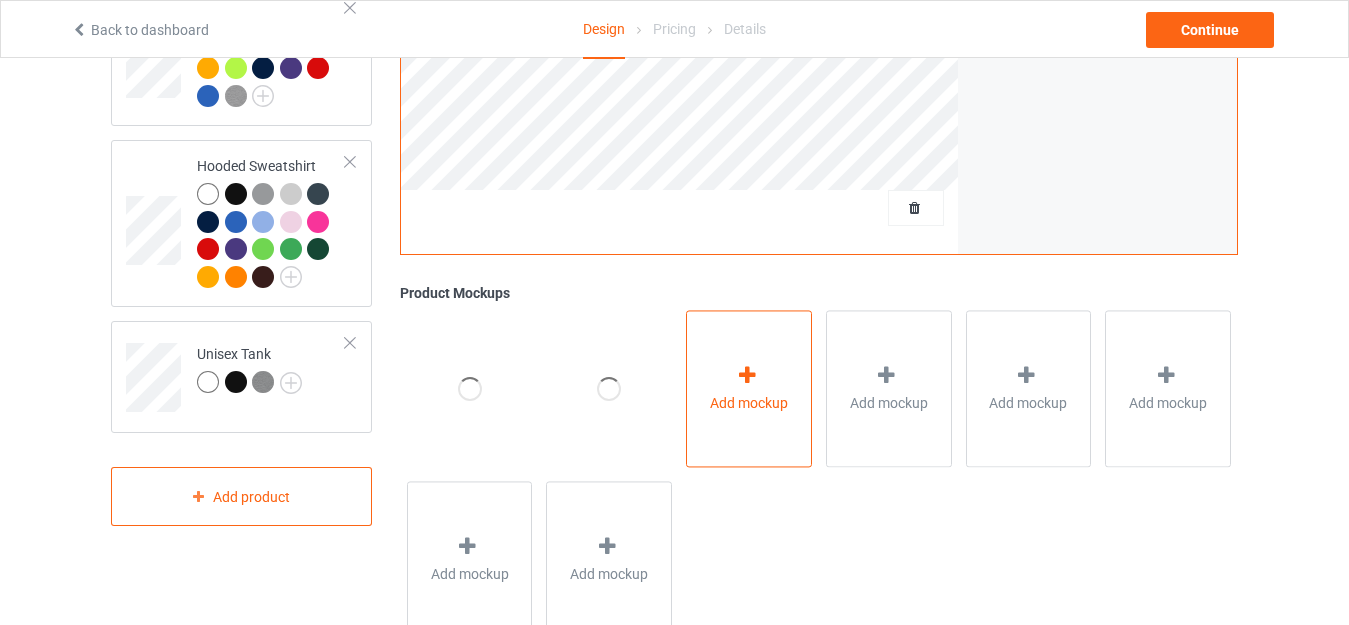 click on "Add mockup" at bounding box center (749, 388) 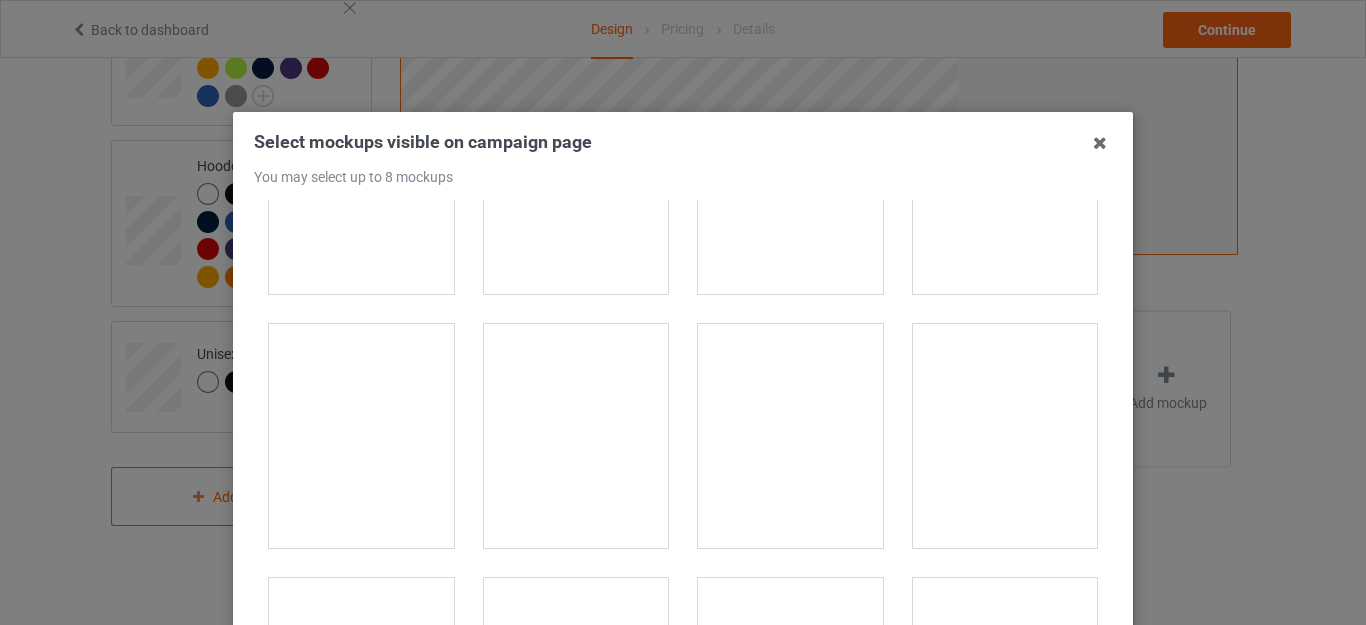 scroll, scrollTop: 1876, scrollLeft: 0, axis: vertical 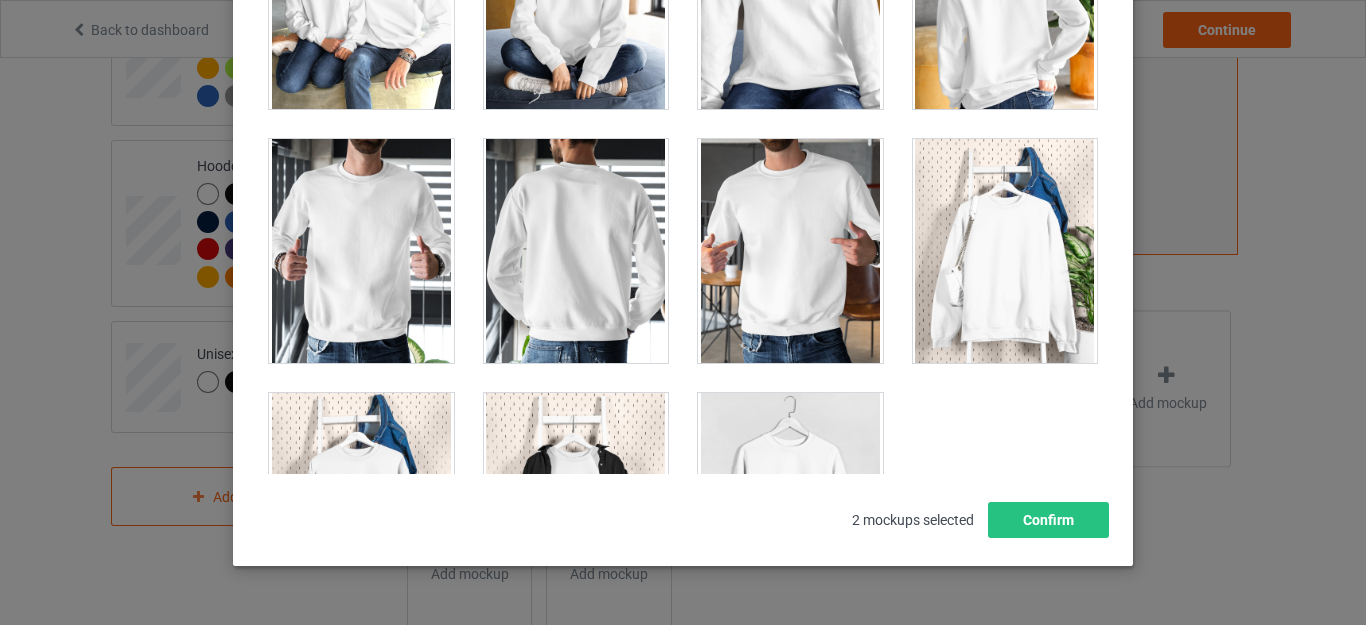 click at bounding box center (790, 251) 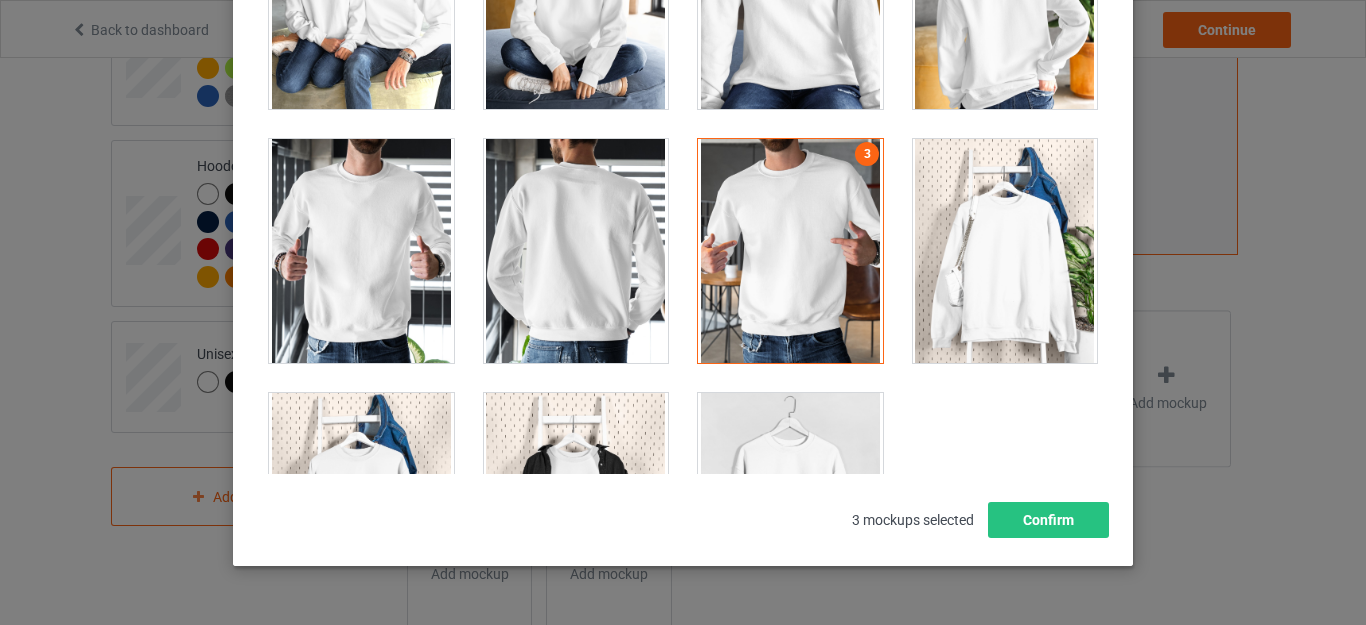 click at bounding box center [361, 251] 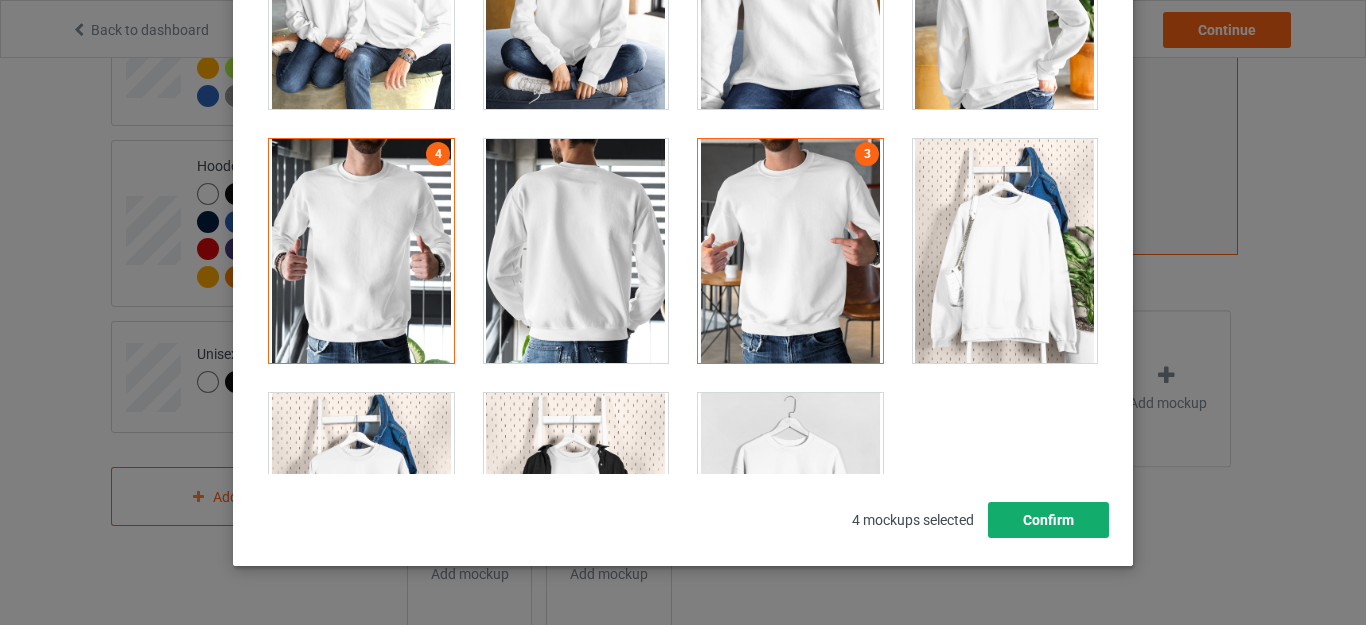 click on "Confirm" at bounding box center [1048, 520] 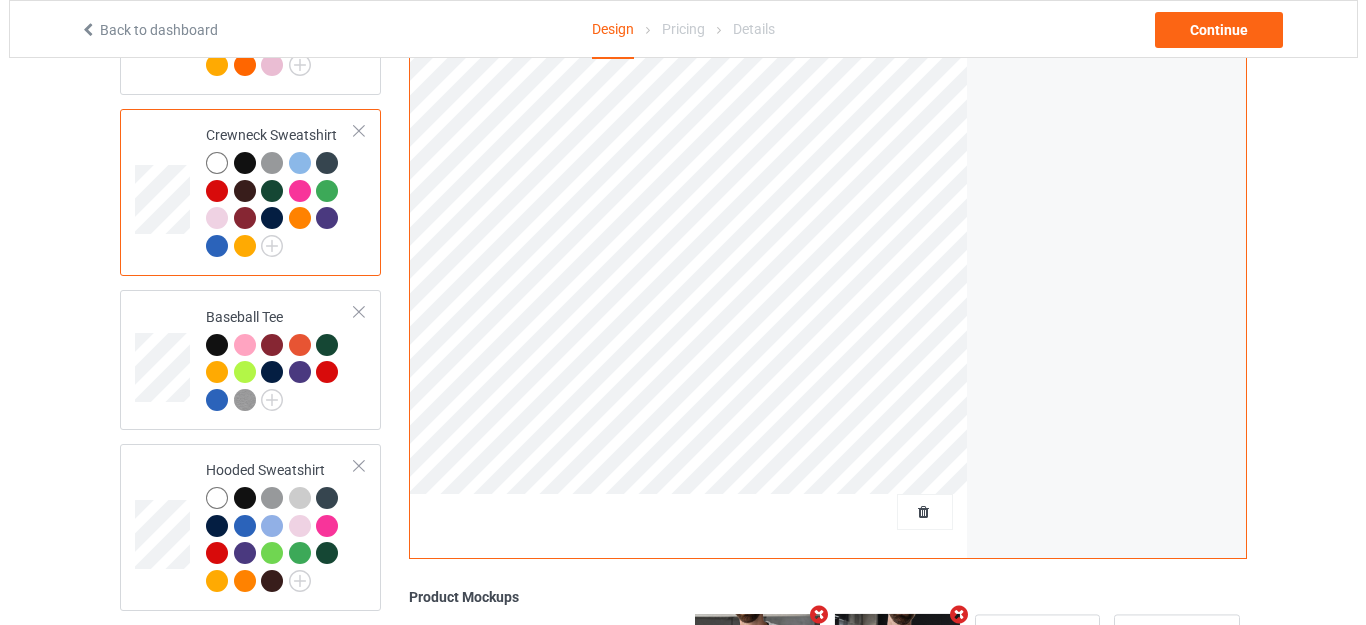 scroll, scrollTop: 410, scrollLeft: 0, axis: vertical 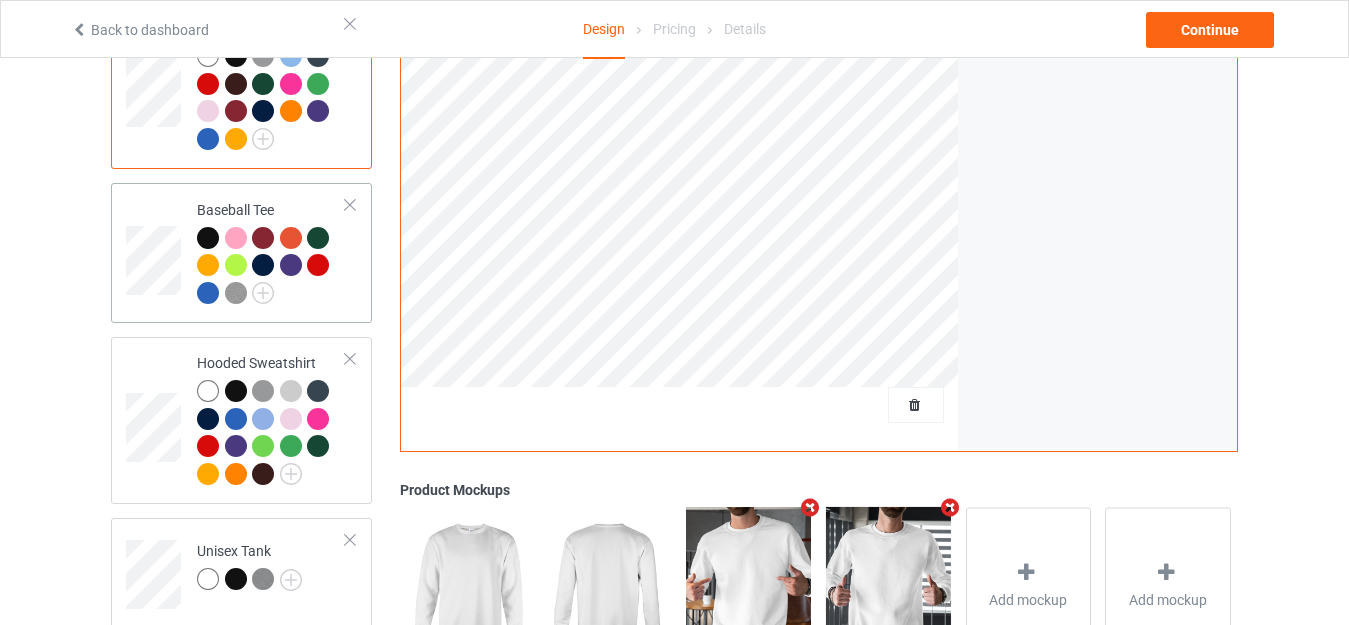 click on "Baseball Tee" at bounding box center [271, 251] 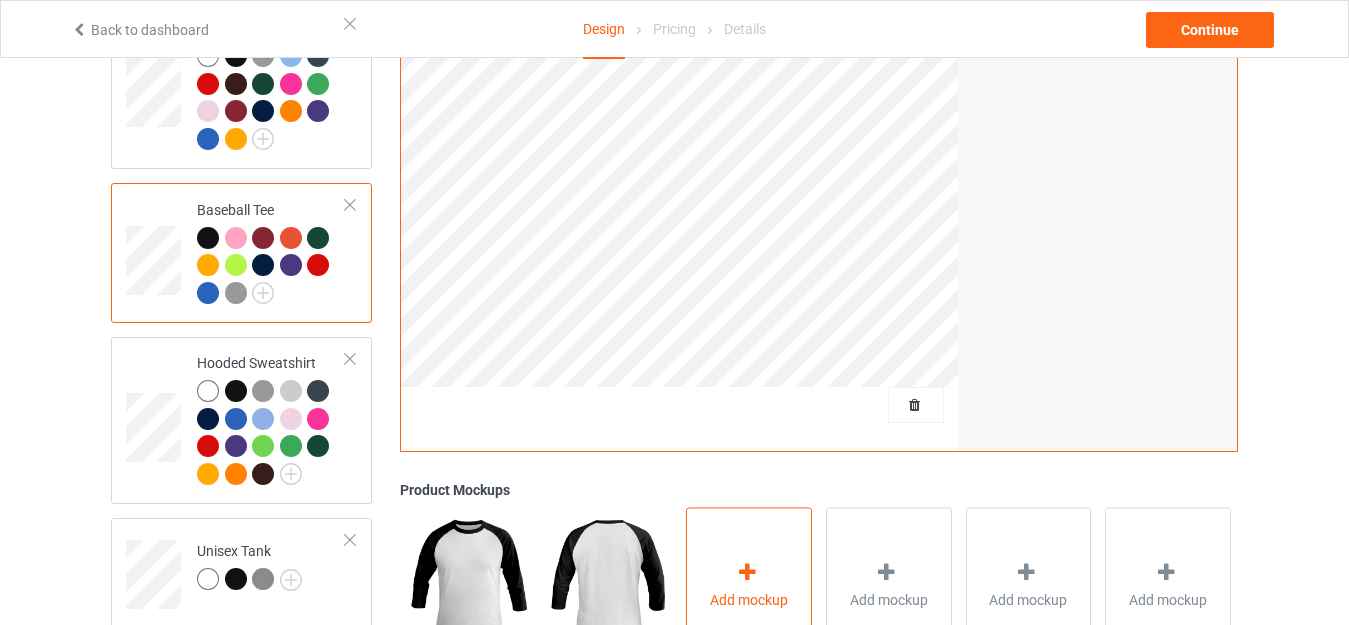 click at bounding box center [747, 572] 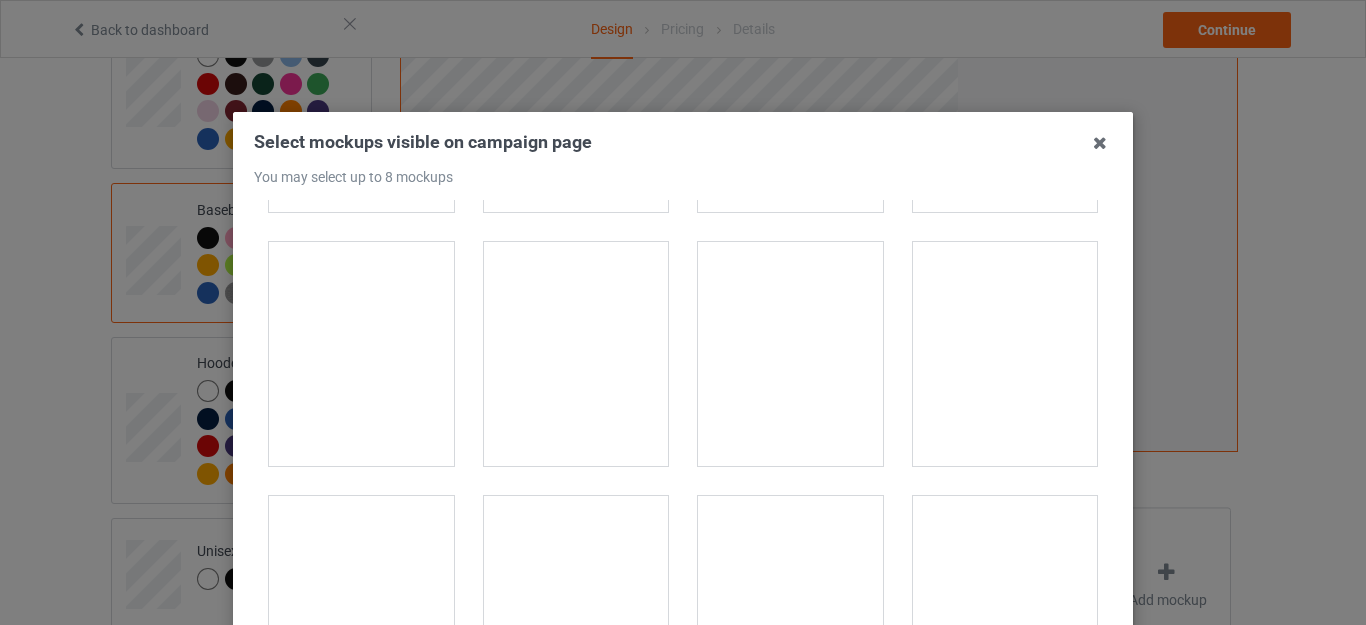 scroll, scrollTop: 1227, scrollLeft: 0, axis: vertical 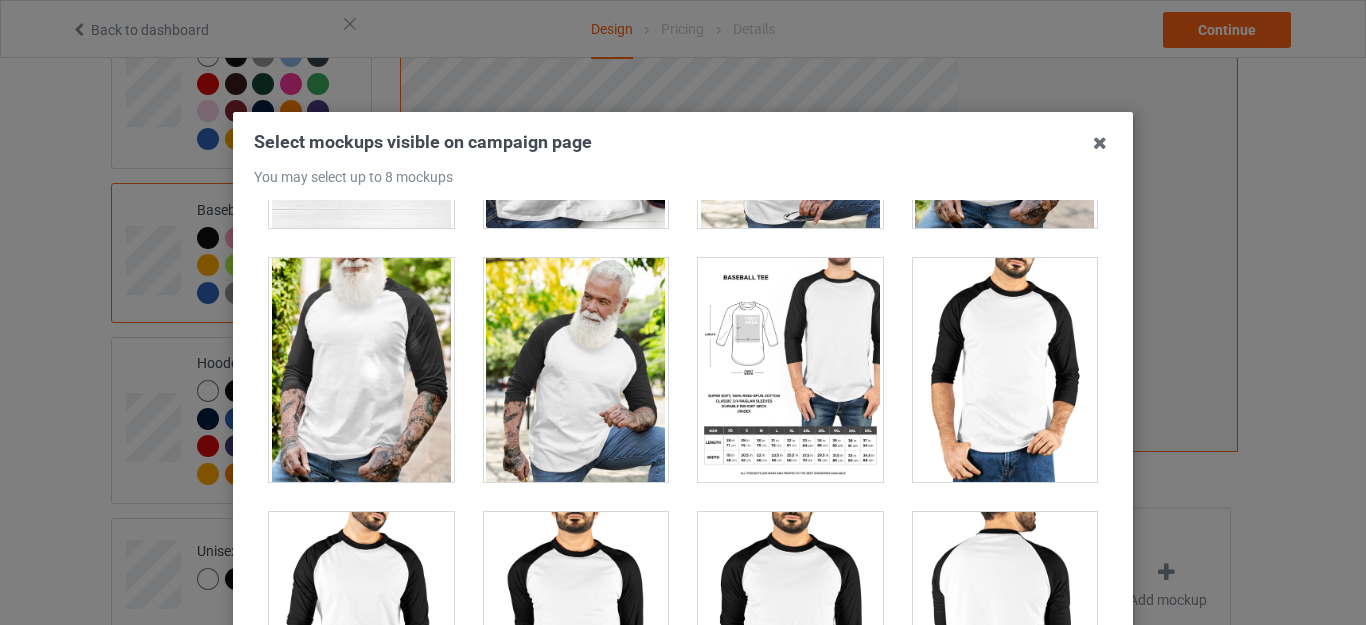 click at bounding box center [790, 370] 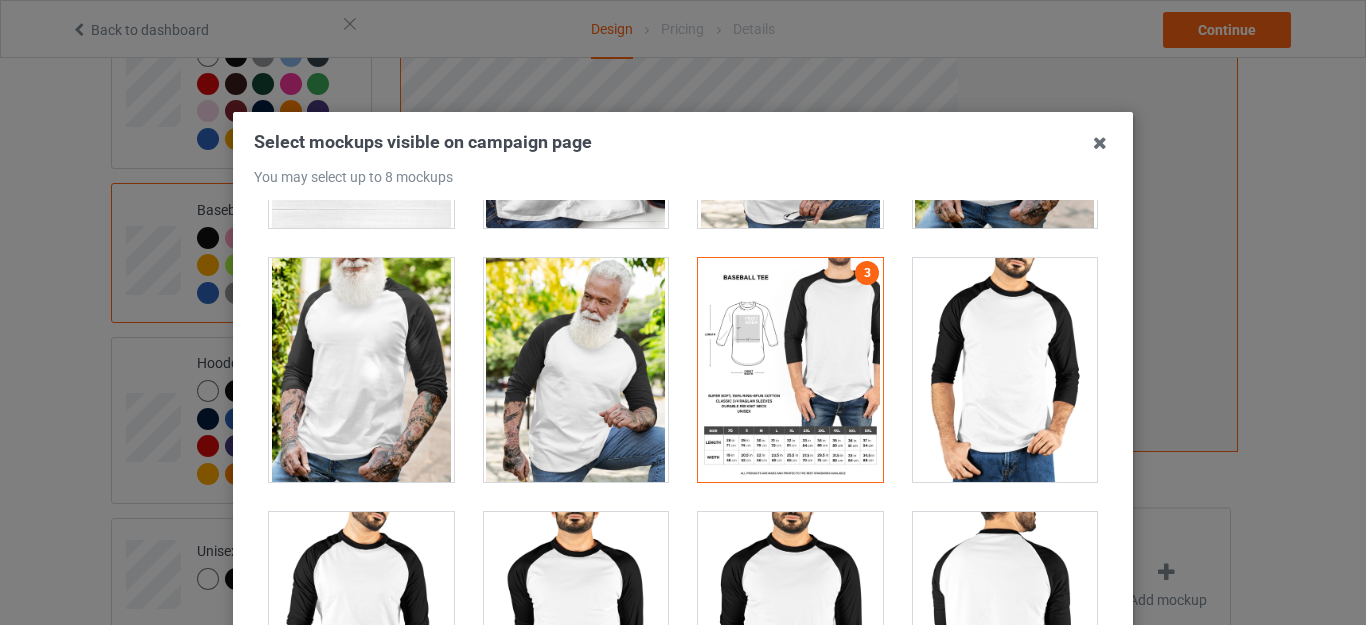 scroll, scrollTop: 278, scrollLeft: 0, axis: vertical 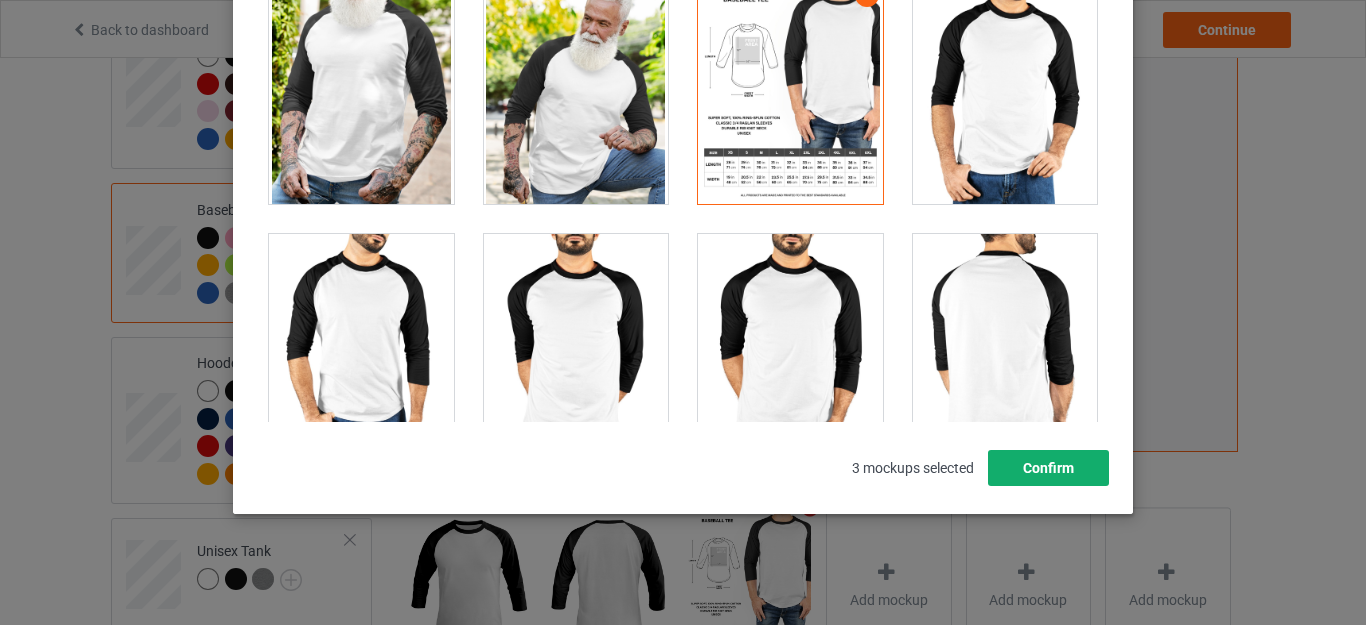 click on "Confirm" at bounding box center (1048, 468) 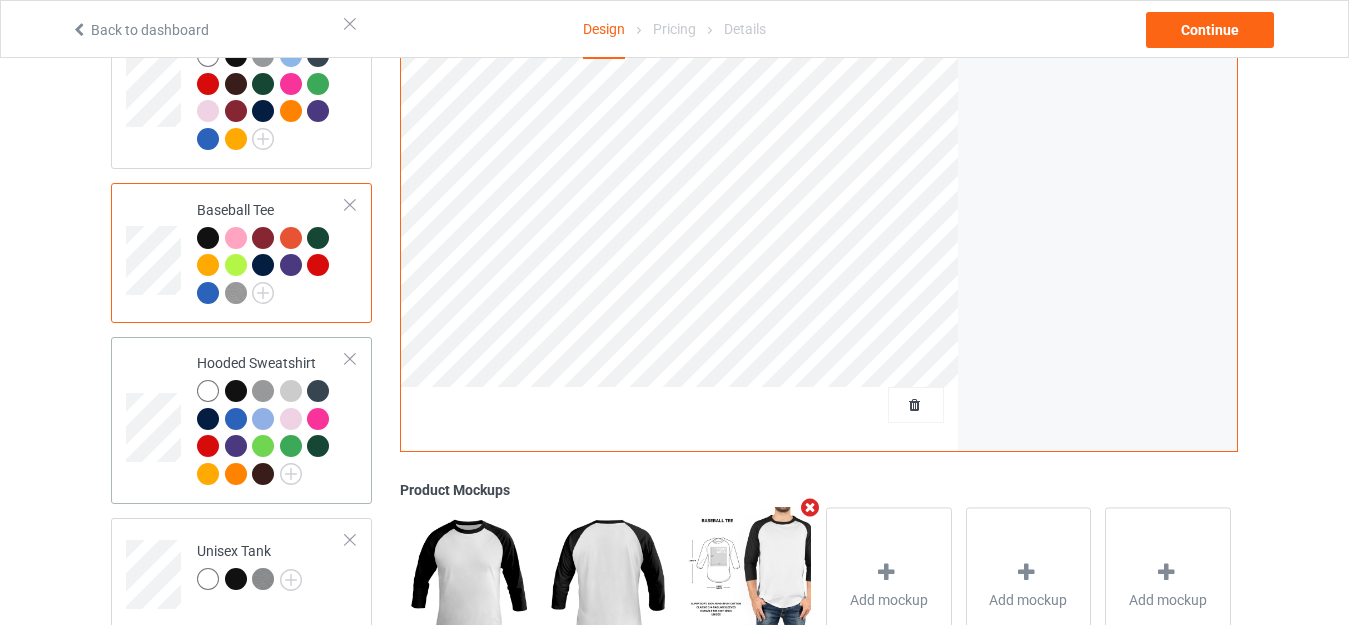 click on "Hooded Sweatshirt" at bounding box center [271, 420] 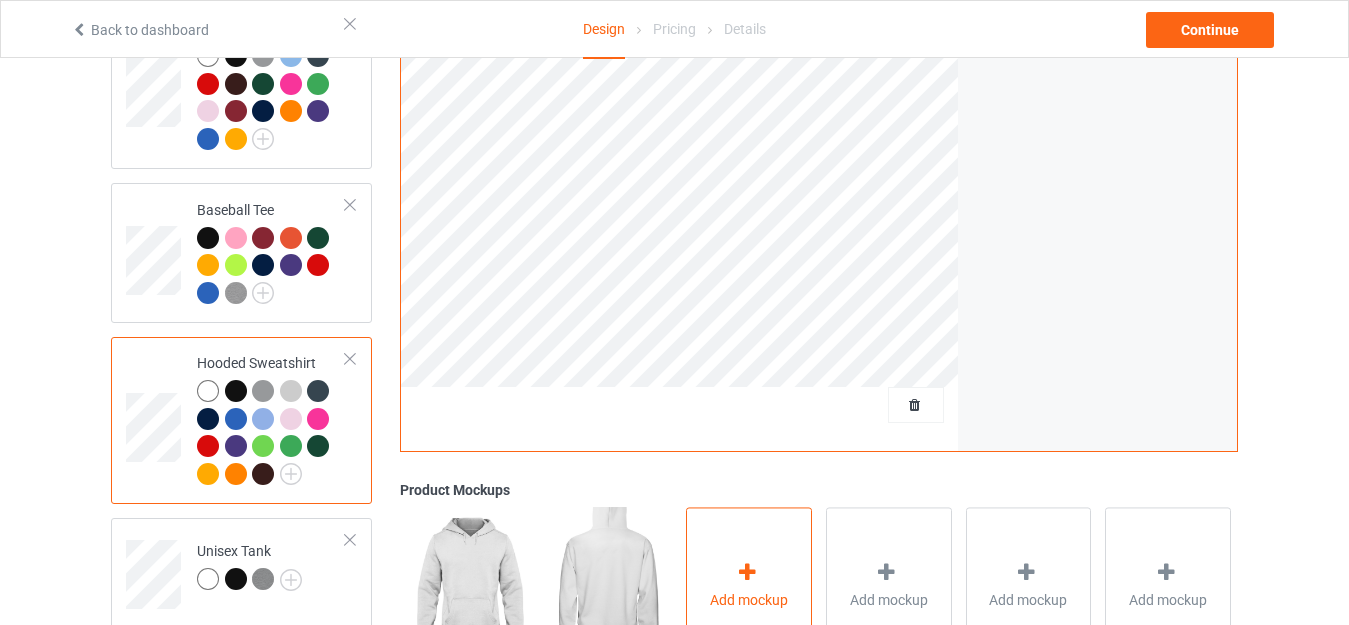 click on "Add mockup" at bounding box center (749, 585) 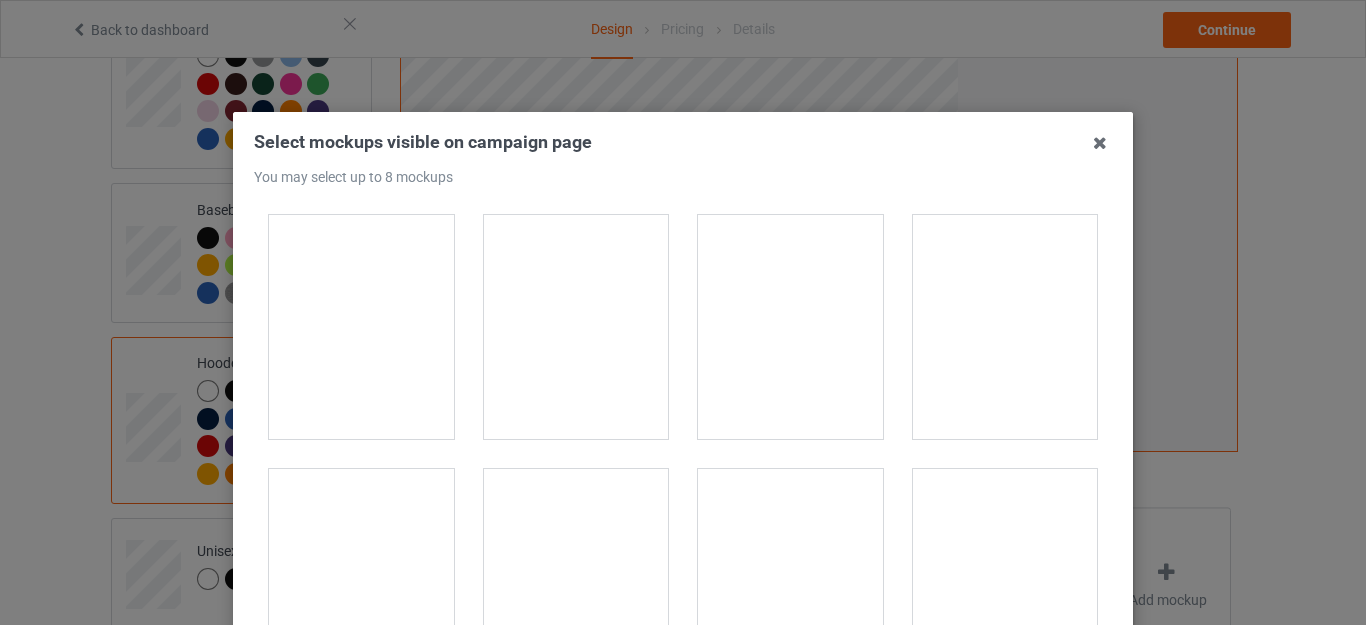 scroll, scrollTop: 3733, scrollLeft: 0, axis: vertical 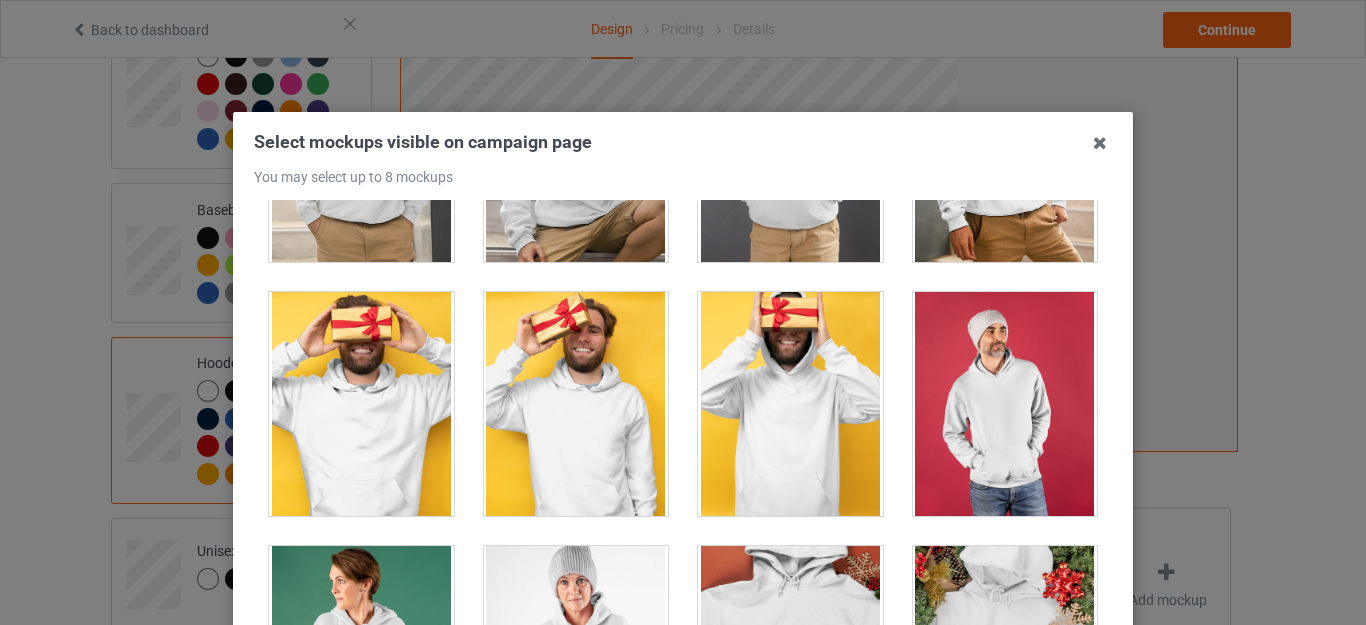 click at bounding box center [790, 404] 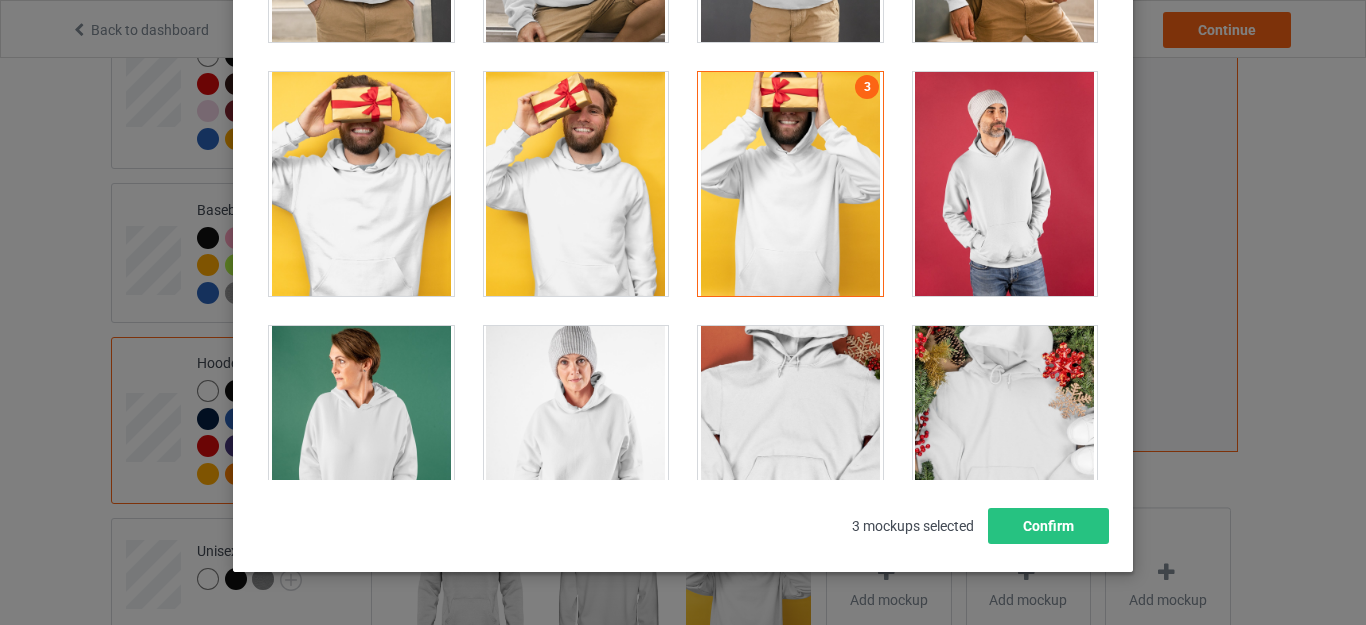 scroll, scrollTop: 267, scrollLeft: 0, axis: vertical 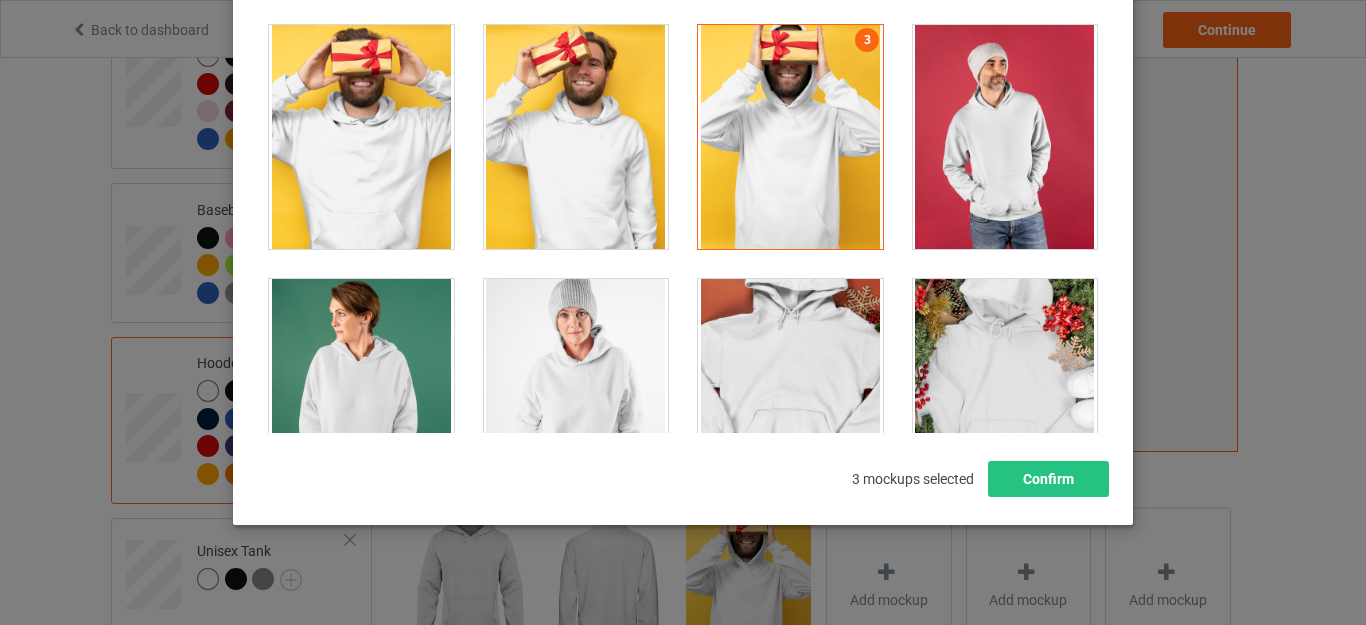 click on "Select mockups visible on campaign page You may select up to 8 mockups 1 2 3 3 mockups selected Confirm" at bounding box center [683, 185] 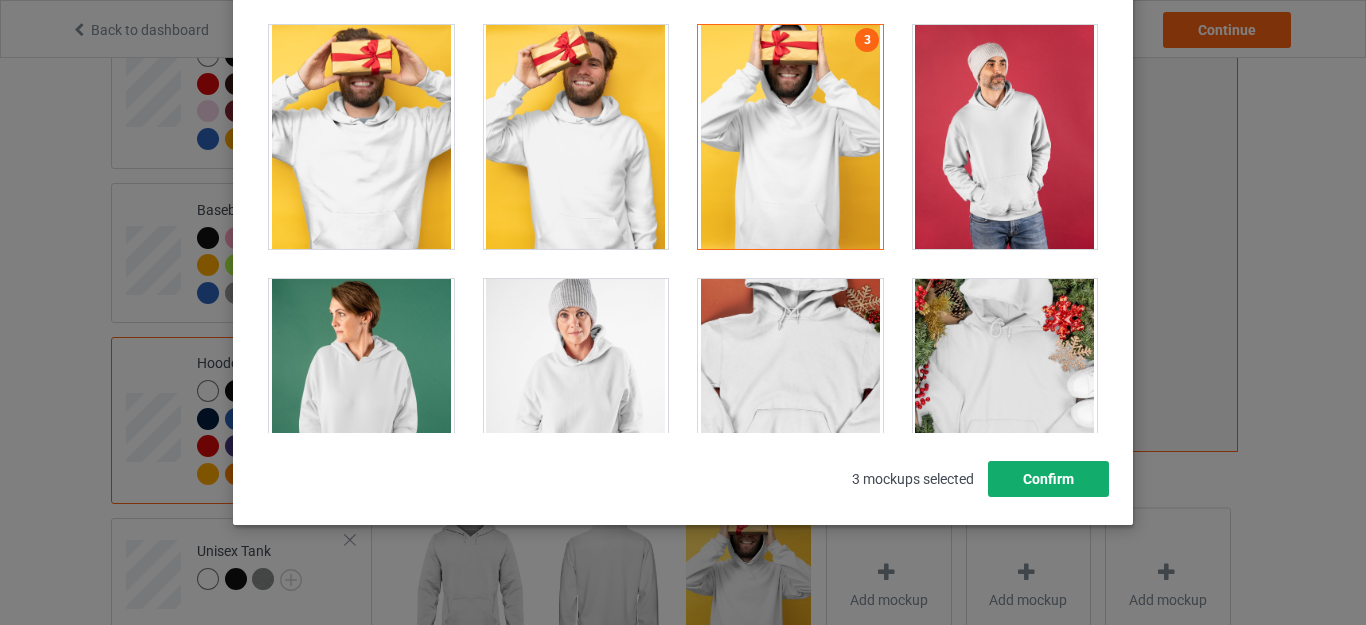click on "Confirm" at bounding box center (1048, 479) 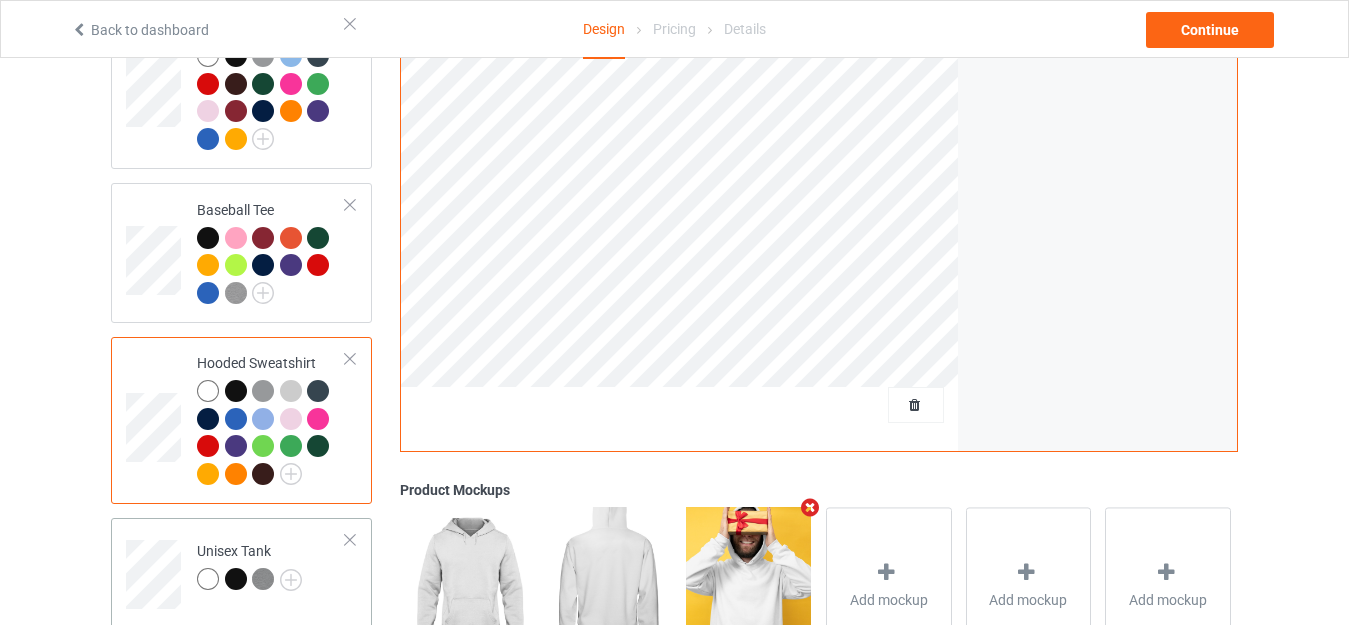 click on "Unisex Tank" at bounding box center (271, 567) 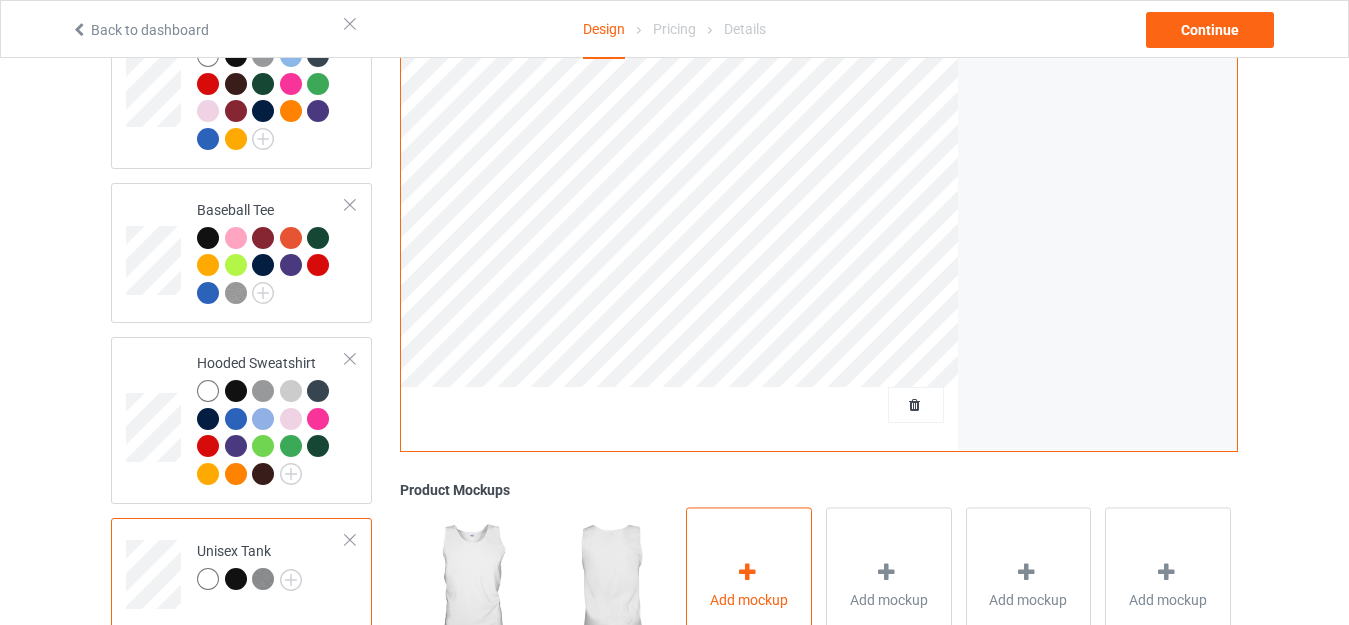 click on "Add mockup" at bounding box center [749, 585] 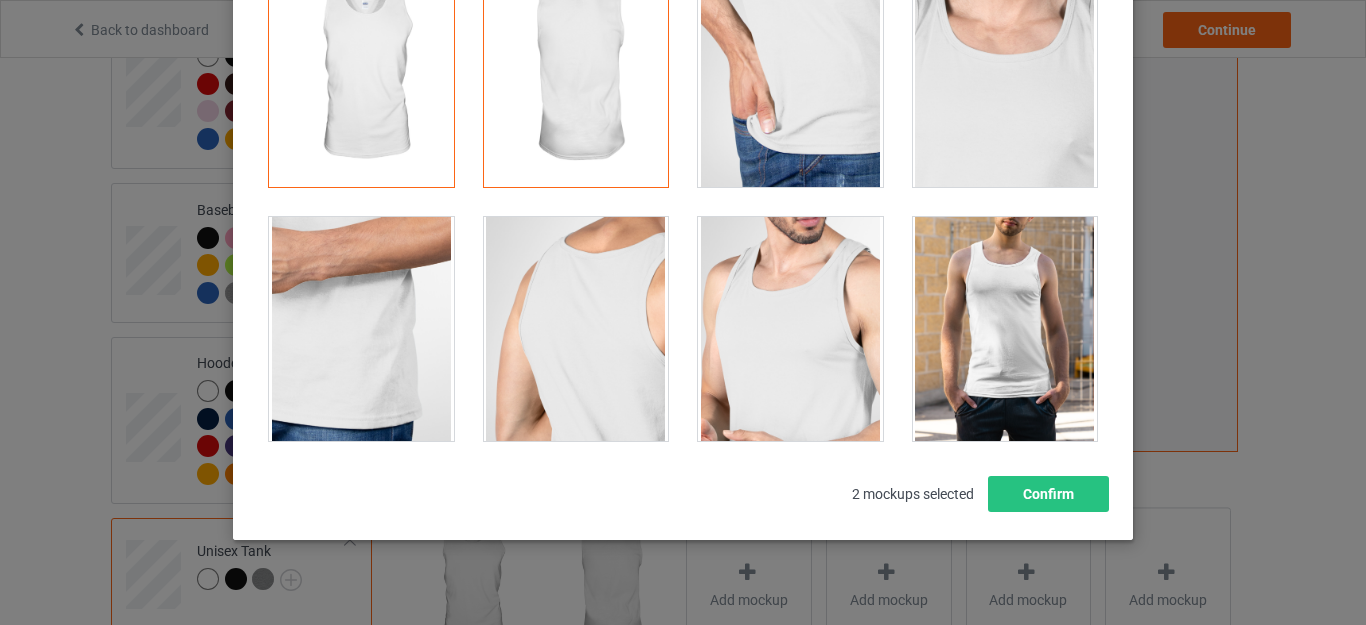scroll, scrollTop: 278, scrollLeft: 0, axis: vertical 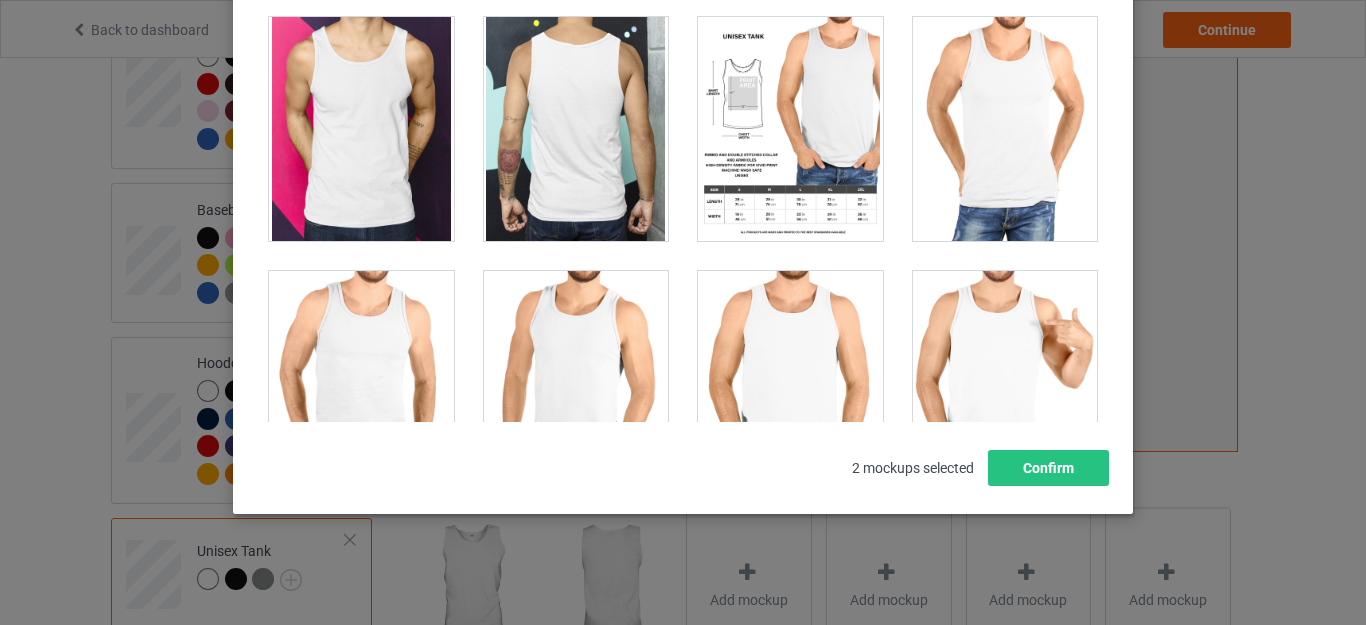 click at bounding box center [790, 129] 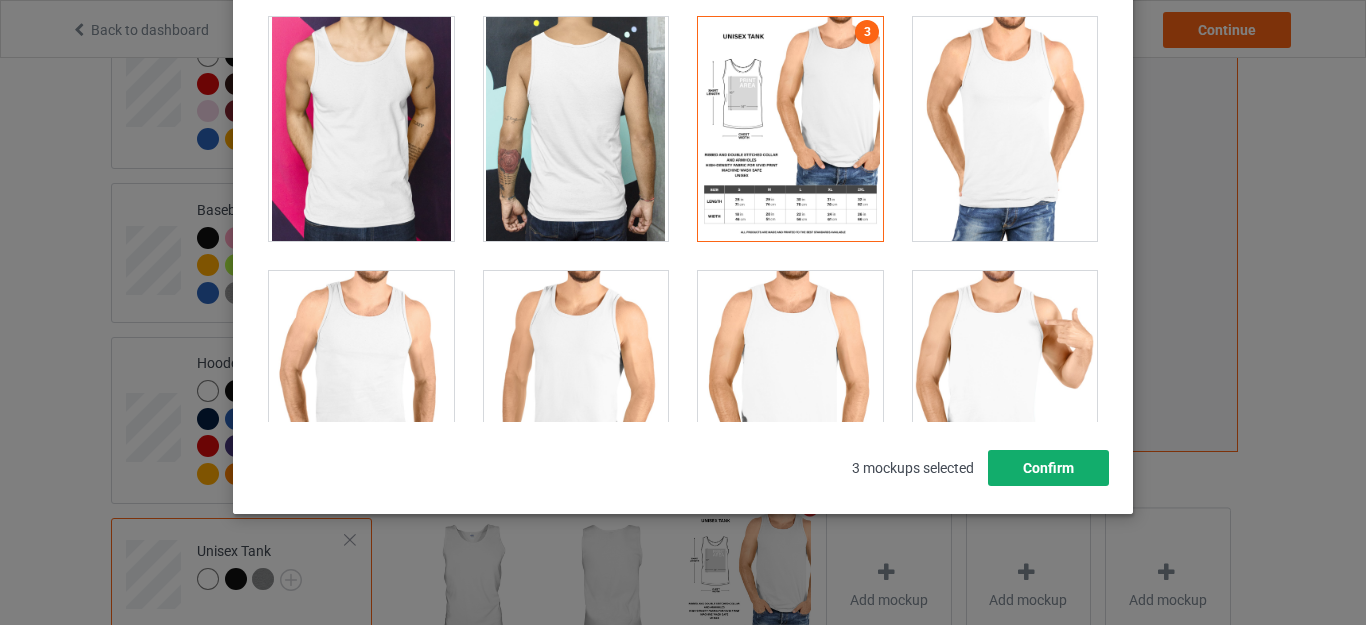 click on "Confirm" at bounding box center (1048, 468) 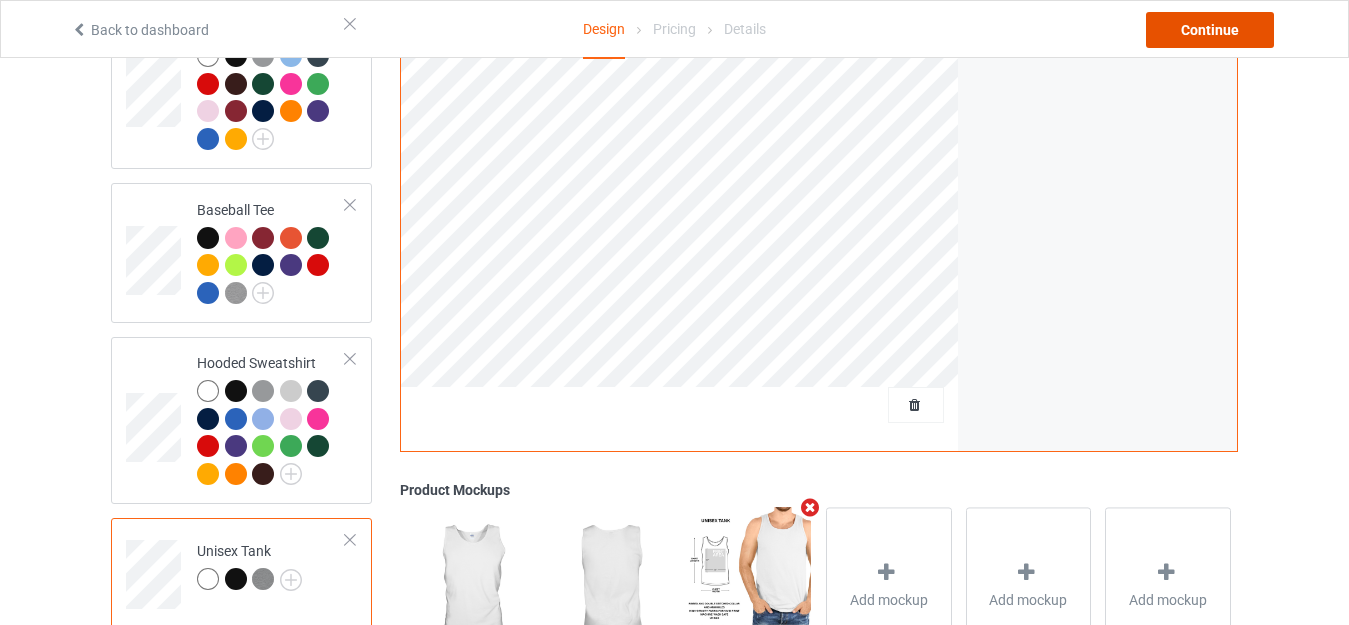 click on "Continue" at bounding box center [1210, 30] 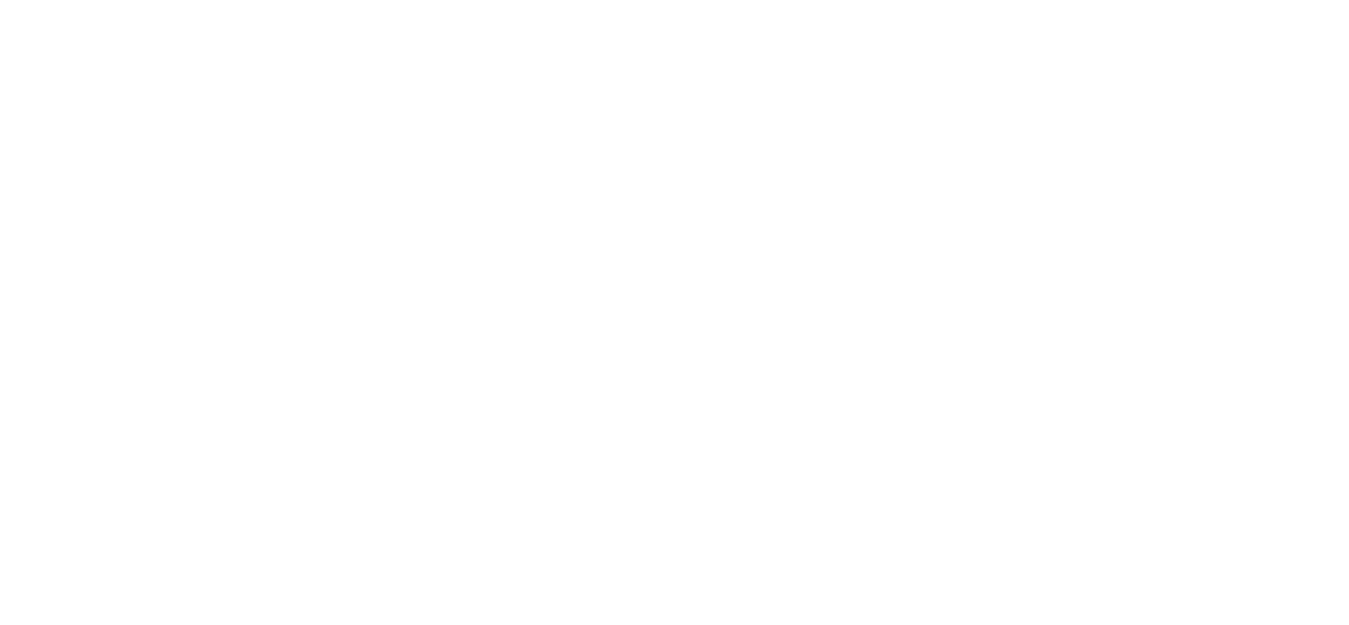 scroll, scrollTop: 0, scrollLeft: 0, axis: both 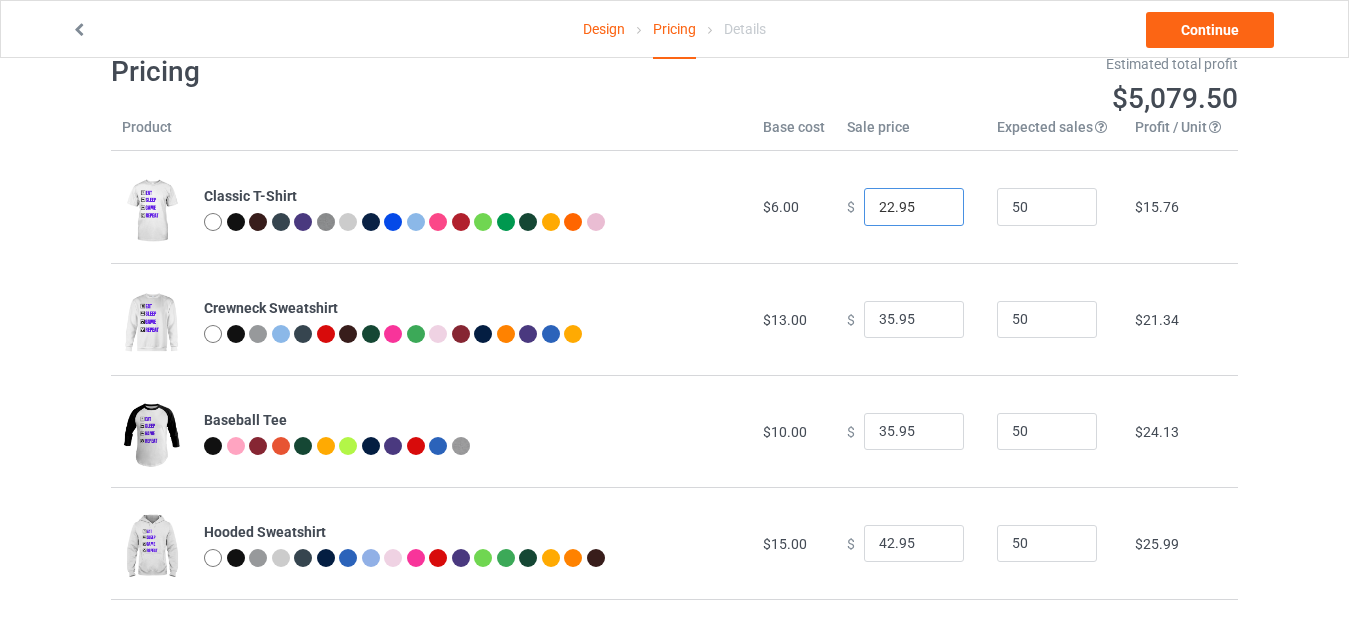click on "22.95" at bounding box center (914, 207) 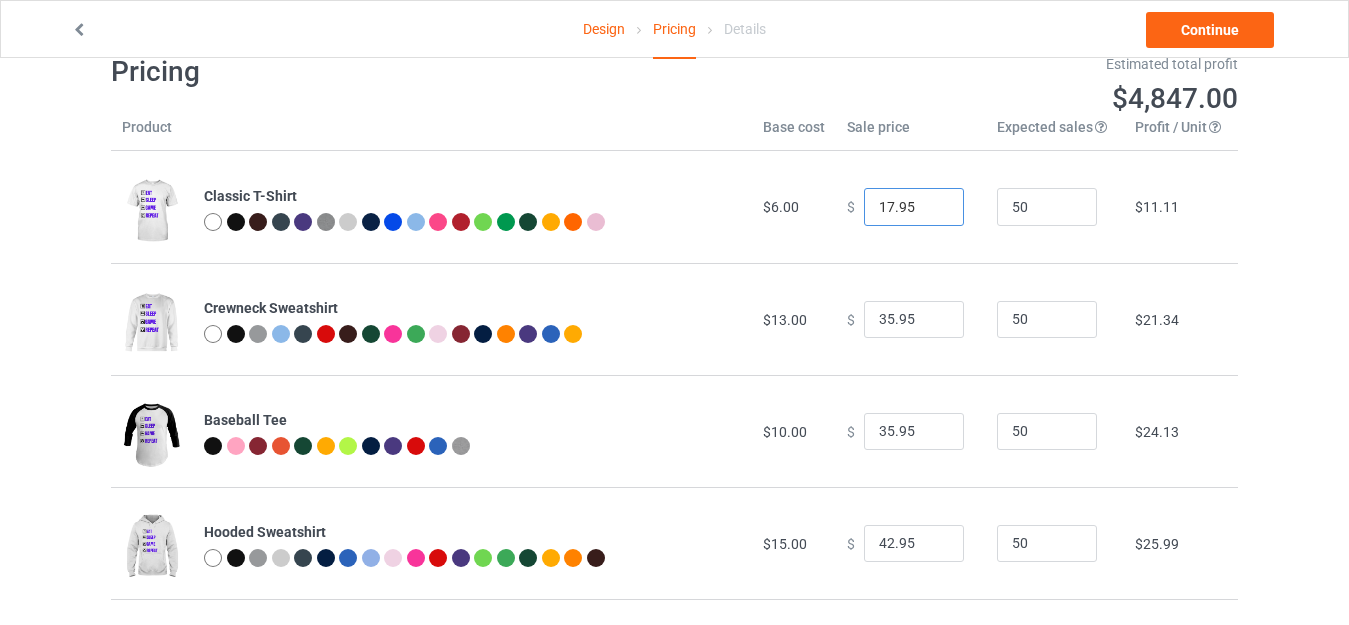 type on "17.95" 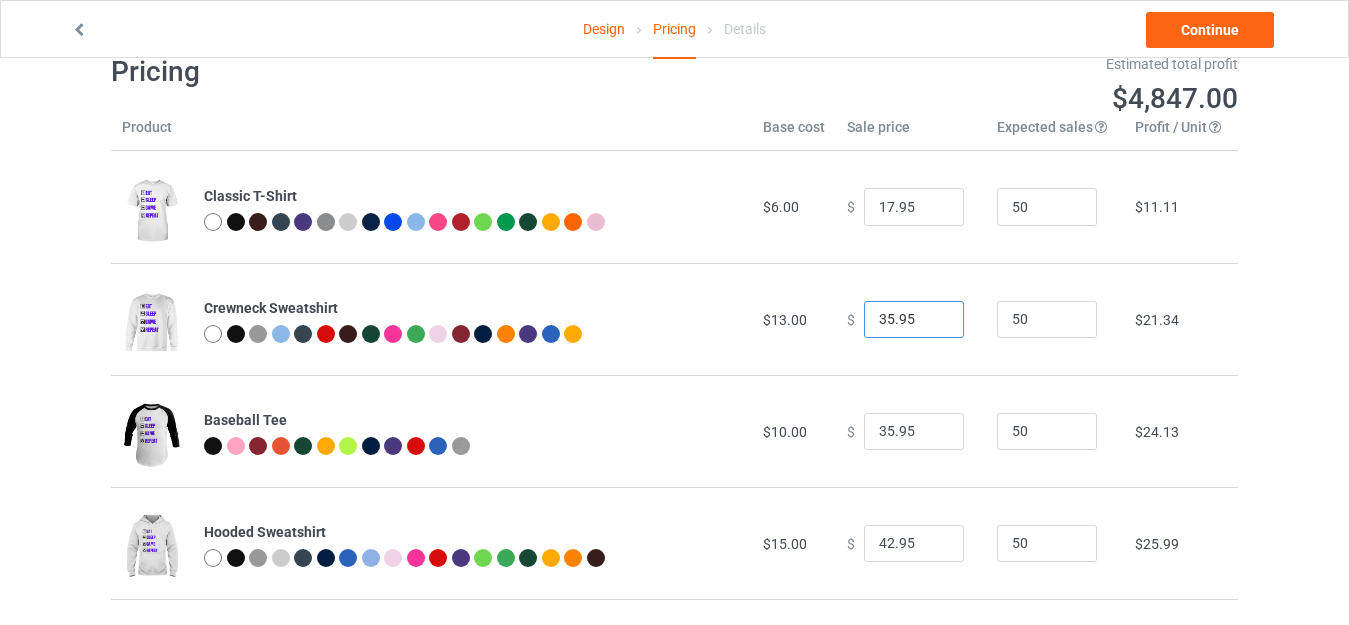 click on "35.95" at bounding box center (914, 320) 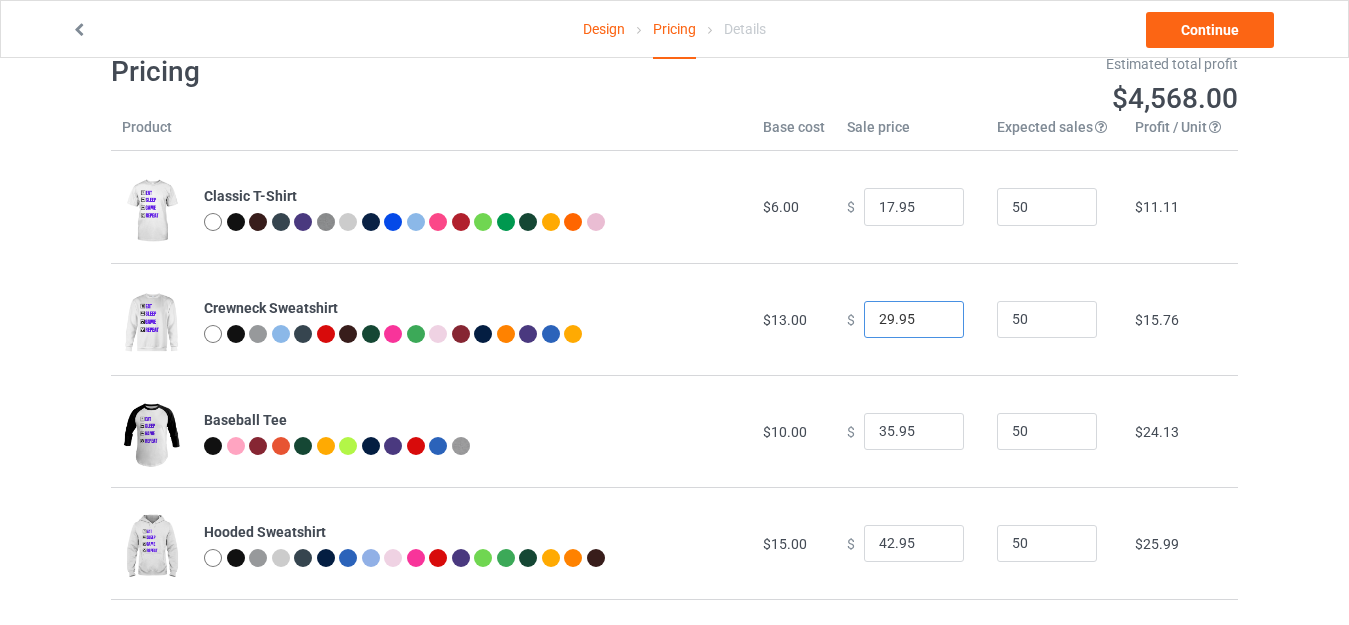 type on "29.95" 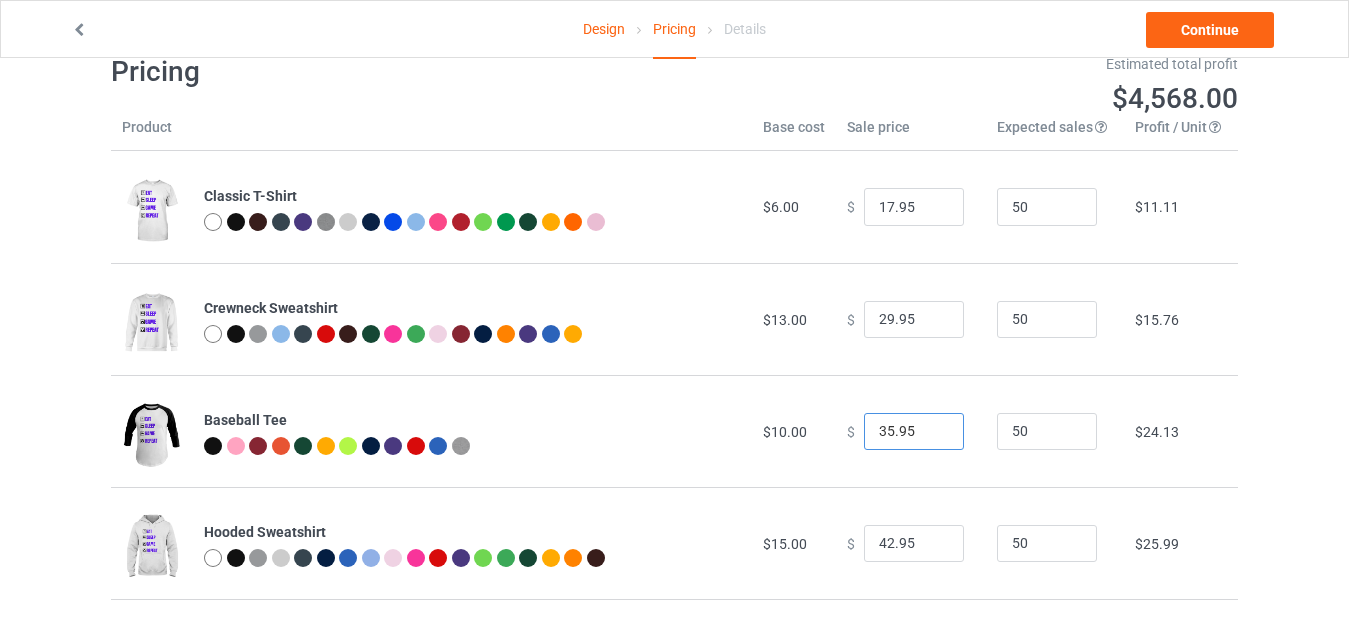 click on "35.95" at bounding box center (914, 432) 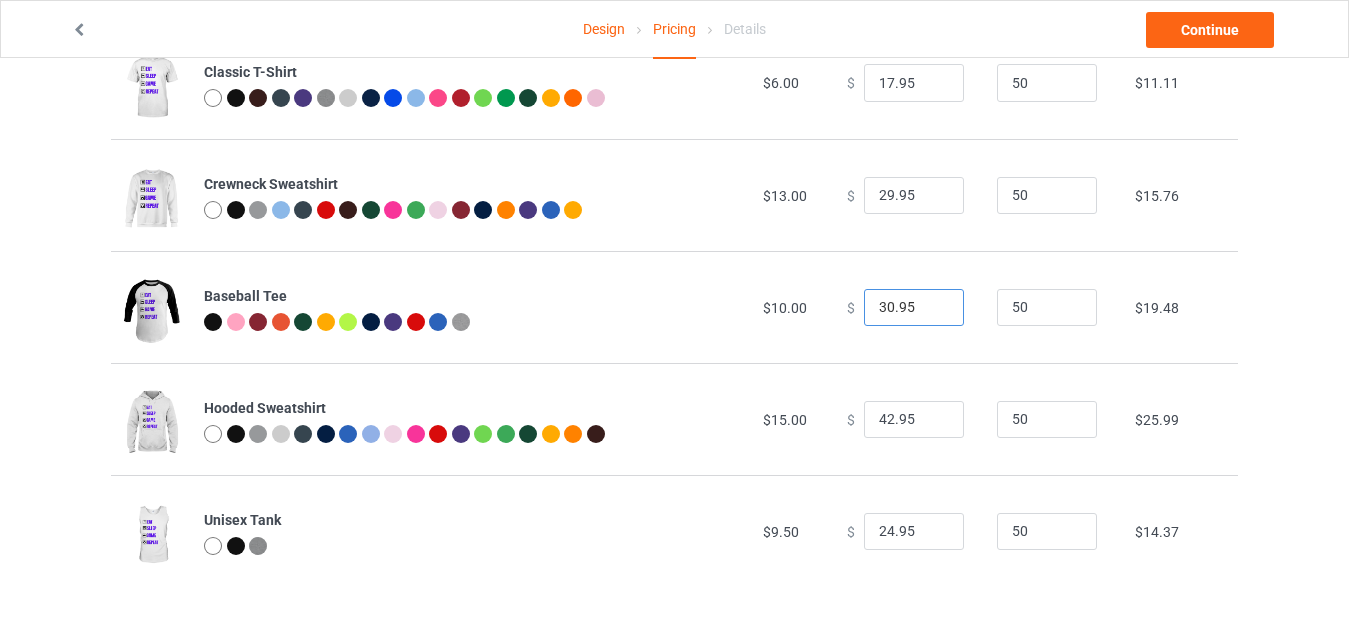 scroll, scrollTop: 174, scrollLeft: 0, axis: vertical 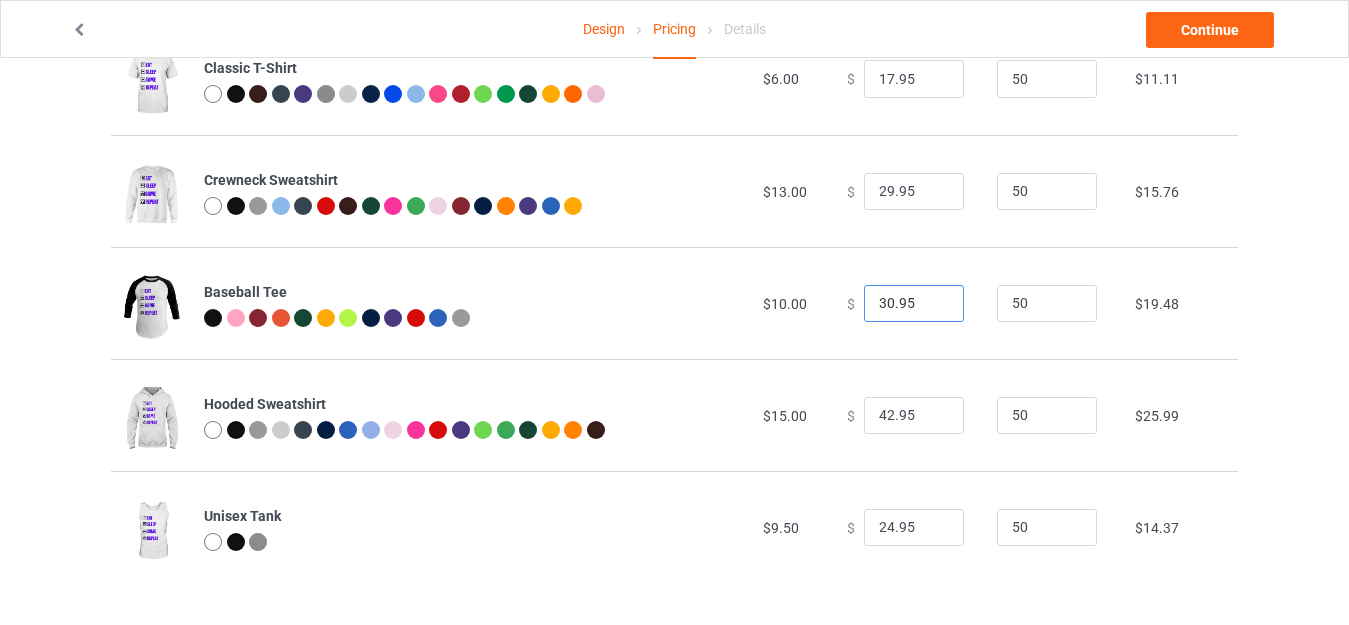 type on "30.95" 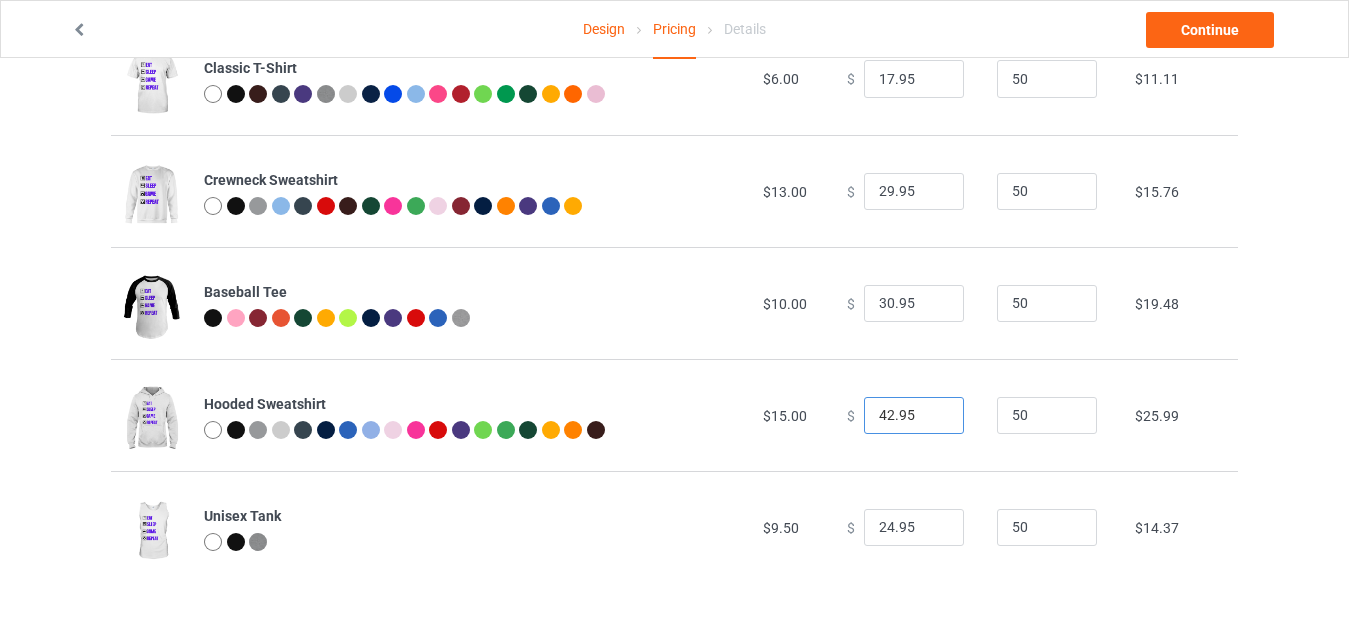 click on "42.95" at bounding box center (914, 416) 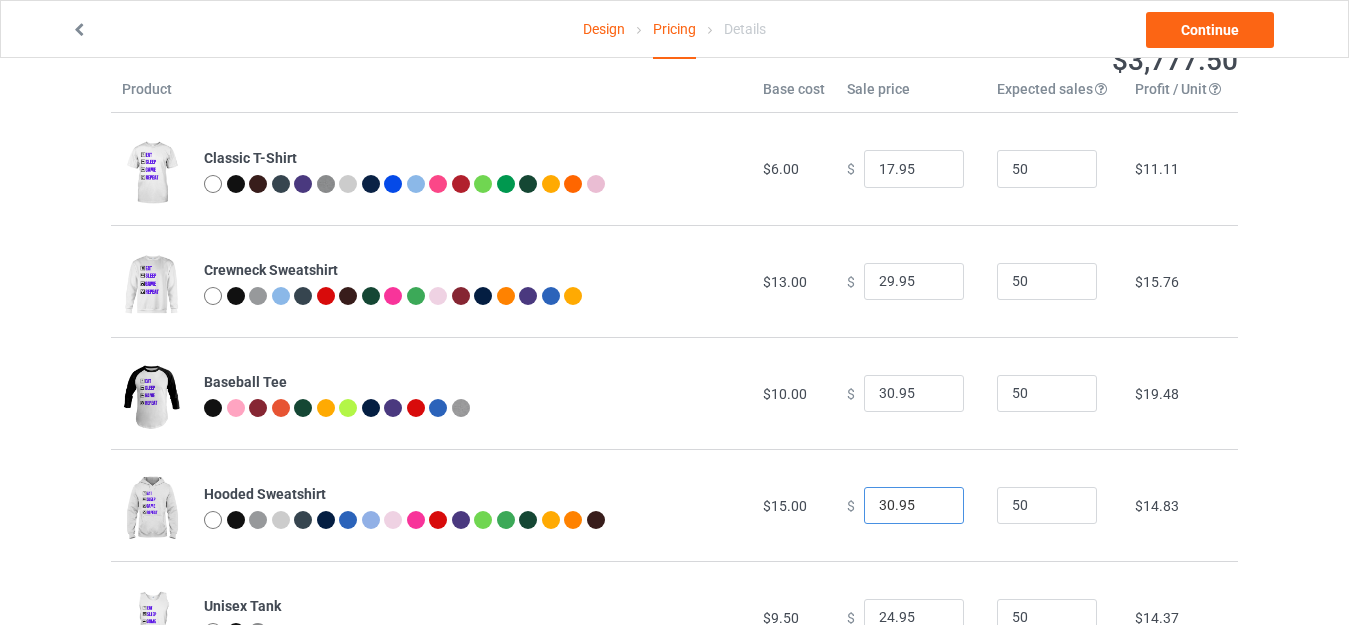 scroll, scrollTop: 71, scrollLeft: 0, axis: vertical 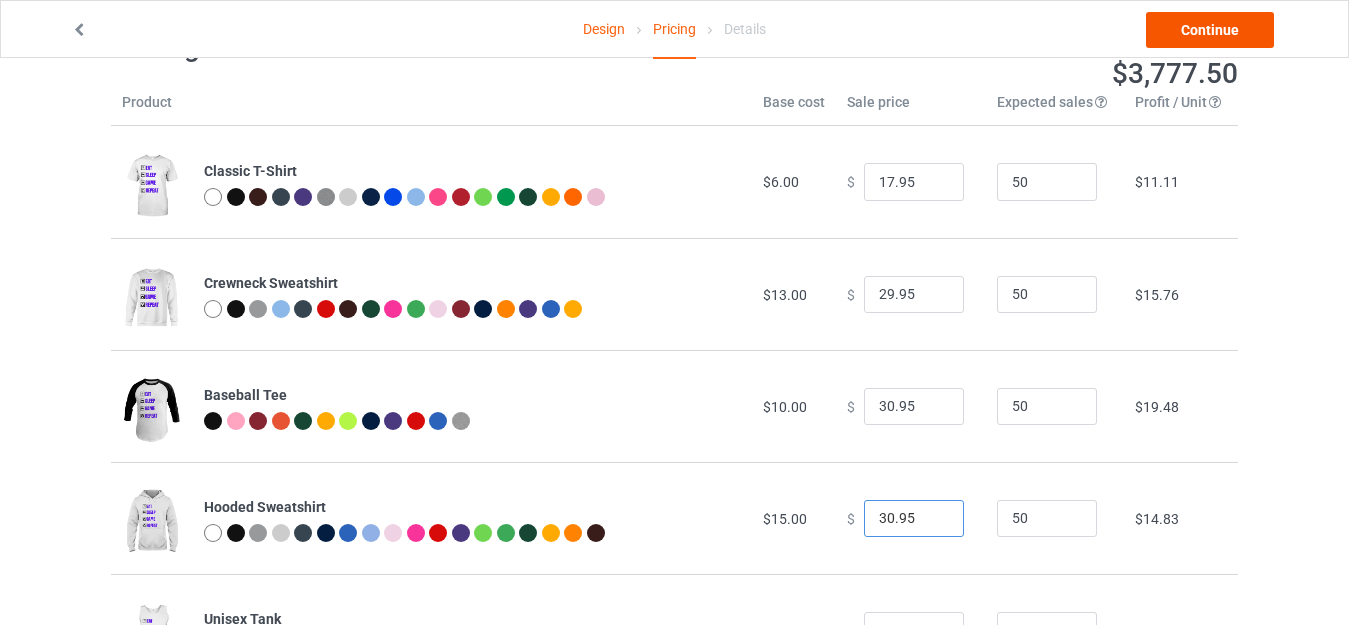 type on "30.95" 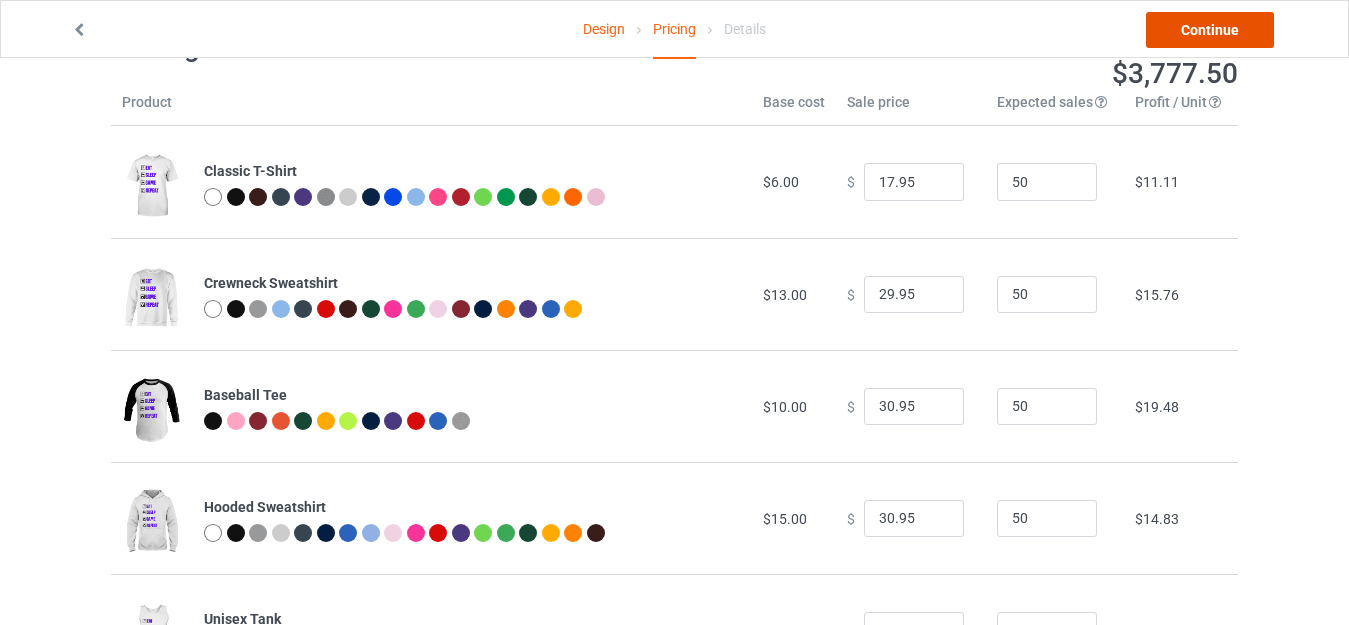 click on "Continue" at bounding box center [1210, 30] 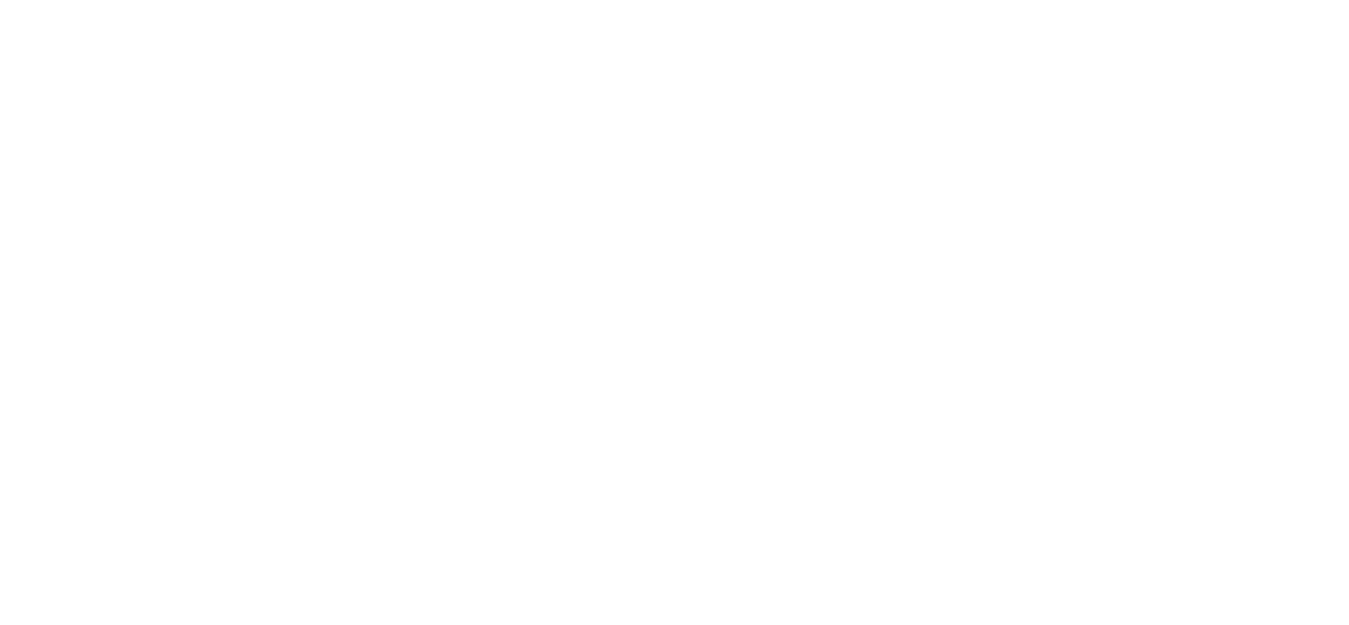 scroll, scrollTop: 0, scrollLeft: 0, axis: both 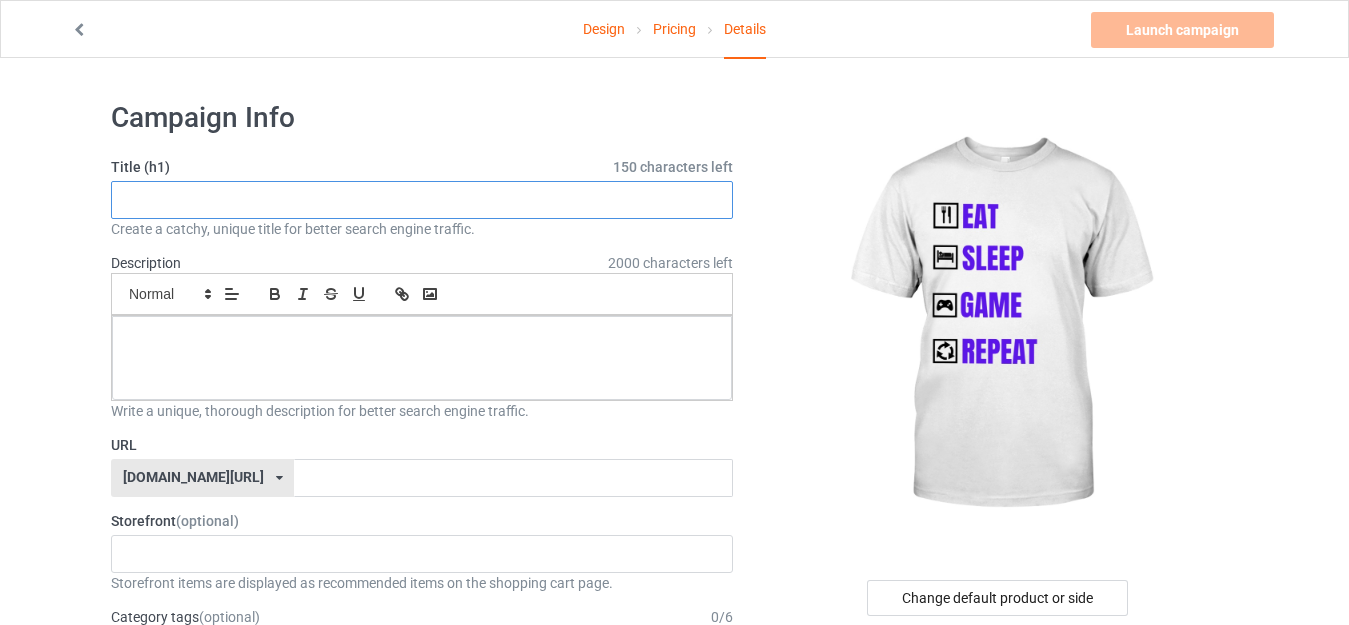 click at bounding box center [422, 200] 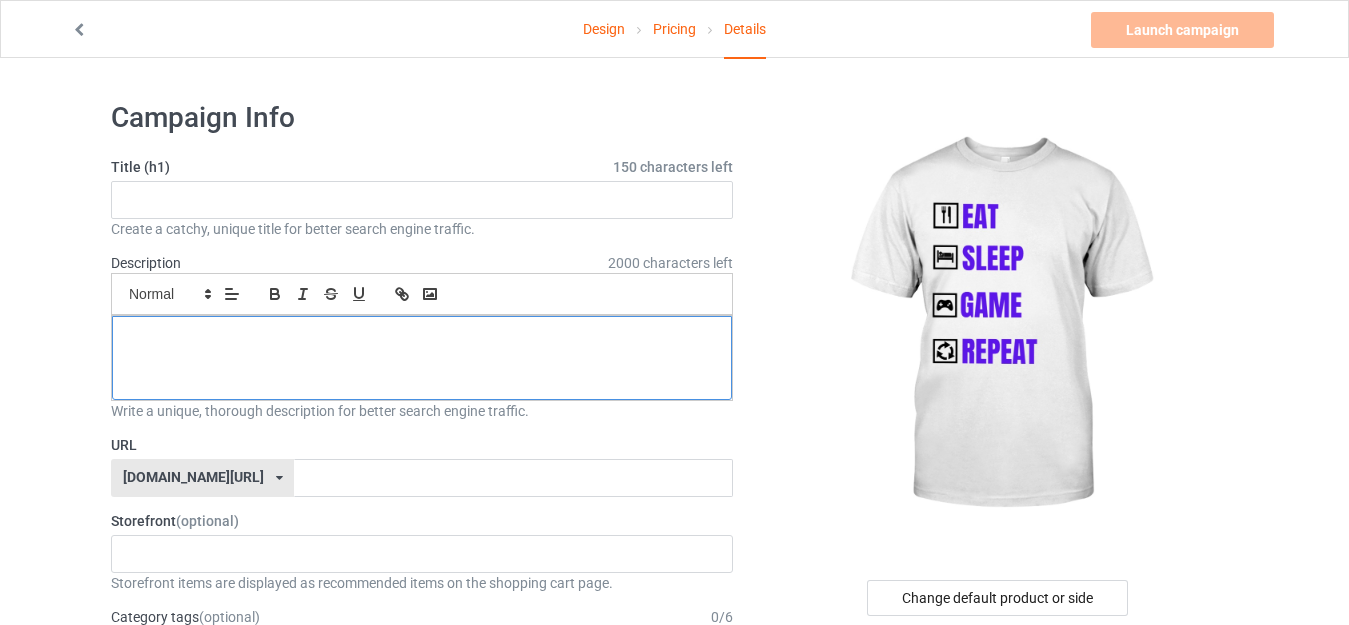 click at bounding box center [422, 338] 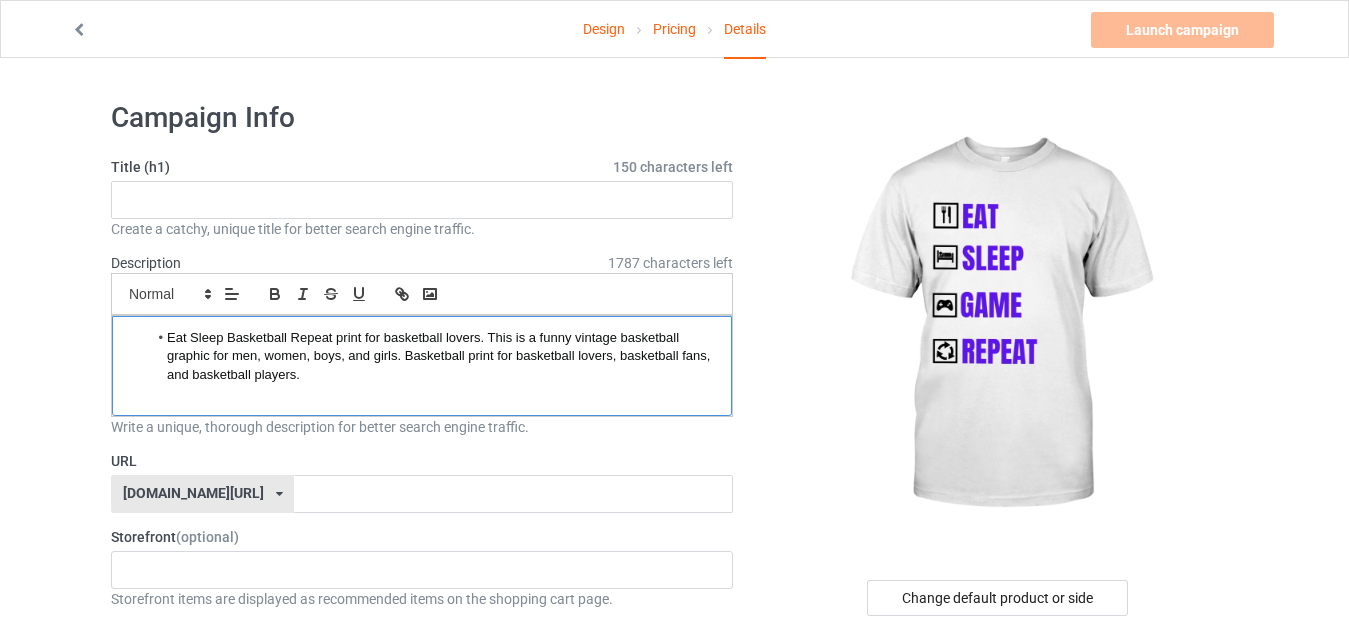 scroll, scrollTop: 0, scrollLeft: 0, axis: both 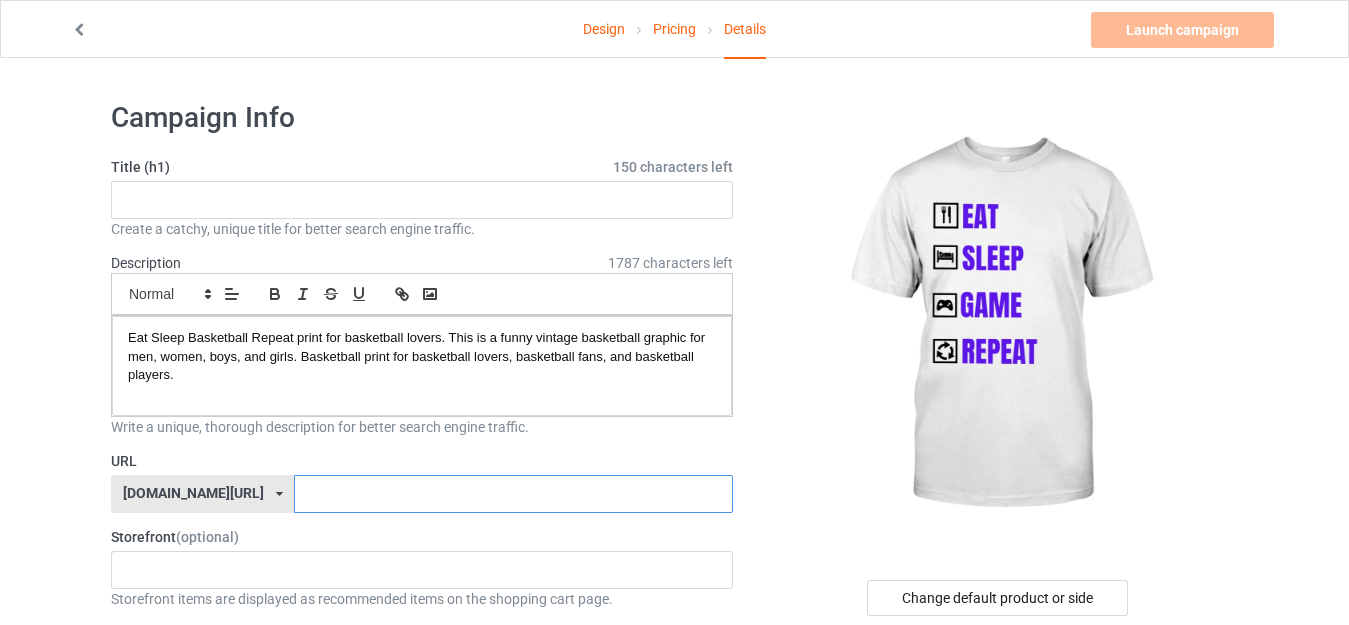 click at bounding box center (513, 494) 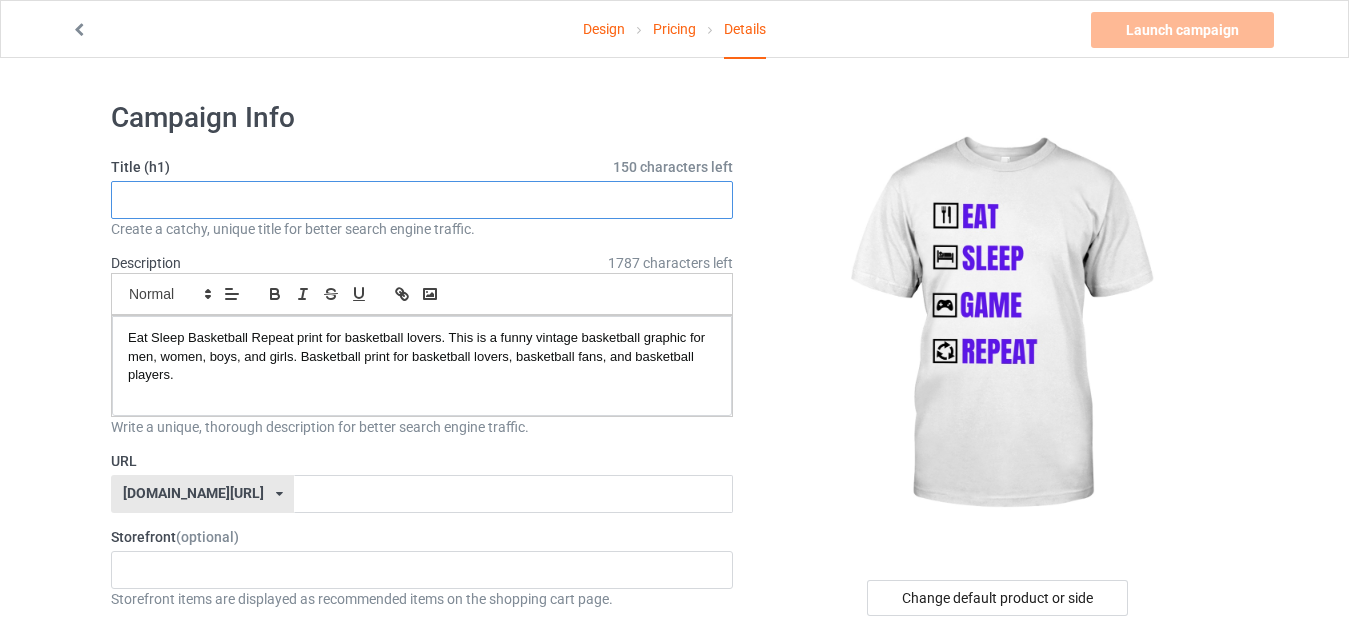 click at bounding box center [422, 200] 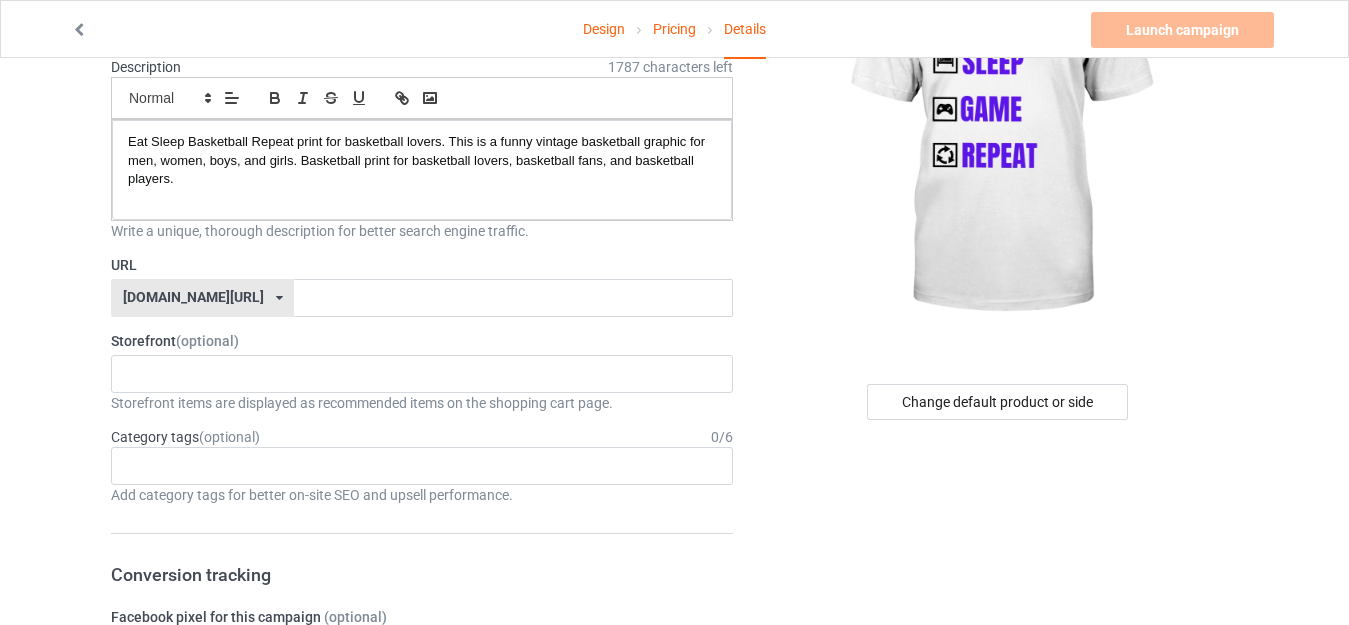 scroll, scrollTop: 203, scrollLeft: 0, axis: vertical 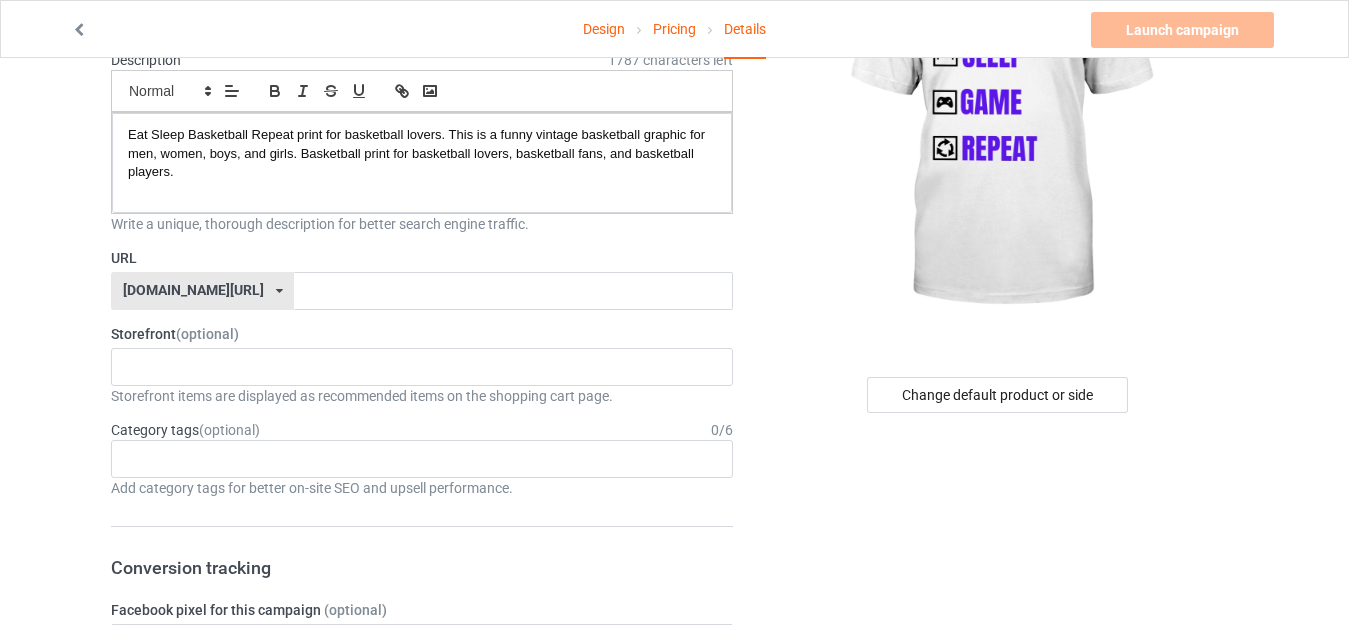 type on "Eat sleep basketball repeat" 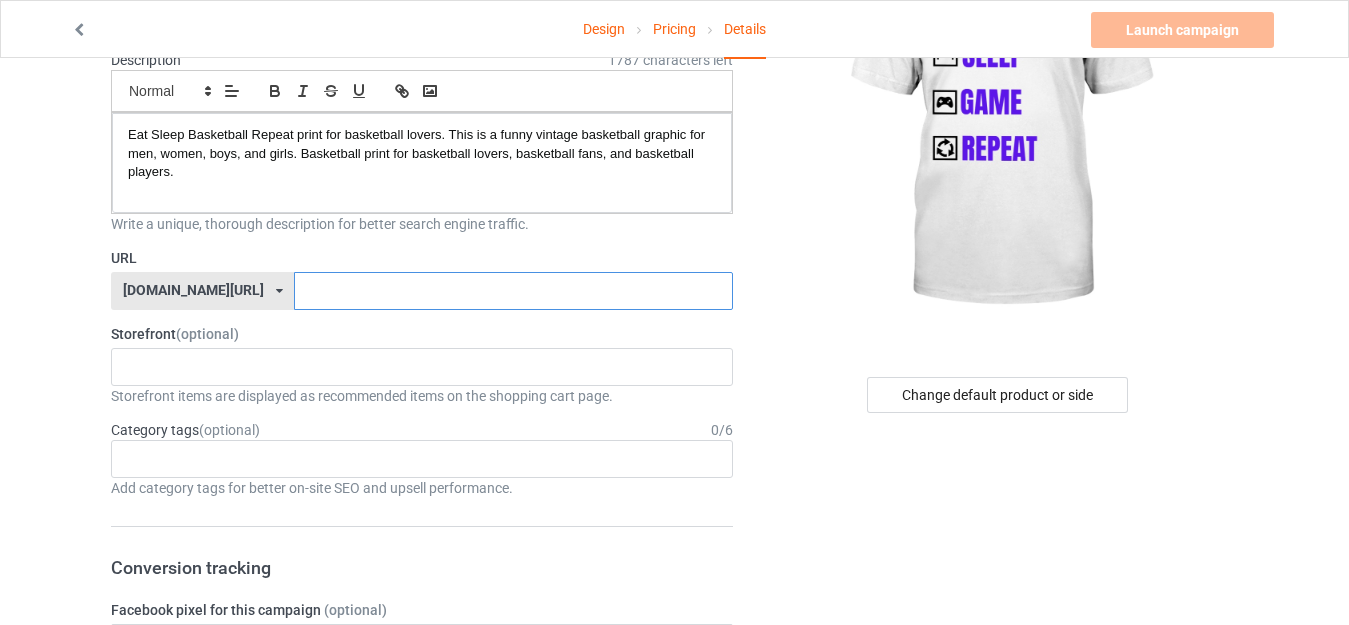 click at bounding box center (513, 291) 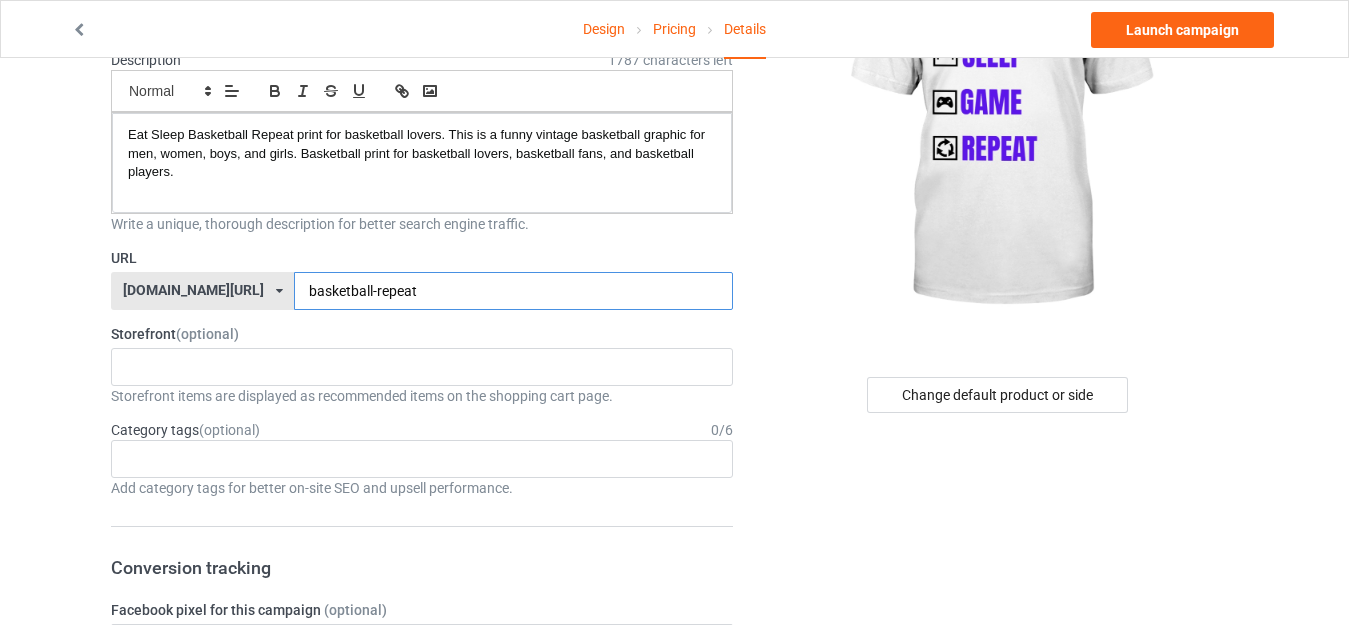 click on "basketball-repeat" at bounding box center [513, 291] 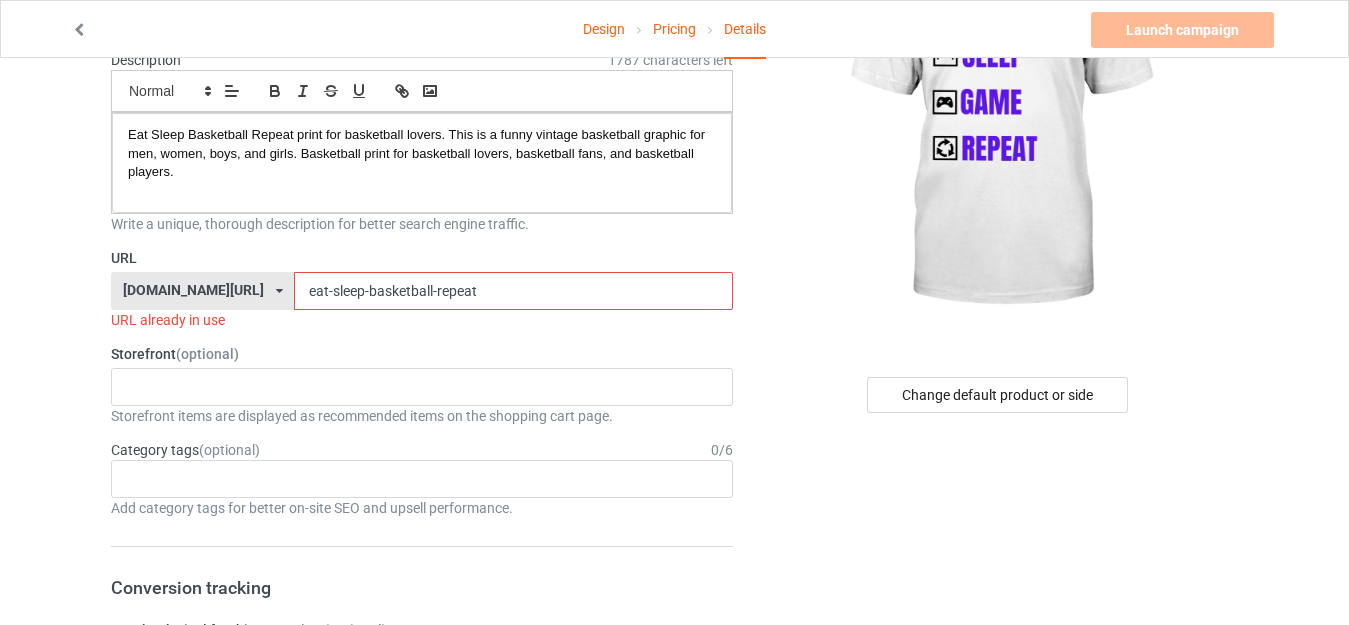 scroll, scrollTop: 222, scrollLeft: 0, axis: vertical 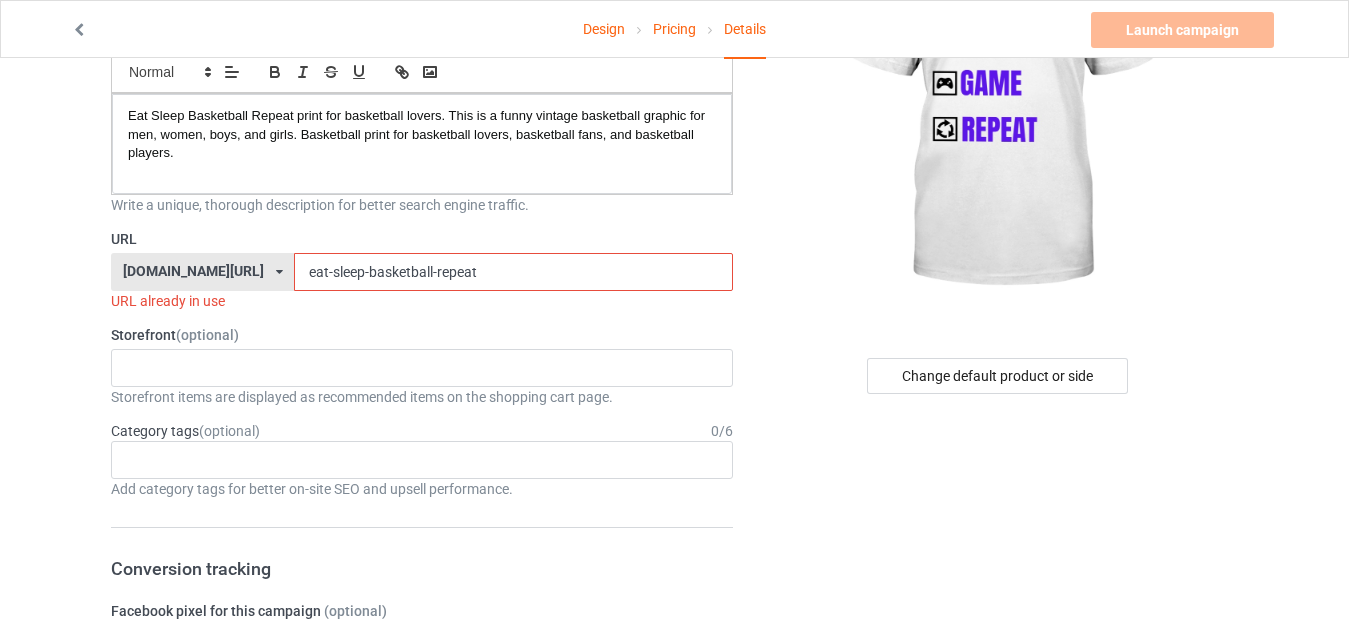 click on "eat-sleep-basketball-repeat" at bounding box center (513, 272) 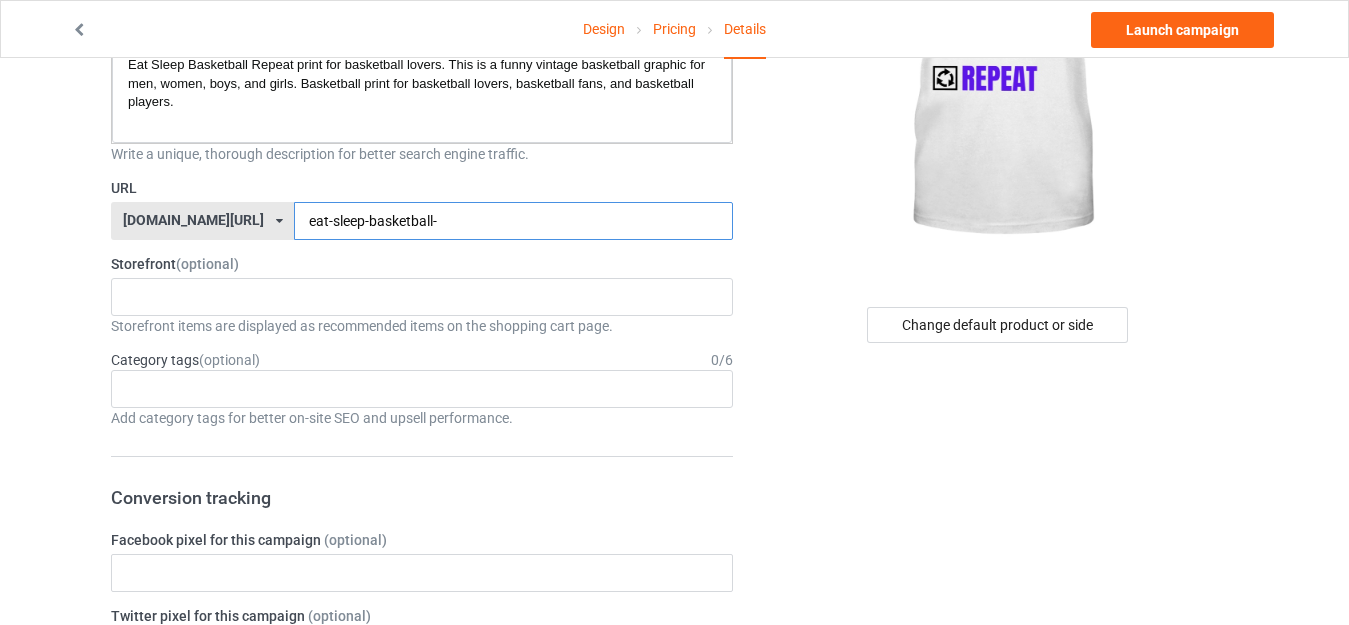 scroll, scrollTop: 298, scrollLeft: 0, axis: vertical 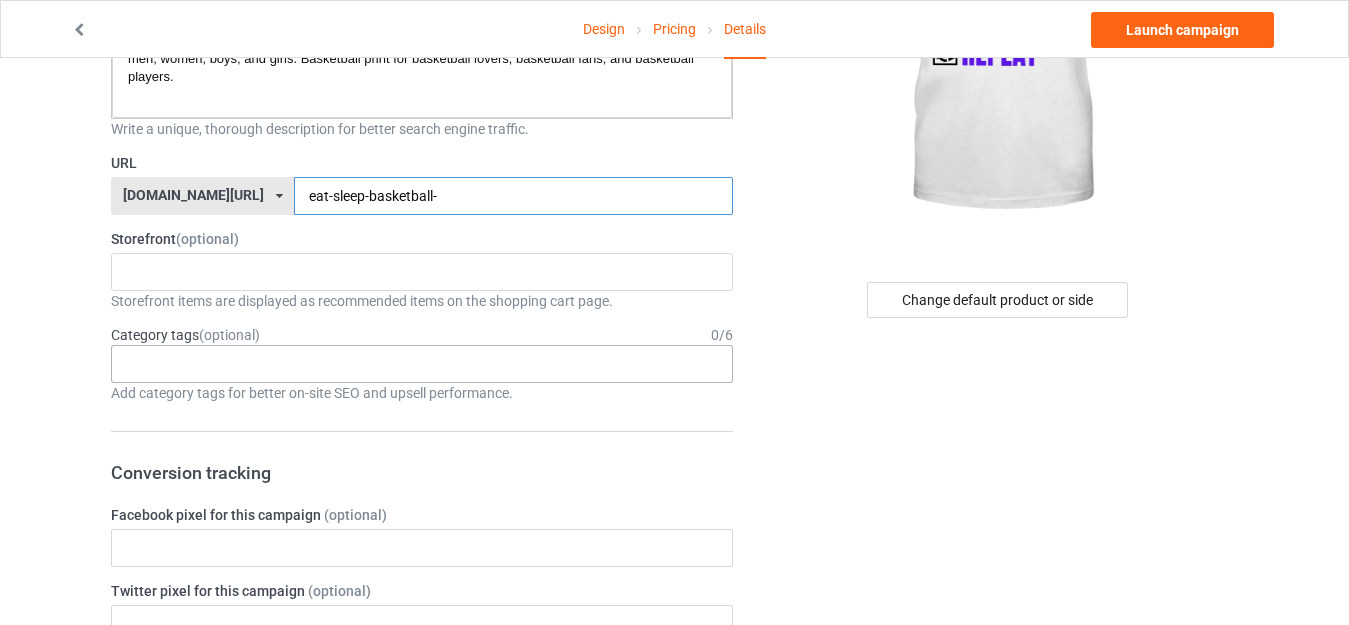 type on "eat-sleep-basketball-" 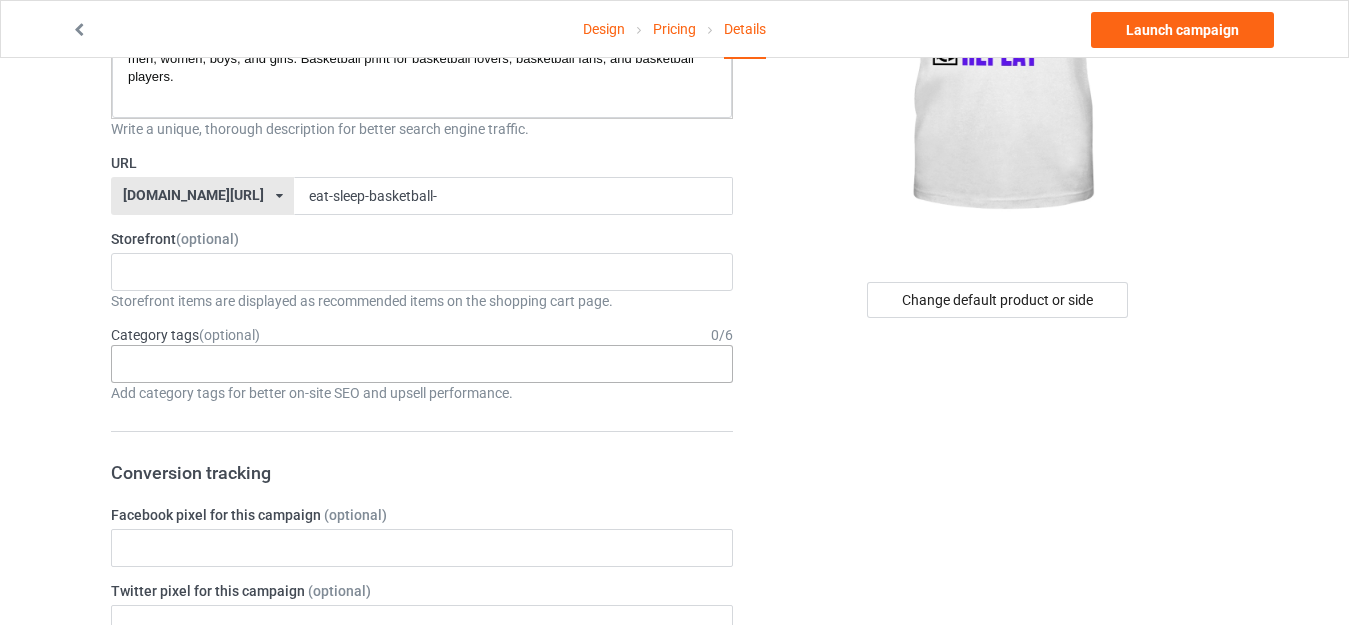 click on "Age > [DEMOGRAPHIC_DATA] > 1 Age > [DEMOGRAPHIC_DATA] Months > 1 Month Age > [DEMOGRAPHIC_DATA] Months Age > [DEMOGRAPHIC_DATA] Age > [DEMOGRAPHIC_DATA] > 10 Age > [DEMOGRAPHIC_DATA] Months > 10 Month Age > [DEMOGRAPHIC_DATA] > 100 Sports > Running > 10K Run Age > [DEMOGRAPHIC_DATA] > 11 Age > [DEMOGRAPHIC_DATA] Months > 11 Month Age > [DEMOGRAPHIC_DATA] > 12 Age > [DEMOGRAPHIC_DATA] Months > 12 Month Age > [DEMOGRAPHIC_DATA] > 13 Age > [DEMOGRAPHIC_DATA] > 14 Age > [DEMOGRAPHIC_DATA] > 15 Sports > Running > 15K Run Age > [DEMOGRAPHIC_DATA] > 16 Age > [DEMOGRAPHIC_DATA] > 17 Age > [DEMOGRAPHIC_DATA] > 18 Age > [DEMOGRAPHIC_DATA] > 19 Age > Decades > 1920s Age > Decades > 1930s Age > Decades > 1940s Age > Decades > 1950s Age > Decades > 1960s Age > Decades > 1970s Age > Decades > 1980s Age > Decades > 1990s Age > [DEMOGRAPHIC_DATA] > 2 Age > [DEMOGRAPHIC_DATA] Months > 2 Month Age > [DEMOGRAPHIC_DATA] > 20 Age > [DEMOGRAPHIC_DATA] Age > Decades > 2000s Age > Decades > 2010s Age > [DEMOGRAPHIC_DATA] > 21 Age > [DEMOGRAPHIC_DATA] > 22 Age > [DEMOGRAPHIC_DATA] > 23 Age > [DEMOGRAPHIC_DATA] > 24 Age > [DEMOGRAPHIC_DATA] > 25 Age > [DEMOGRAPHIC_DATA] > 26 Age > [DEMOGRAPHIC_DATA] > 27 Age > [DEMOGRAPHIC_DATA] > 28 Age > [DEMOGRAPHIC_DATA] > 29 Age > [DEMOGRAPHIC_DATA] > 3 Age > [DEMOGRAPHIC_DATA] Months > 3 Month Sports > Basketball > 3-Pointer Age > [DEMOGRAPHIC_DATA] > 30 Age > [DEMOGRAPHIC_DATA] > 31 Age > [DEMOGRAPHIC_DATA] > 32 Age > [DEMOGRAPHIC_DATA] > 33 Age > [DEMOGRAPHIC_DATA] > 34 Age > [DEMOGRAPHIC_DATA] > 35 Age Jobs 1" at bounding box center (422, 364) 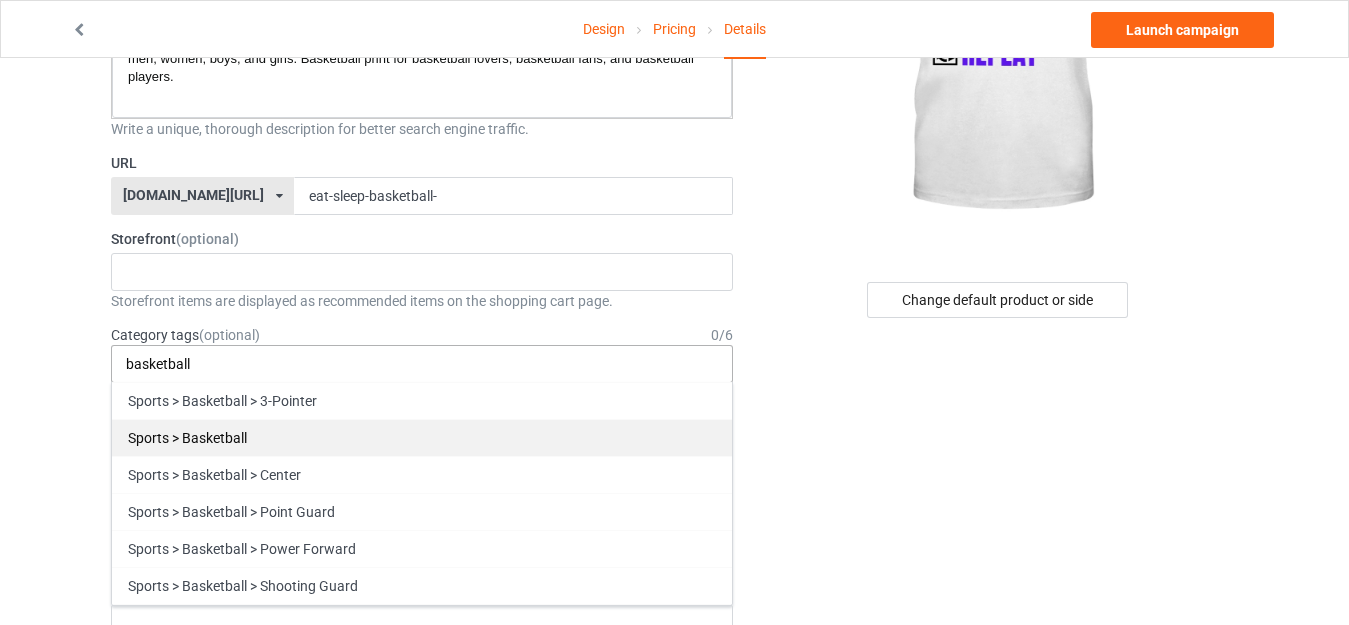 type on "basketball" 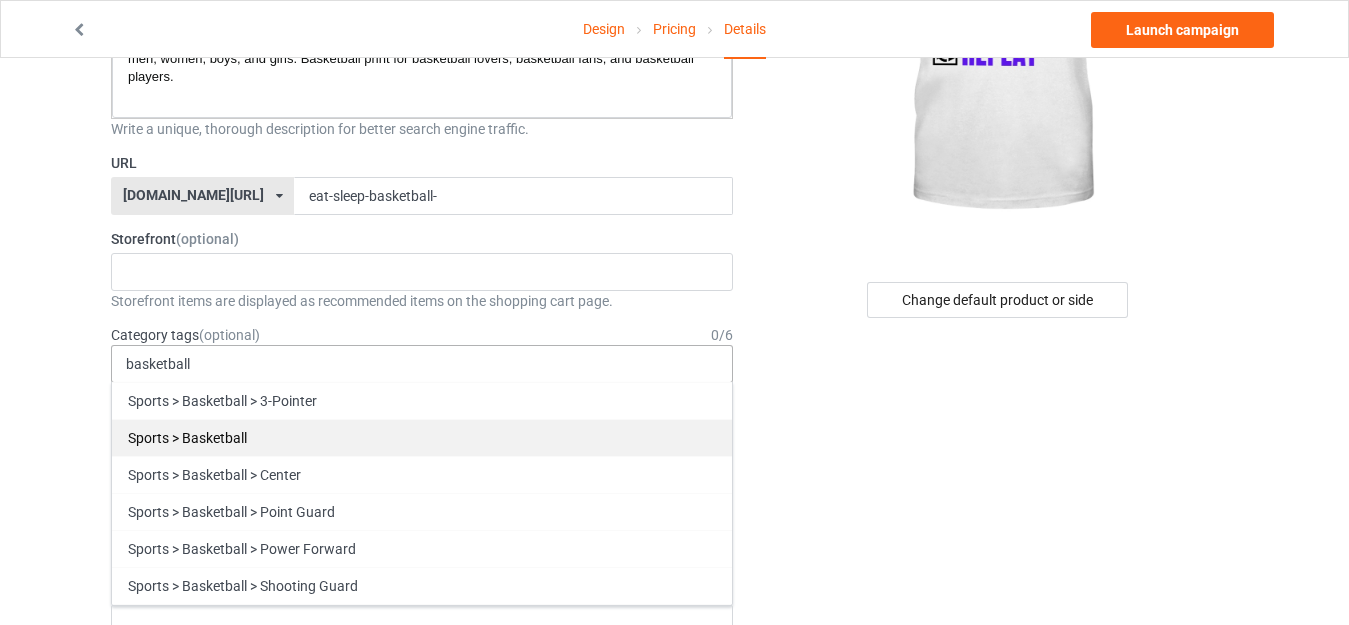 click on "Sports > Basketball" at bounding box center [422, 437] 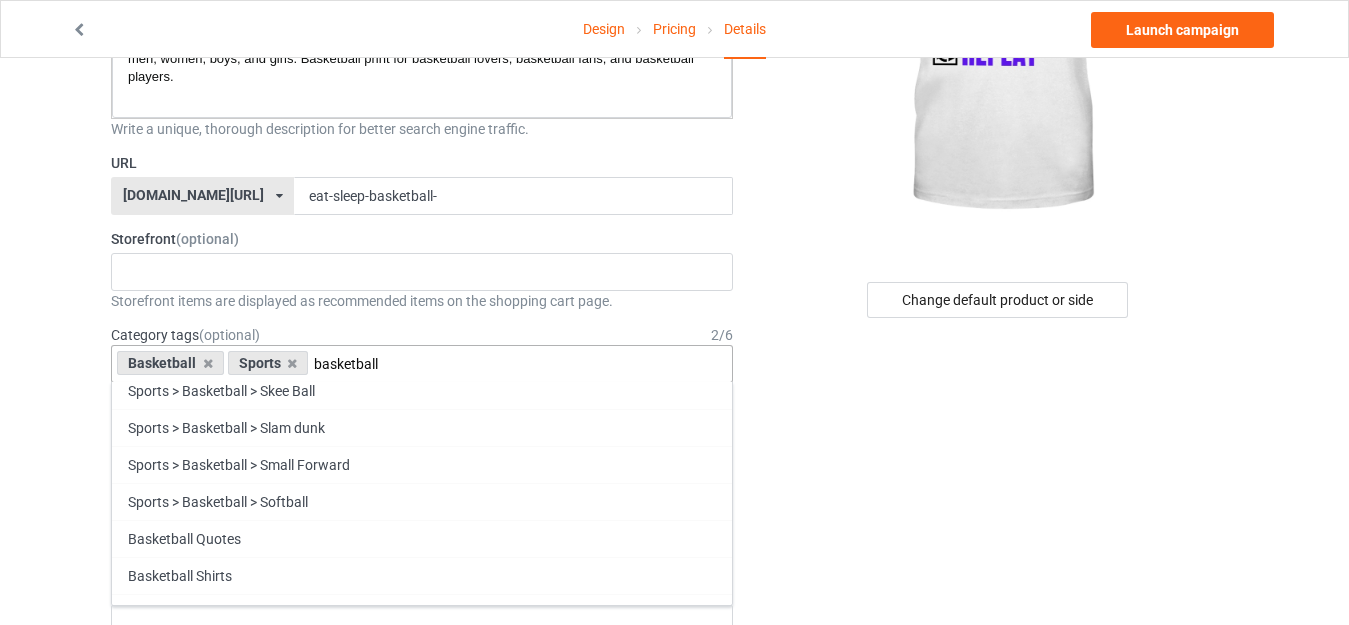scroll, scrollTop: 221, scrollLeft: 0, axis: vertical 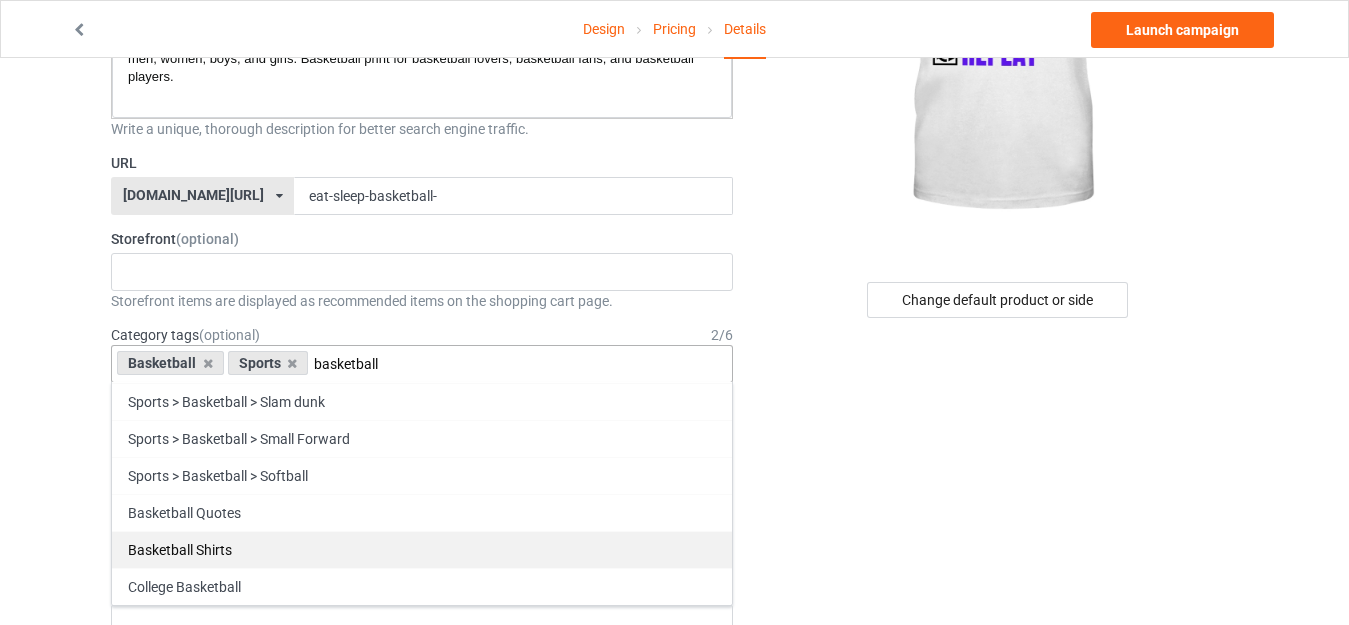 type on "basketball" 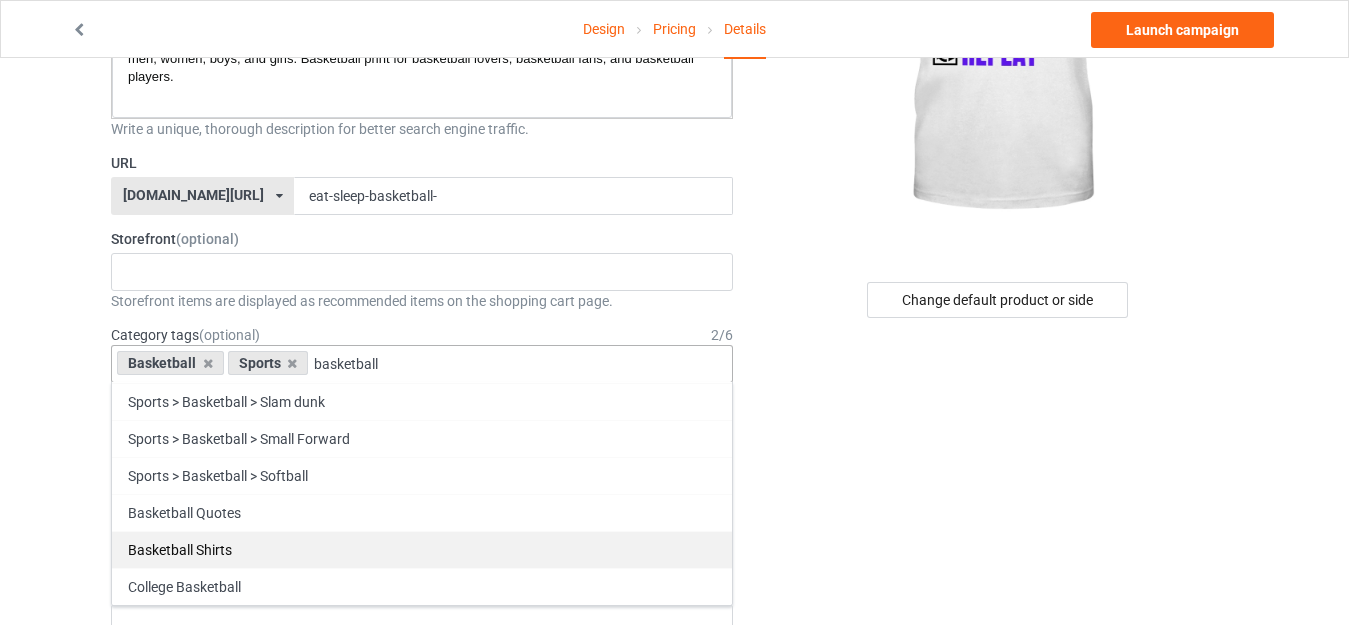 click on "Basketball Shirts" at bounding box center [422, 549] 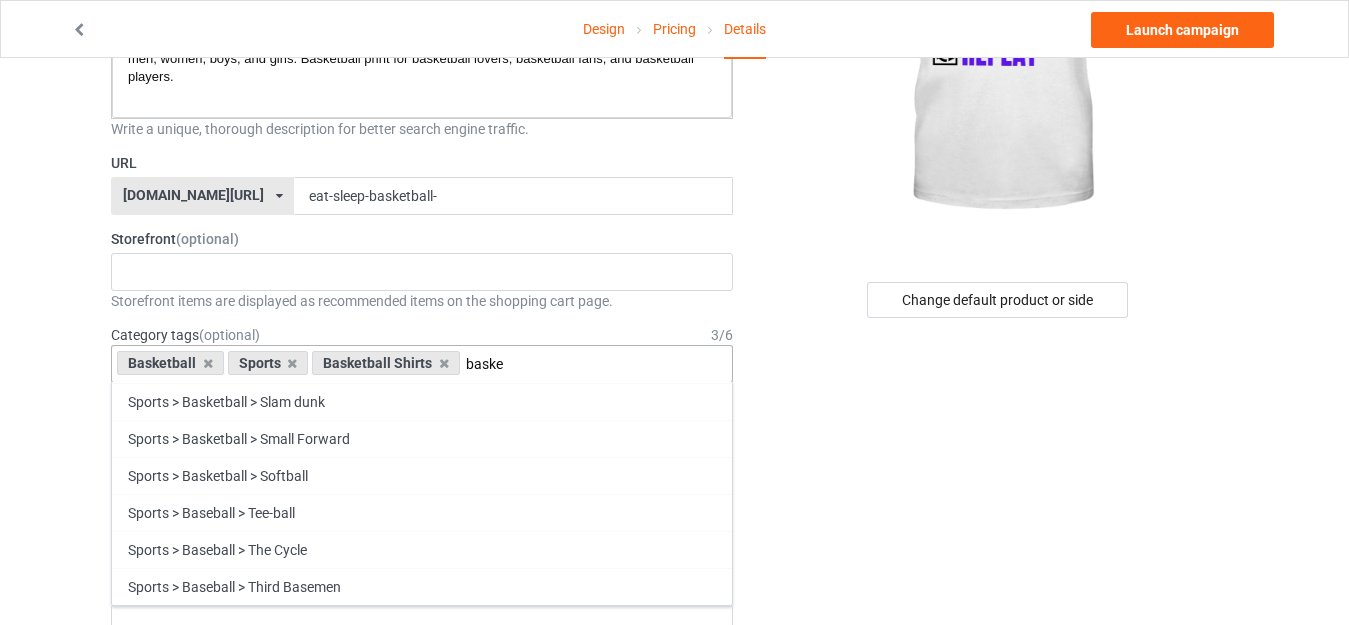 scroll, scrollTop: 184, scrollLeft: 0, axis: vertical 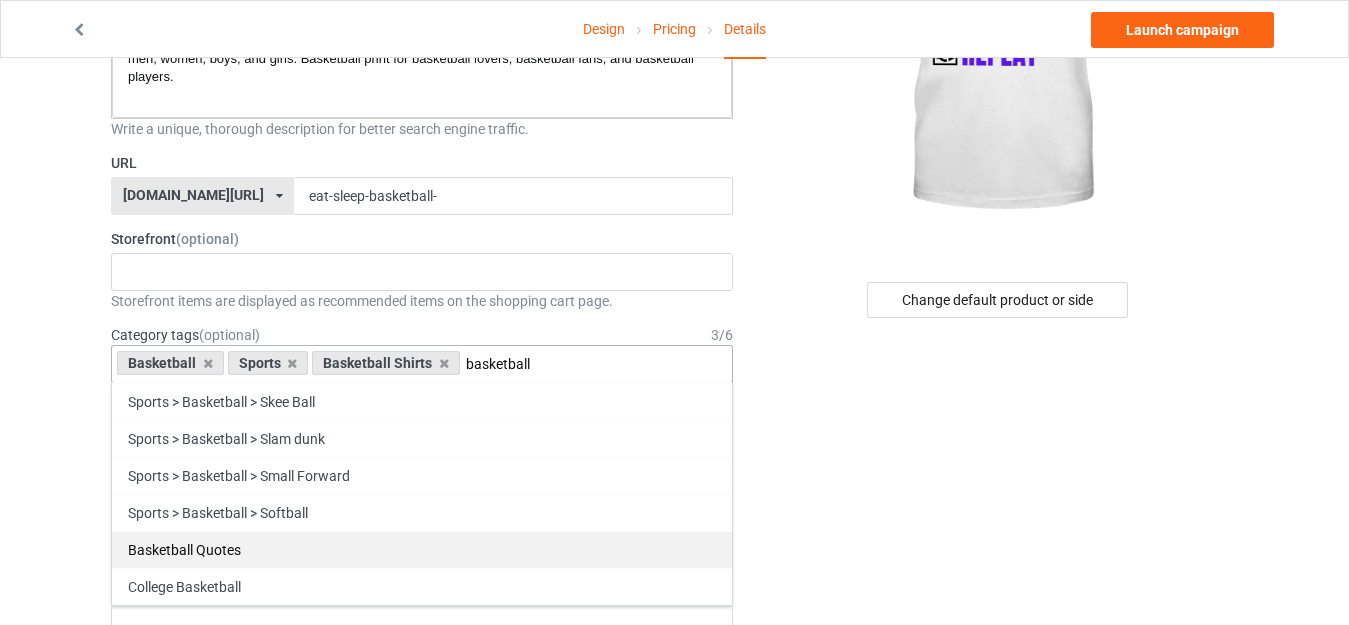 type on "basketball" 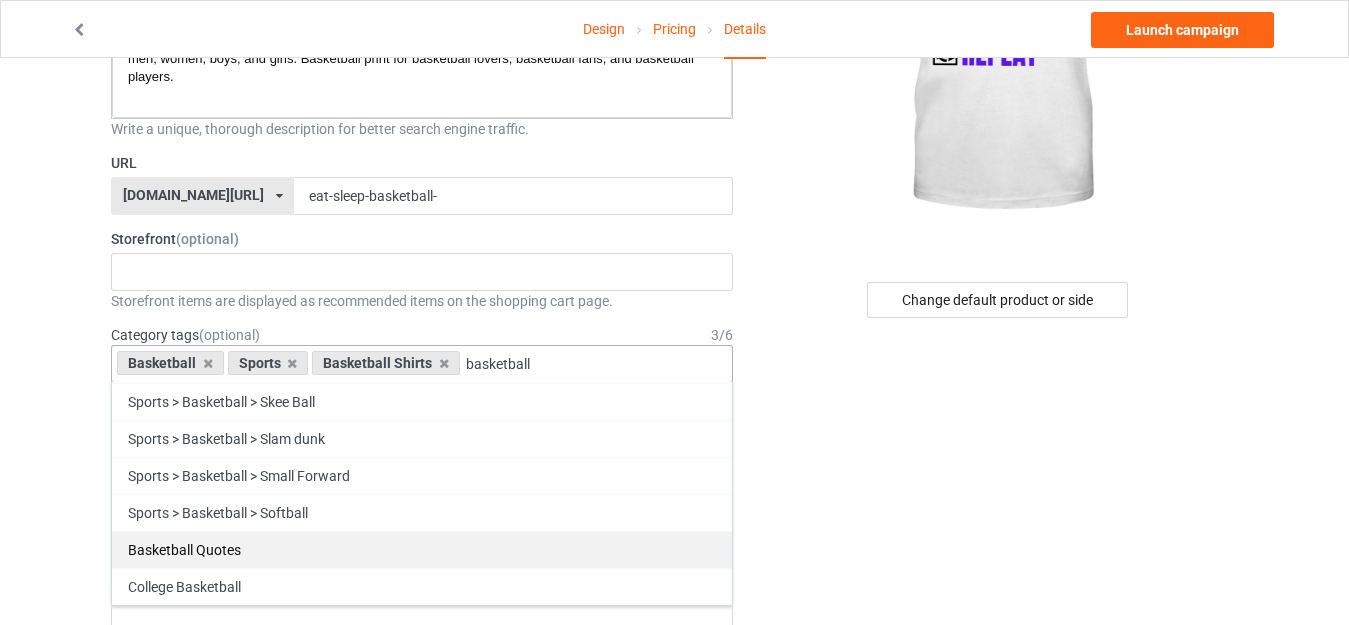 click on "Basketball Quotes" at bounding box center (422, 549) 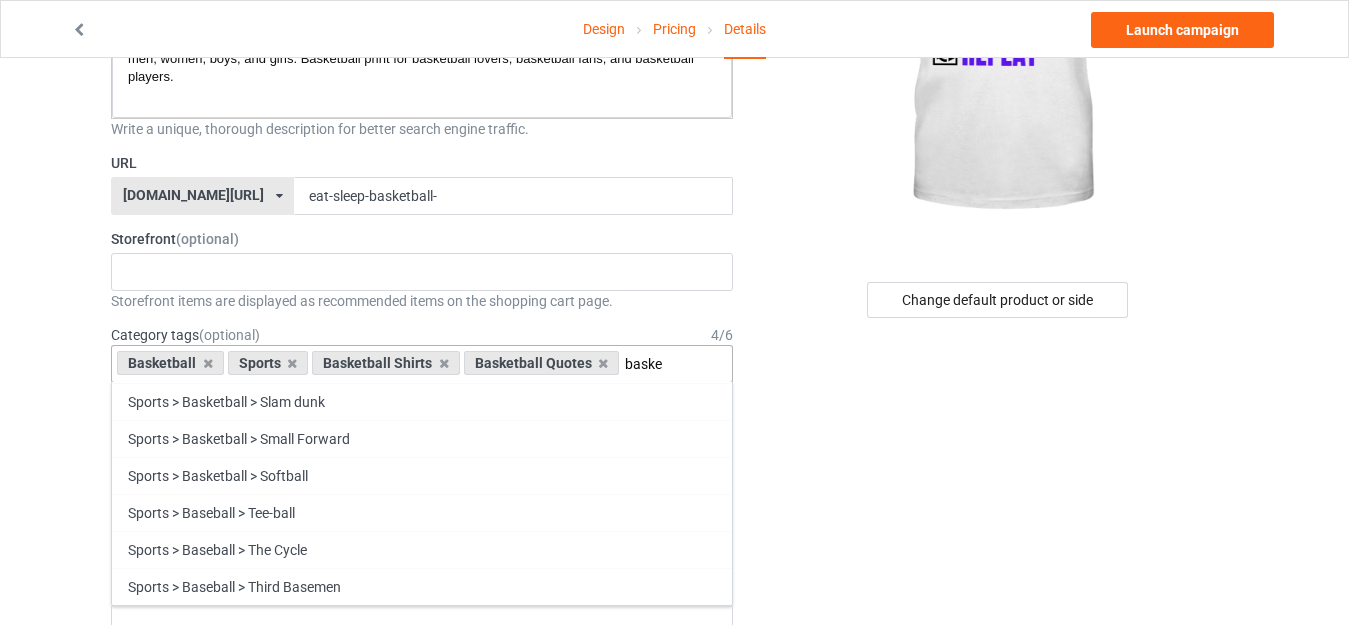 scroll, scrollTop: 147, scrollLeft: 0, axis: vertical 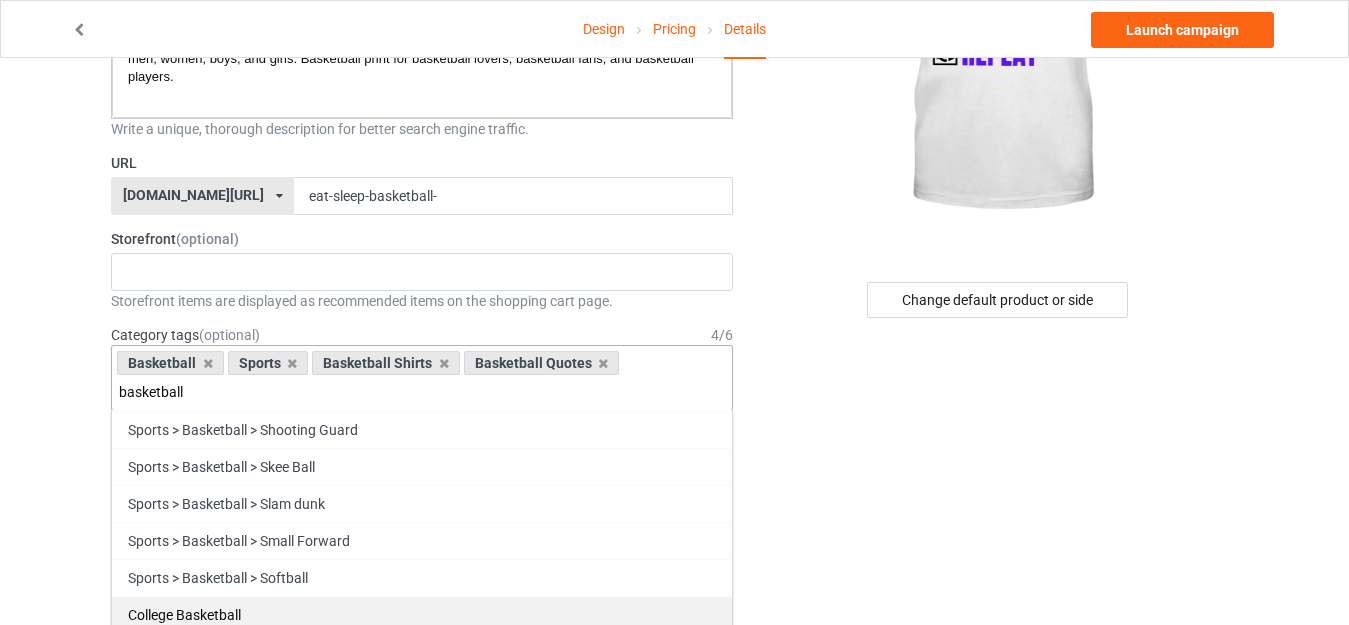 type on "basketball" 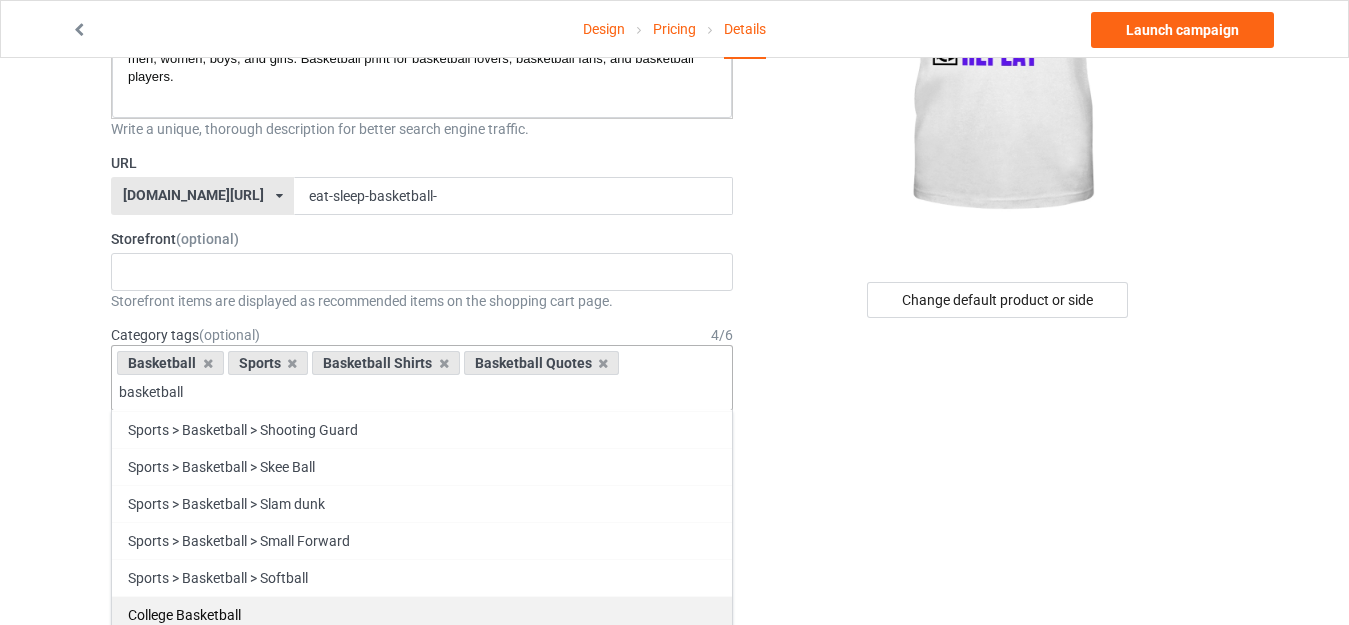 click on "College Basketball" at bounding box center (422, 614) 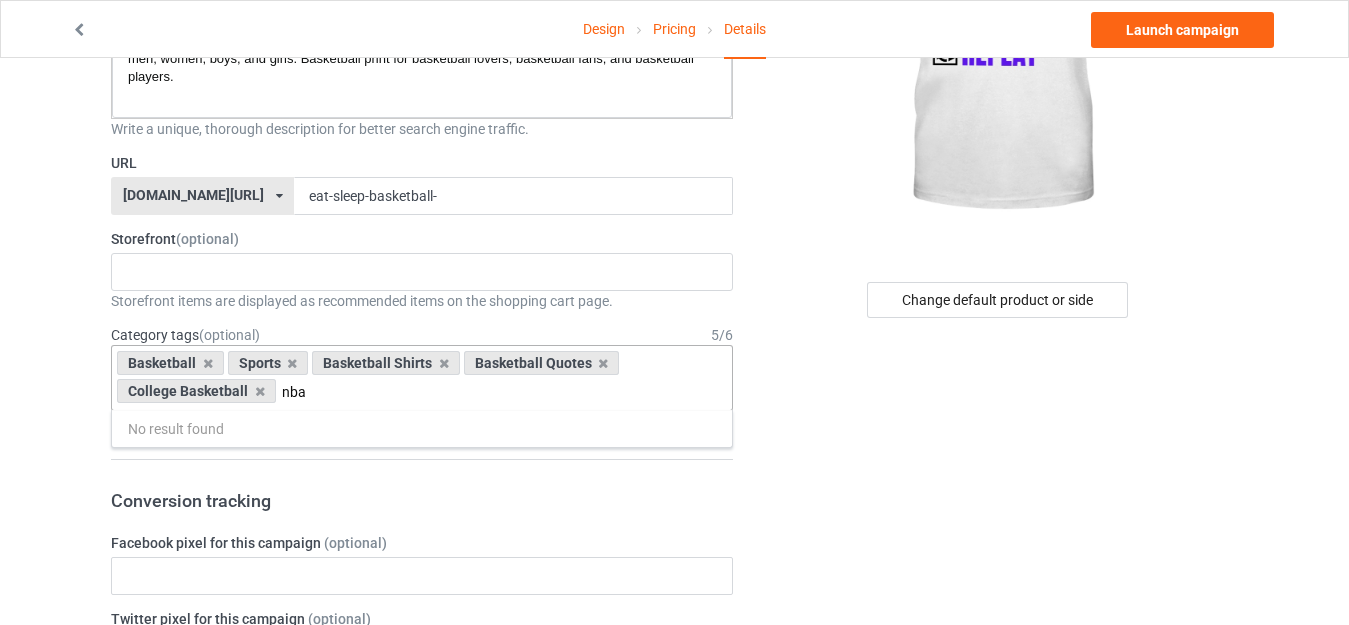 scroll, scrollTop: 0, scrollLeft: 0, axis: both 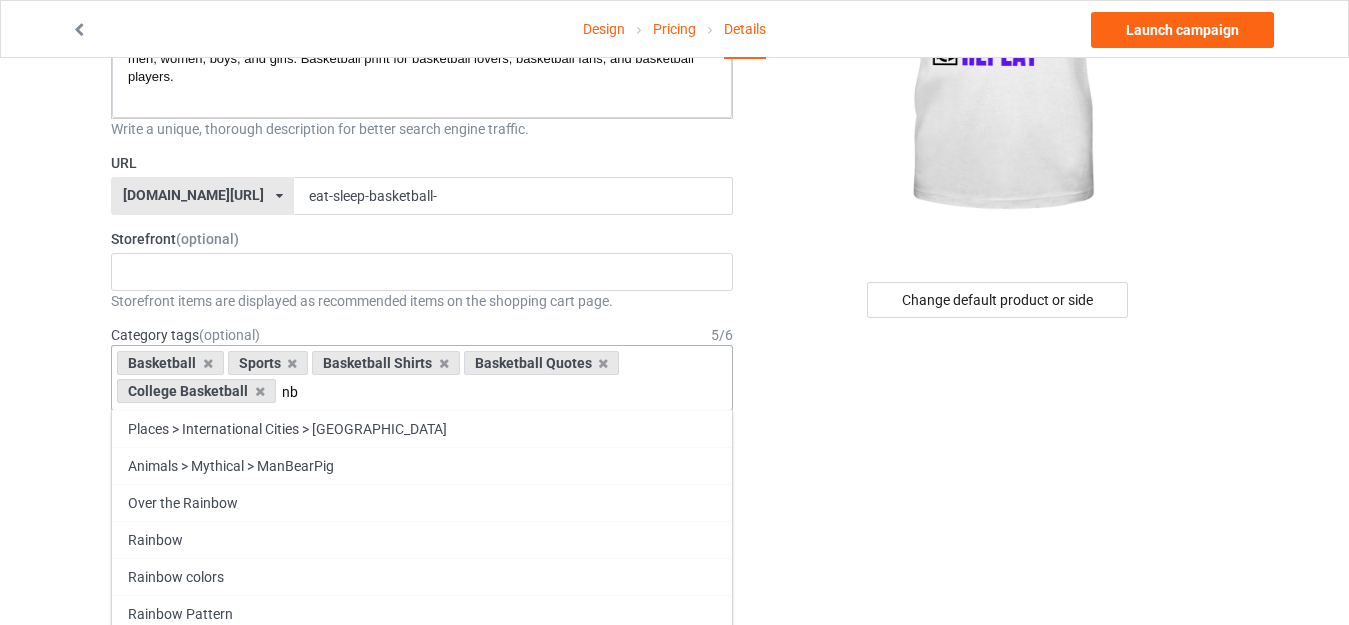type on "n" 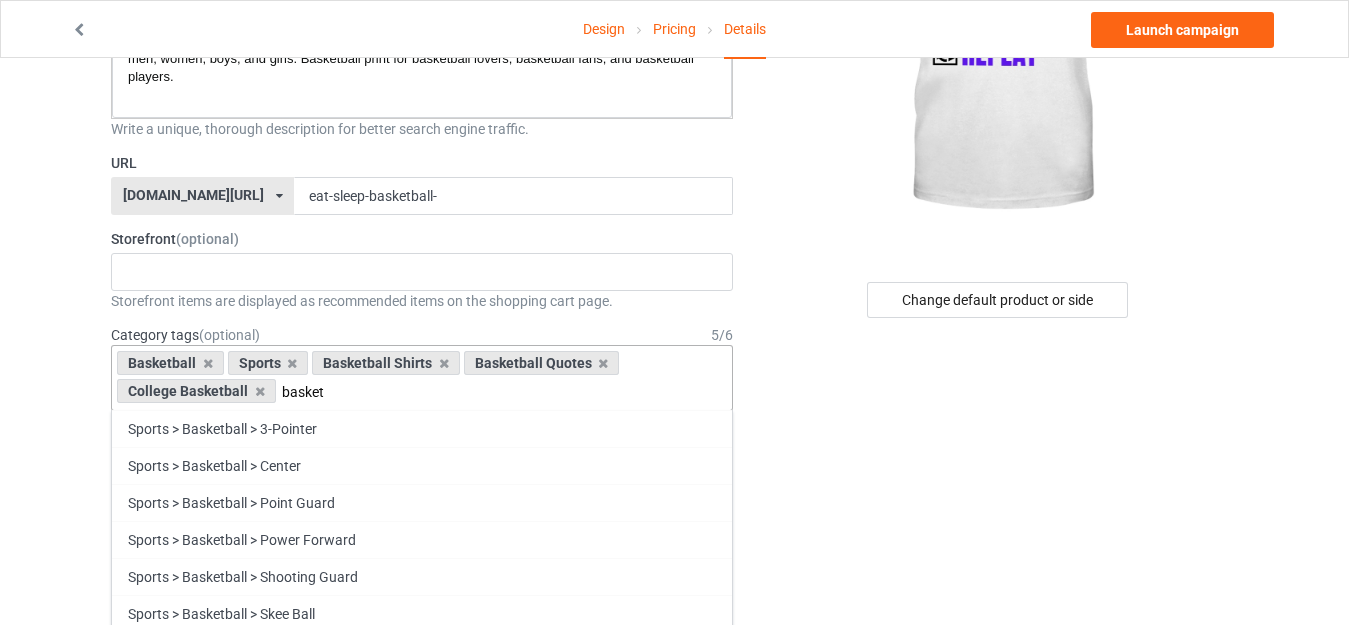 scroll, scrollTop: 110, scrollLeft: 0, axis: vertical 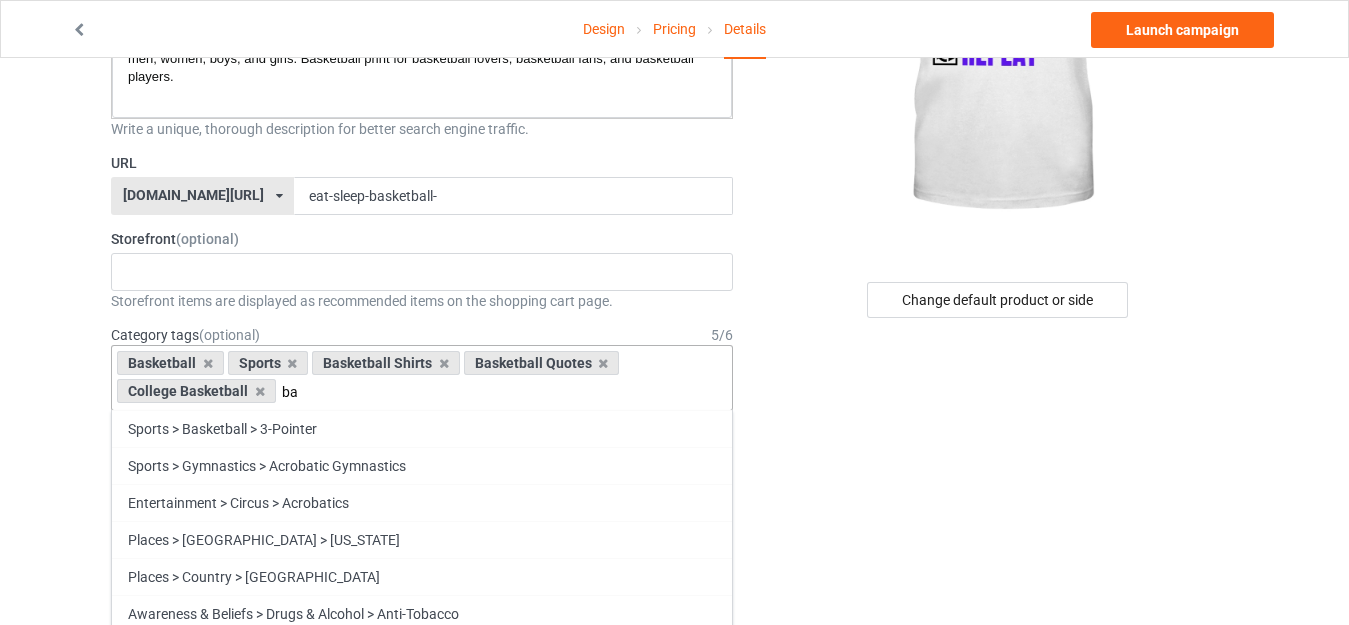 type on "b" 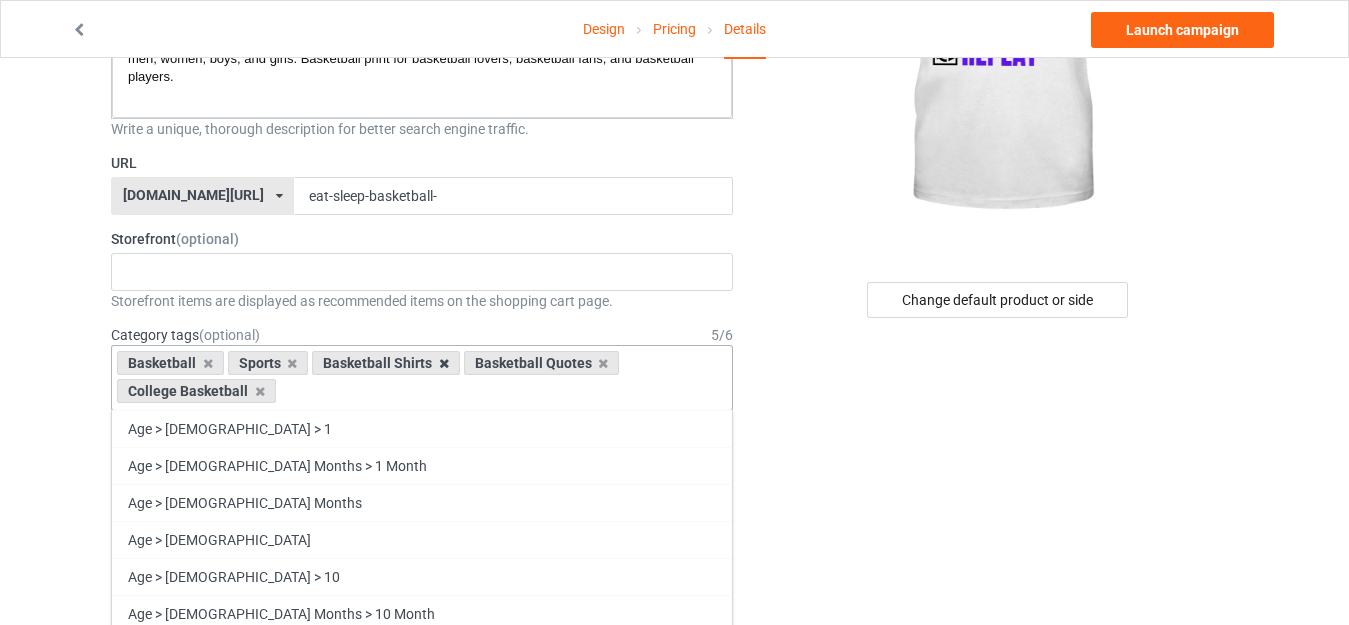 click at bounding box center (444, 363) 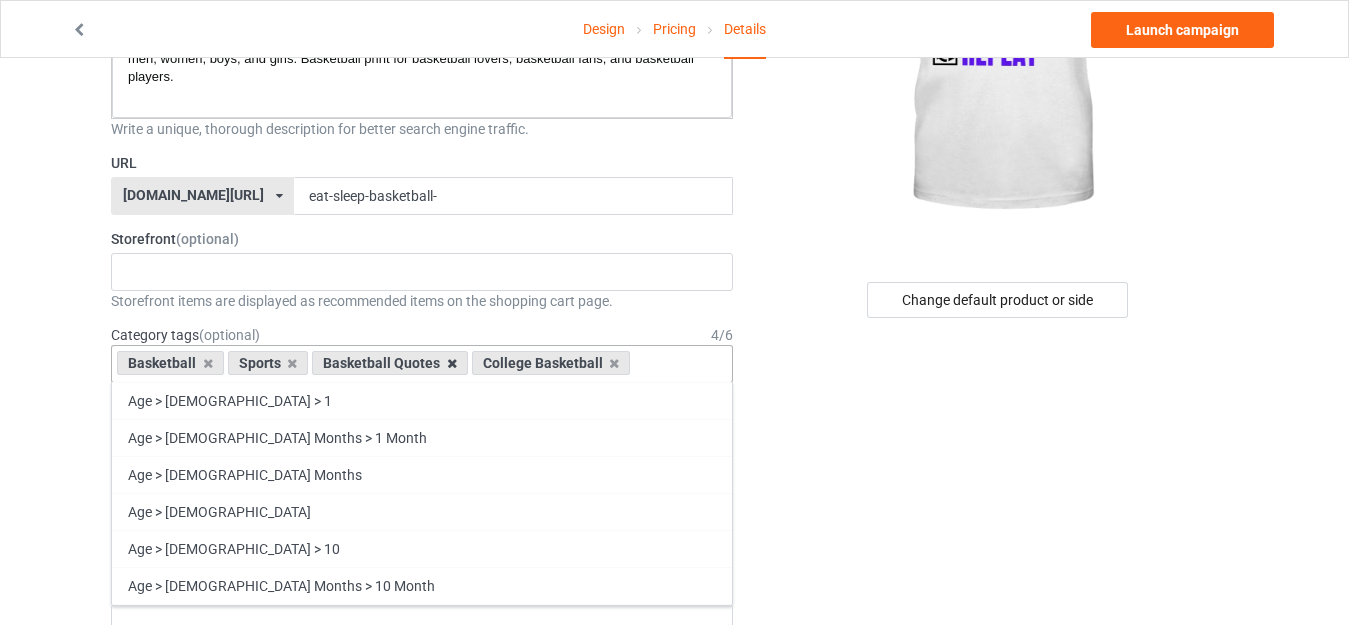 click at bounding box center [452, 363] 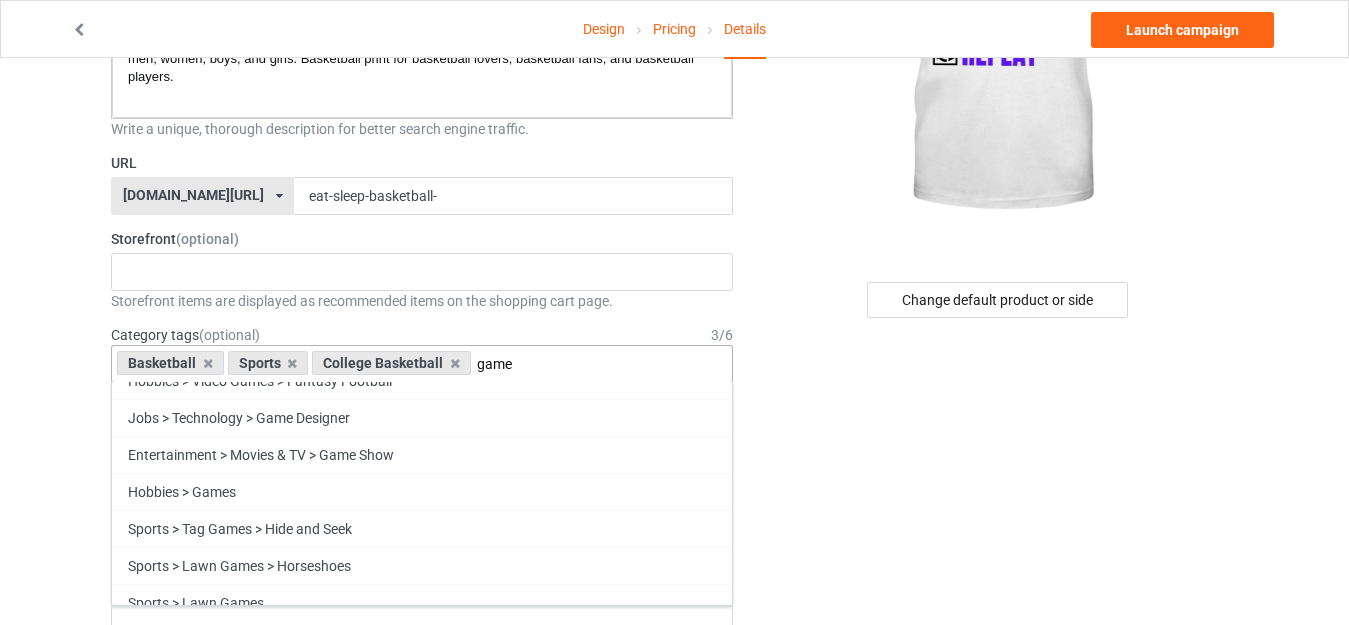 scroll, scrollTop: 585, scrollLeft: 0, axis: vertical 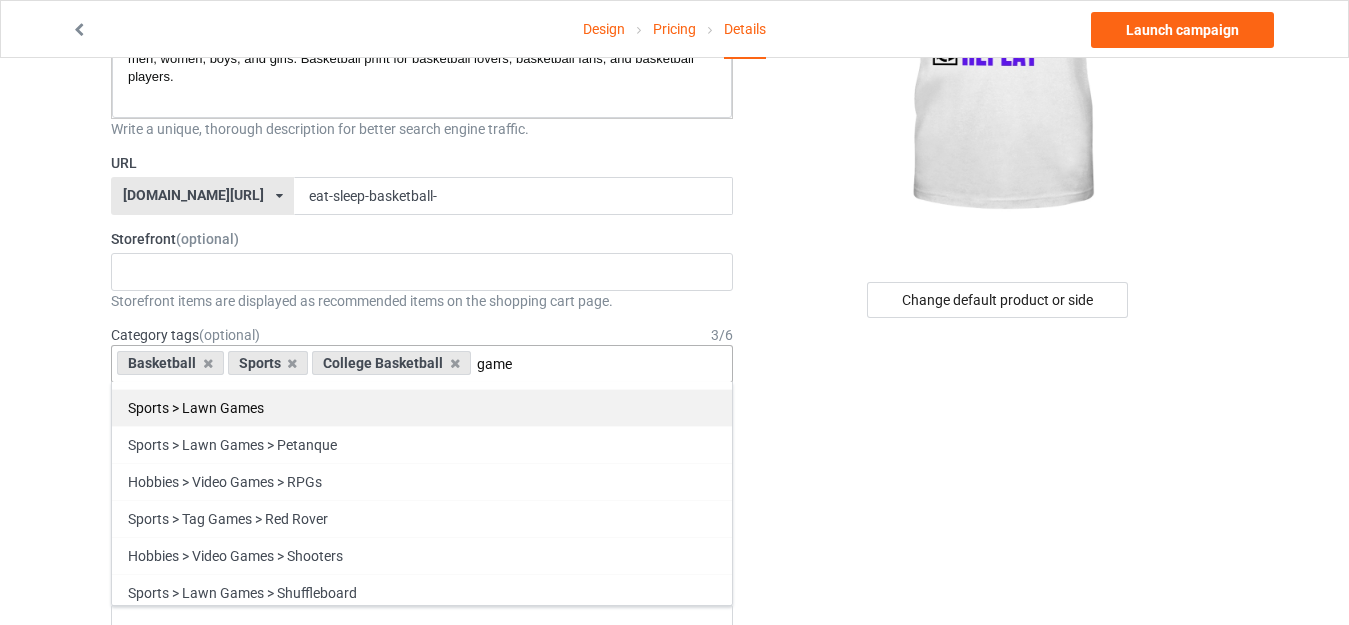 type on "game" 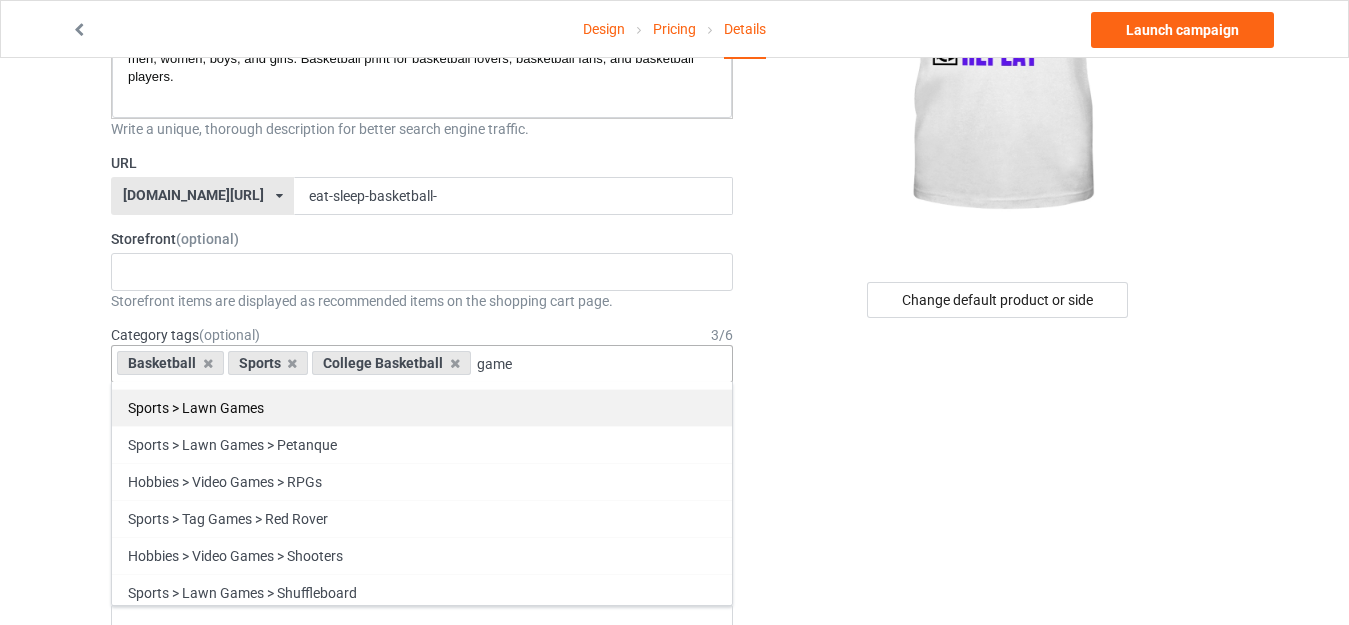 click on "Sports > Lawn Games" at bounding box center (422, 407) 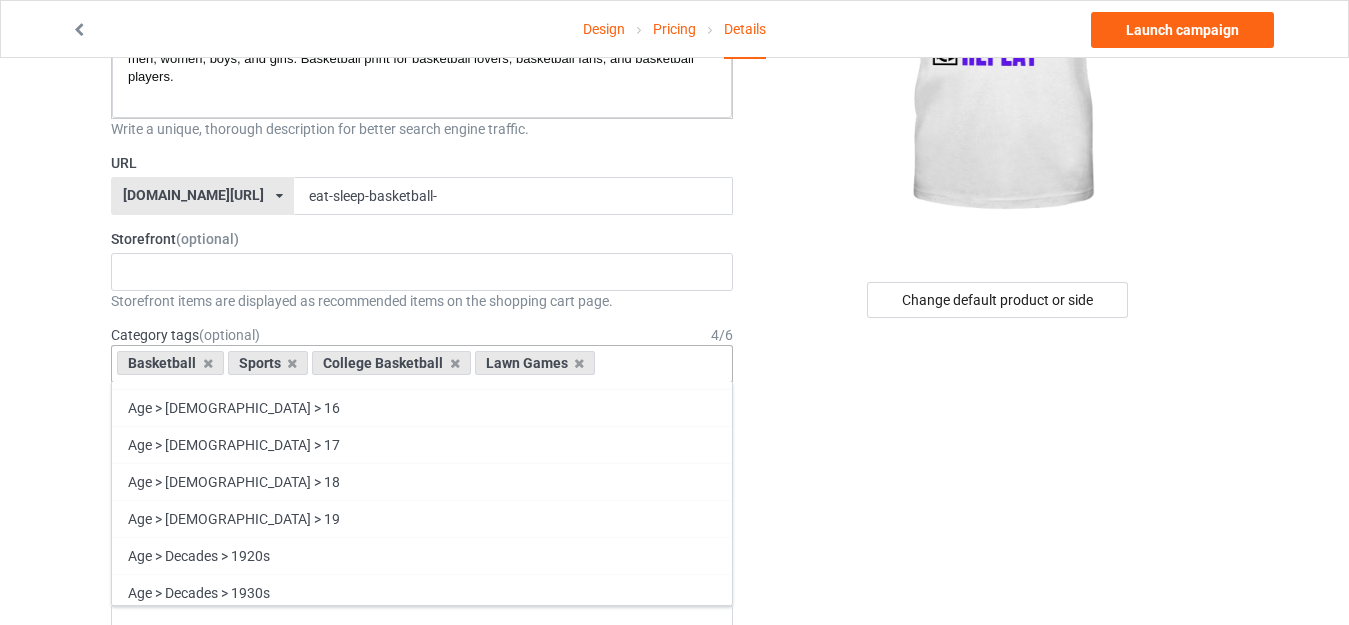 scroll, scrollTop: 41396, scrollLeft: 0, axis: vertical 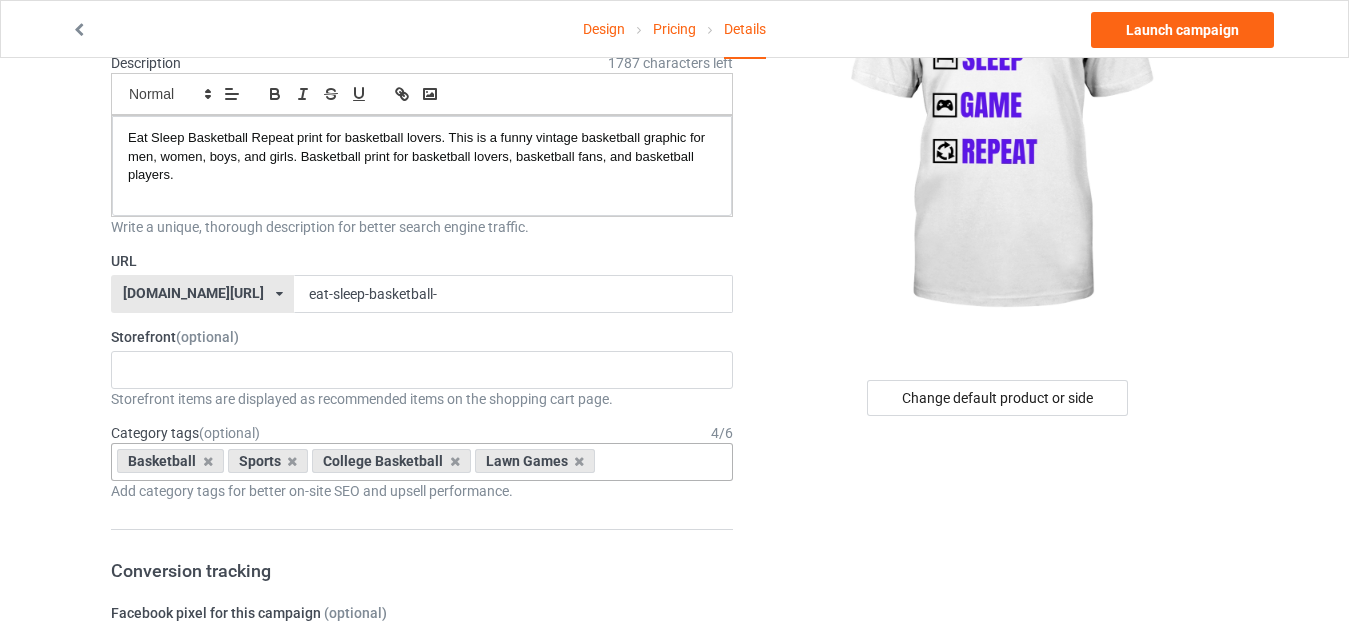 click on "Basketball Sports College Basketball Lawn Games Age > [DEMOGRAPHIC_DATA] > 1 Age > [DEMOGRAPHIC_DATA] Months > 1 Month Age > [DEMOGRAPHIC_DATA] Months Age > [DEMOGRAPHIC_DATA] Age > [DEMOGRAPHIC_DATA] > 10 Age > [DEMOGRAPHIC_DATA] Months > 10 Month Age > [DEMOGRAPHIC_DATA] > 100 Sports > Running > 10K Run Age > [DEMOGRAPHIC_DATA] > 11 Age > [DEMOGRAPHIC_DATA] Months > 11 Month Age > [DEMOGRAPHIC_DATA] > 12 Age > [DEMOGRAPHIC_DATA] Months > 12 Month Age > [DEMOGRAPHIC_DATA] > 13 Age > [DEMOGRAPHIC_DATA] > 14 Age > [DEMOGRAPHIC_DATA] > 15 Sports > Running > 15K Run Age > [DEMOGRAPHIC_DATA] > 16 Age > [DEMOGRAPHIC_DATA] > 17 Age > [DEMOGRAPHIC_DATA] > 18 Age > [DEMOGRAPHIC_DATA] > 19 Age > Decades > 1920s Age > Decades > 1930s Age > Decades > 1940s Age > Decades > 1950s Age > Decades > 1960s Age > Decades > 1970s Age > Decades > 1980s Age > Decades > 1990s Age > [DEMOGRAPHIC_DATA] > 2 Age > [DEMOGRAPHIC_DATA] Months > 2 Month Age > [DEMOGRAPHIC_DATA] > 20 Age > [DEMOGRAPHIC_DATA] Age > Decades > 2000s Age > Decades > 2010s Age > [DEMOGRAPHIC_DATA] > 21 Age > [DEMOGRAPHIC_DATA] > 22 Age > [DEMOGRAPHIC_DATA] > 23 Age > [DEMOGRAPHIC_DATA] > 24 Age > [DEMOGRAPHIC_DATA] > 25 Age > [DEMOGRAPHIC_DATA] > 26 Age > [DEMOGRAPHIC_DATA] > 27 Age > [DEMOGRAPHIC_DATA] > 28 Age > [DEMOGRAPHIC_DATA] > 29 Age > [DEMOGRAPHIC_DATA] > 3 Age > [DEMOGRAPHIC_DATA] Months > 3 Month Sports > Basketball > 3-Pointer Age > [DEMOGRAPHIC_DATA] > 30 Age > [DEMOGRAPHIC_DATA] > 31 Age > [DEMOGRAPHIC_DATA] > 32 Age > [DEMOGRAPHIC_DATA] 1" at bounding box center (422, 462) 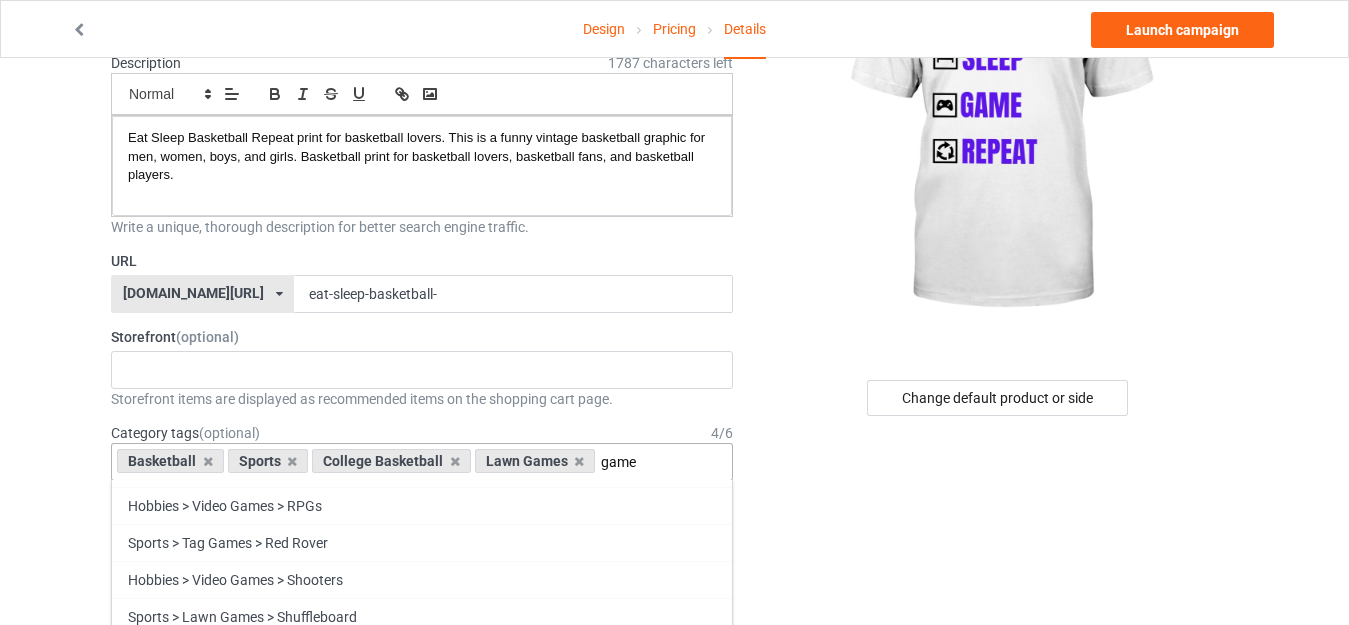 scroll, scrollTop: 585, scrollLeft: 0, axis: vertical 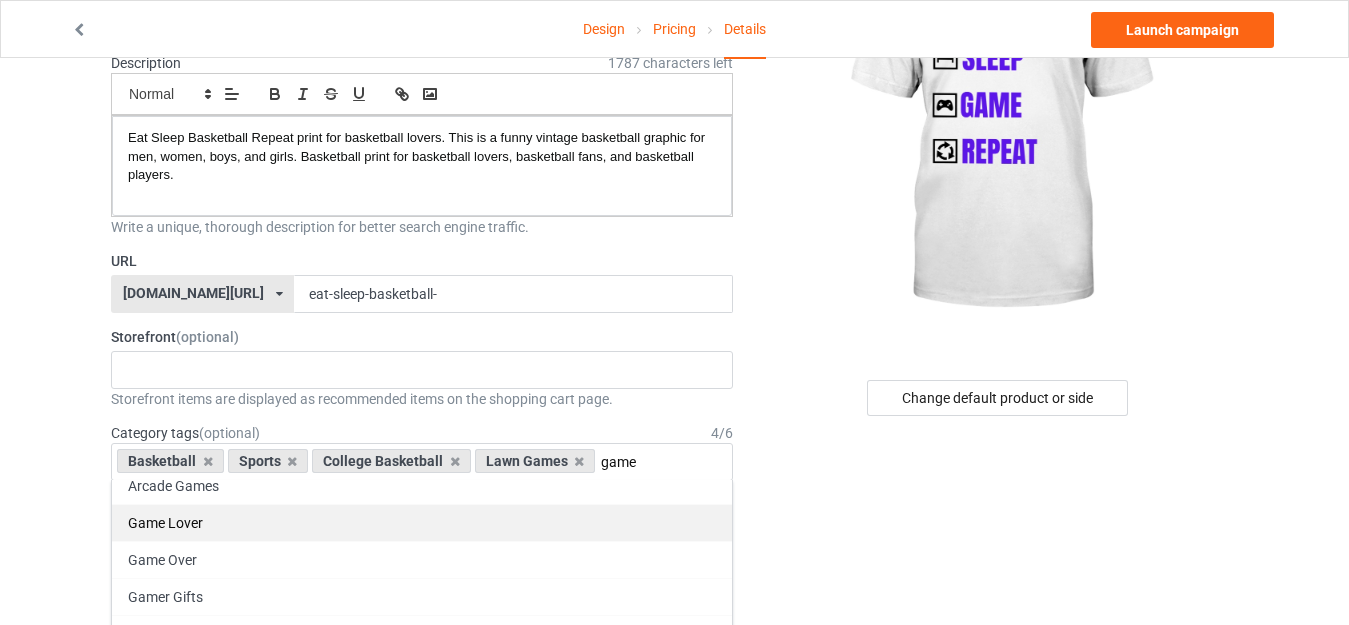 type on "game" 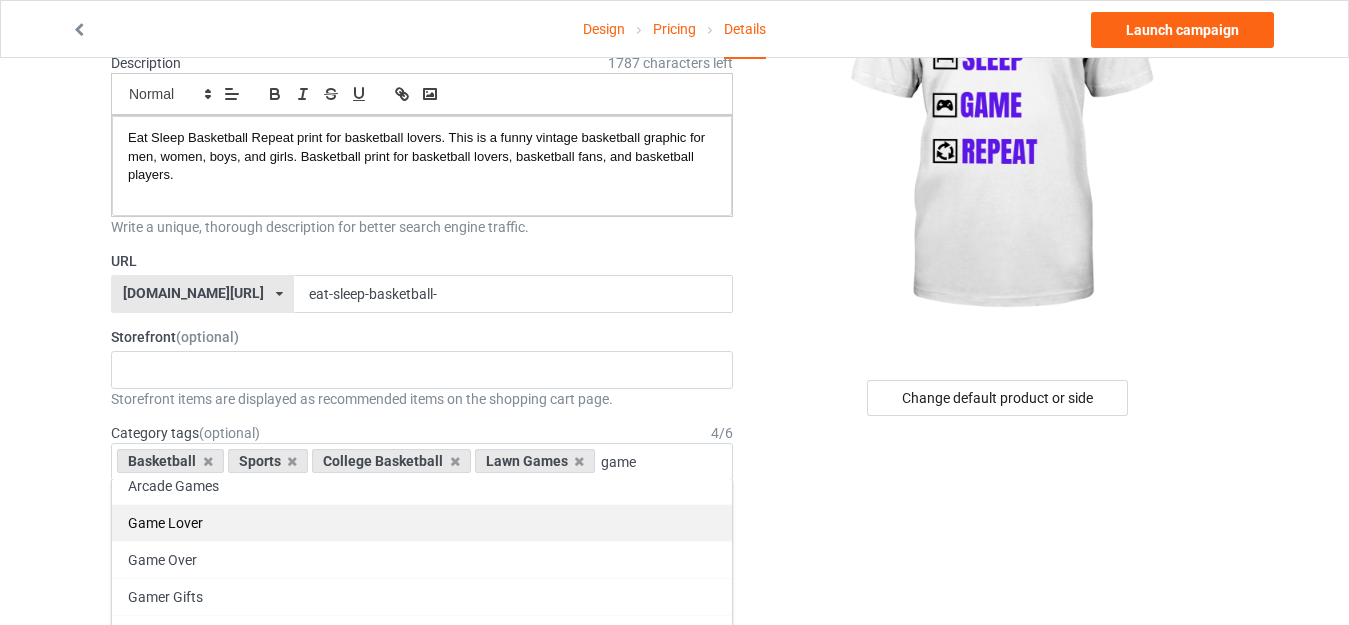 click on "Game Lover" at bounding box center [422, 522] 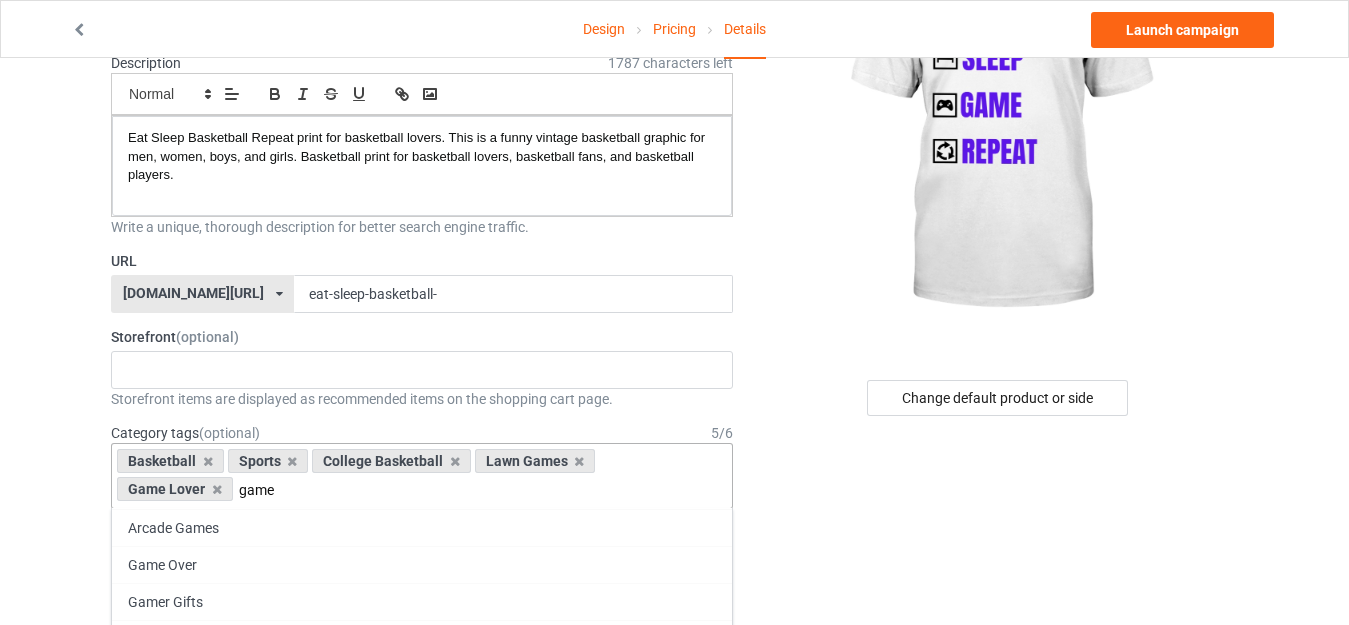 scroll, scrollTop: 998, scrollLeft: 0, axis: vertical 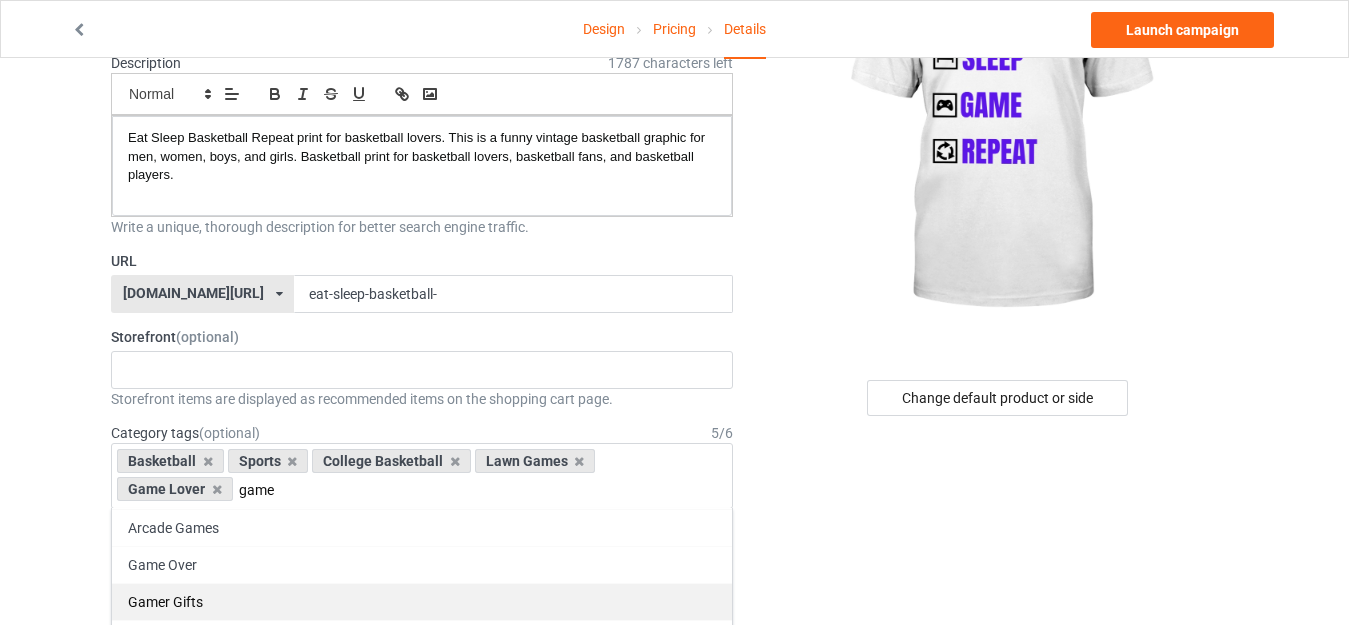 type on "game" 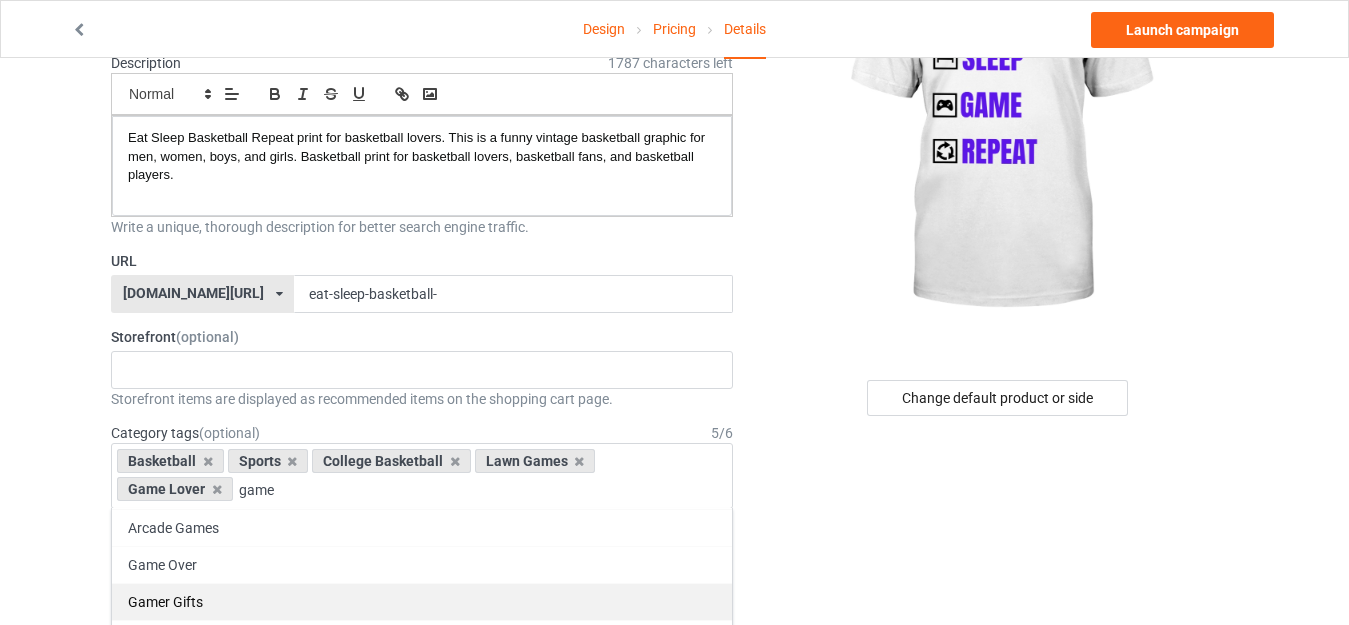 click on "Gamer Gifts" at bounding box center (422, 601) 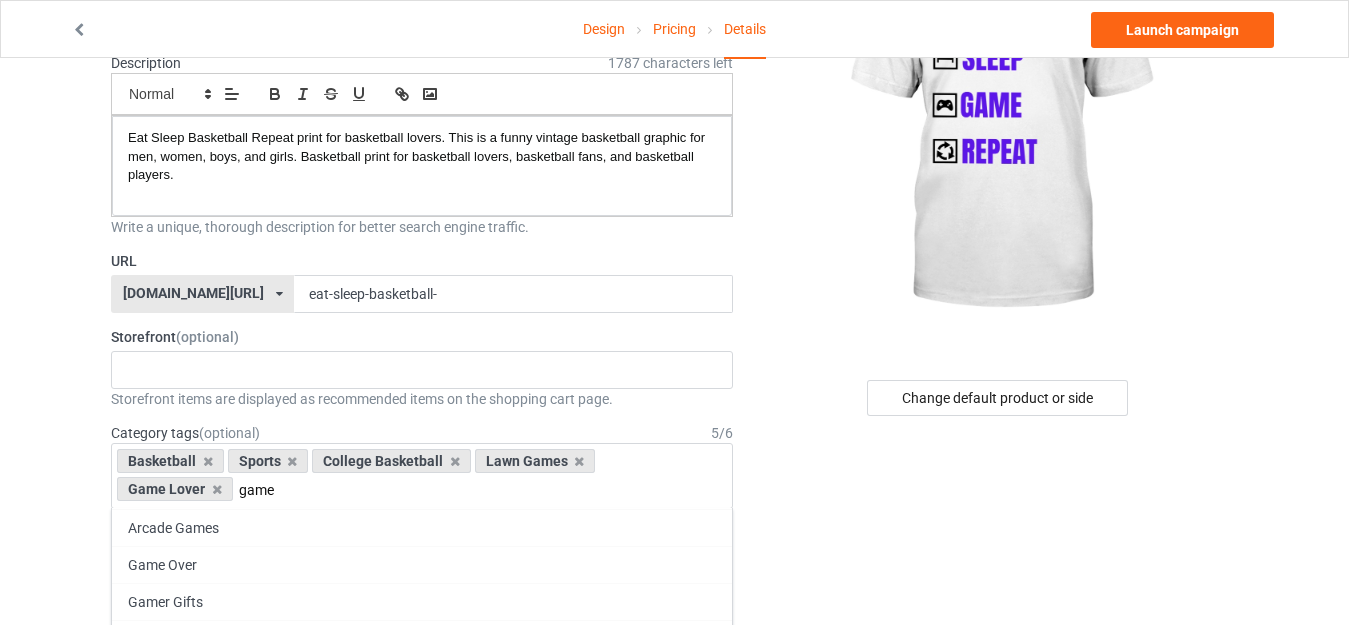 type 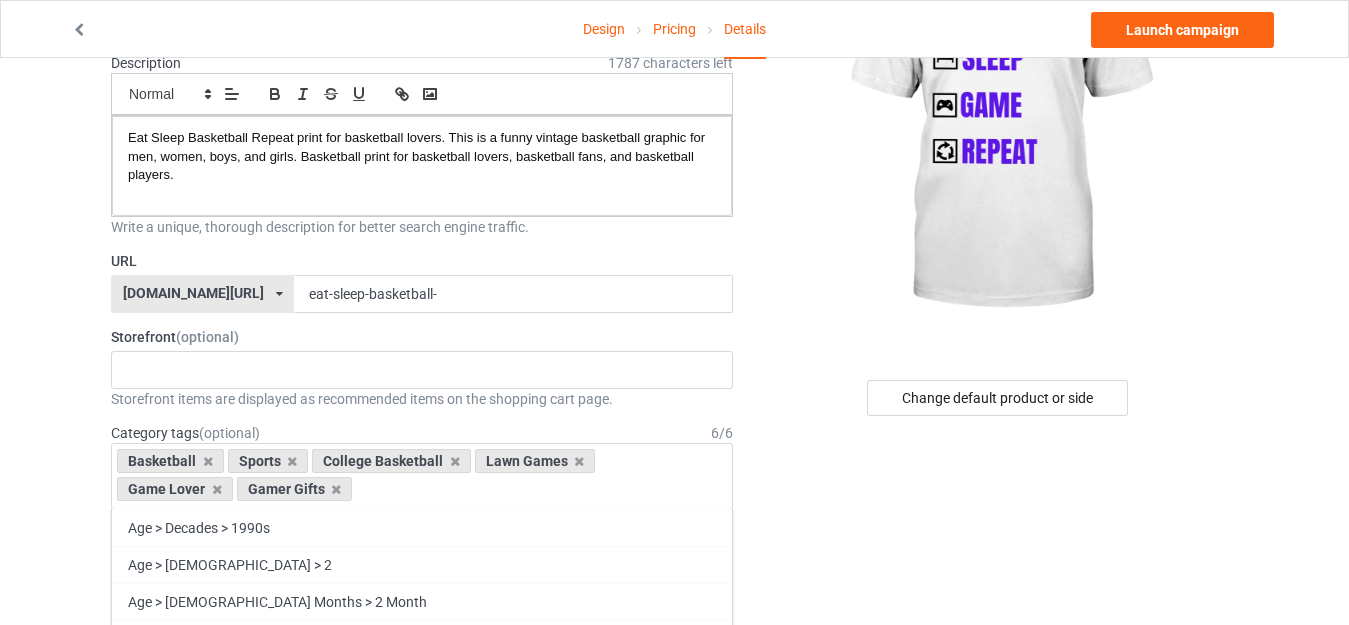 scroll, scrollTop: 87000, scrollLeft: 0, axis: vertical 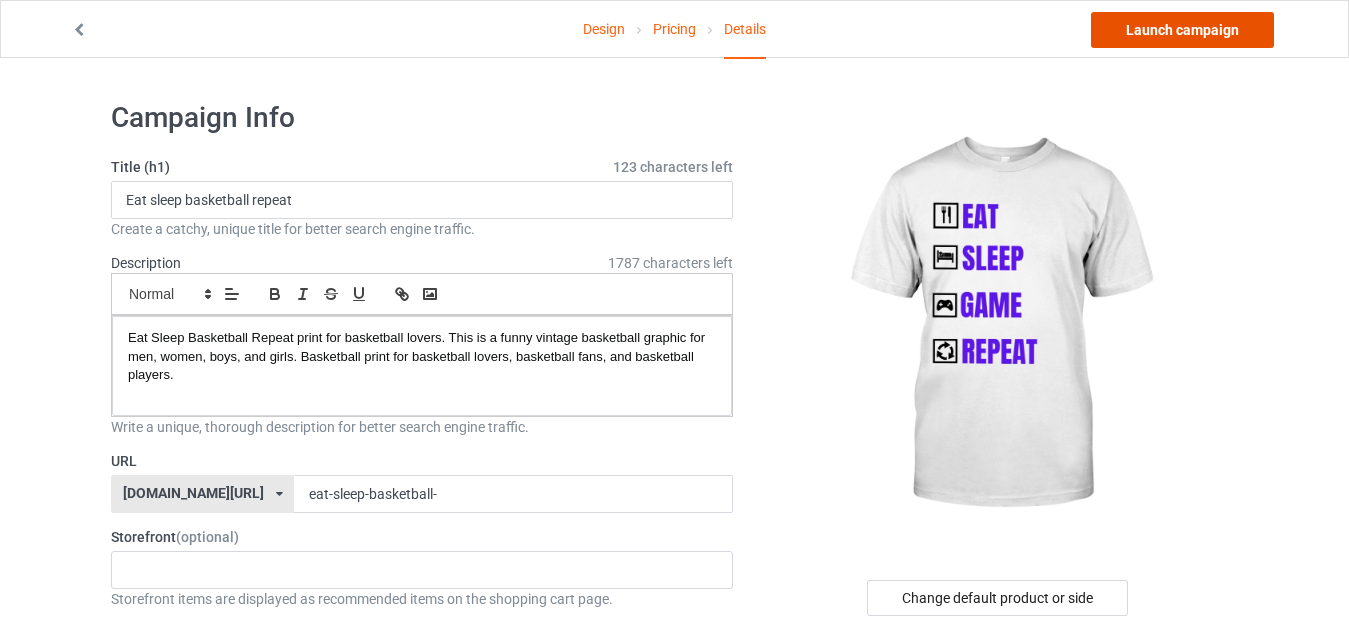 click on "Launch campaign" at bounding box center (1182, 30) 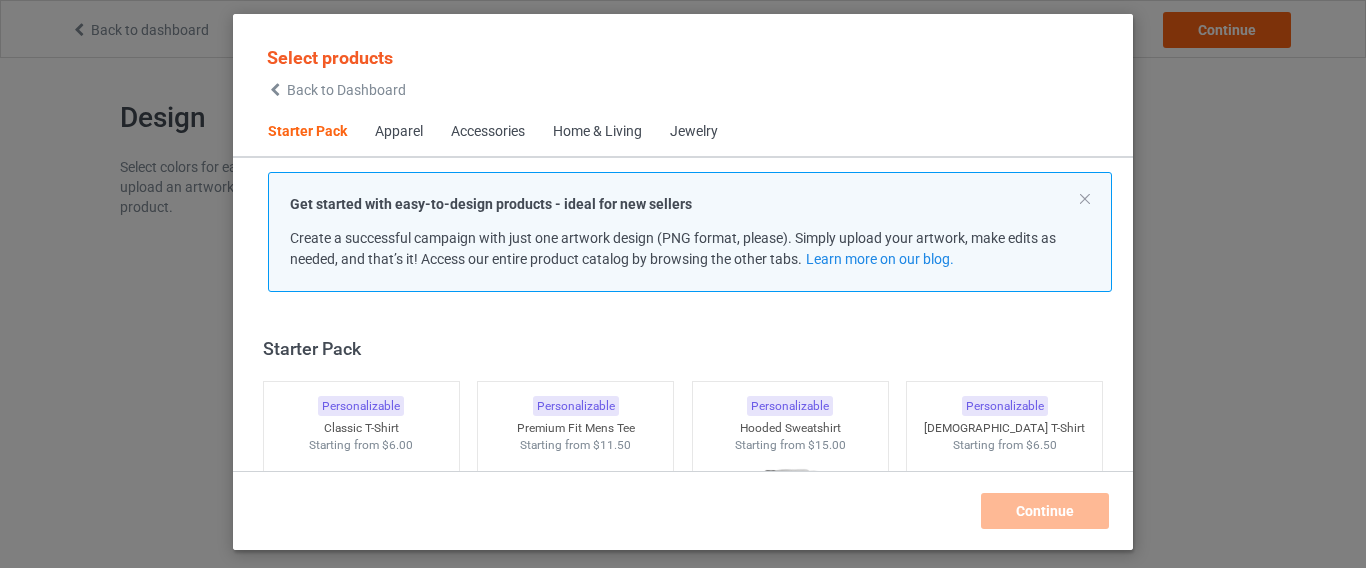 scroll, scrollTop: 0, scrollLeft: 0, axis: both 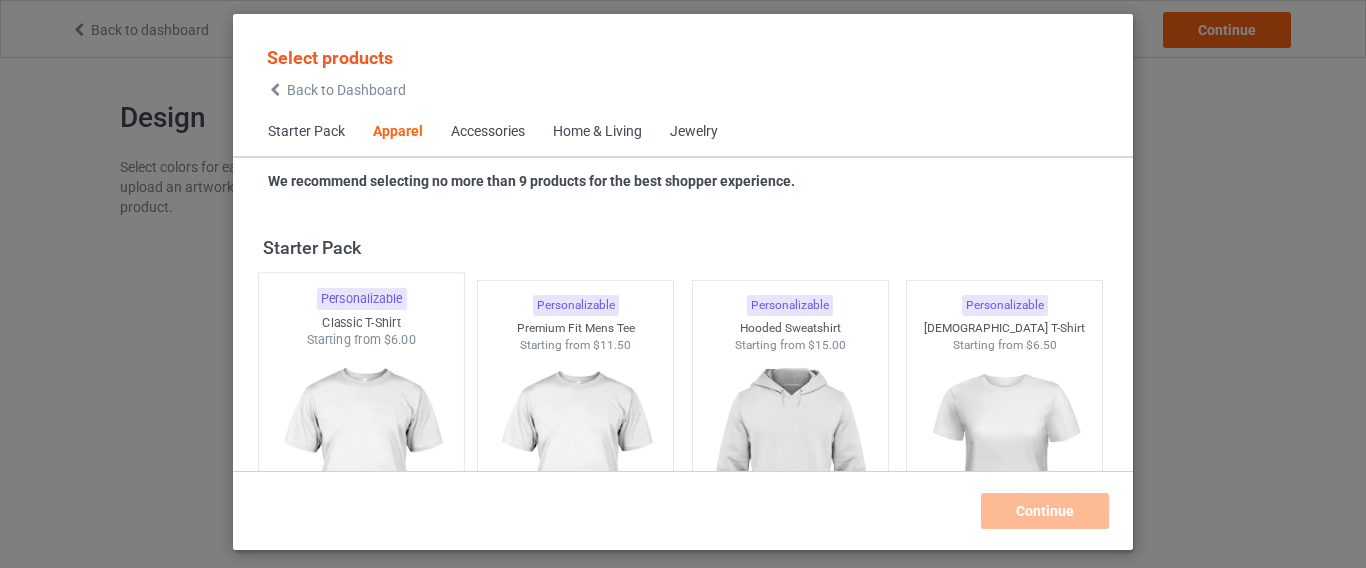 click at bounding box center [361, 466] 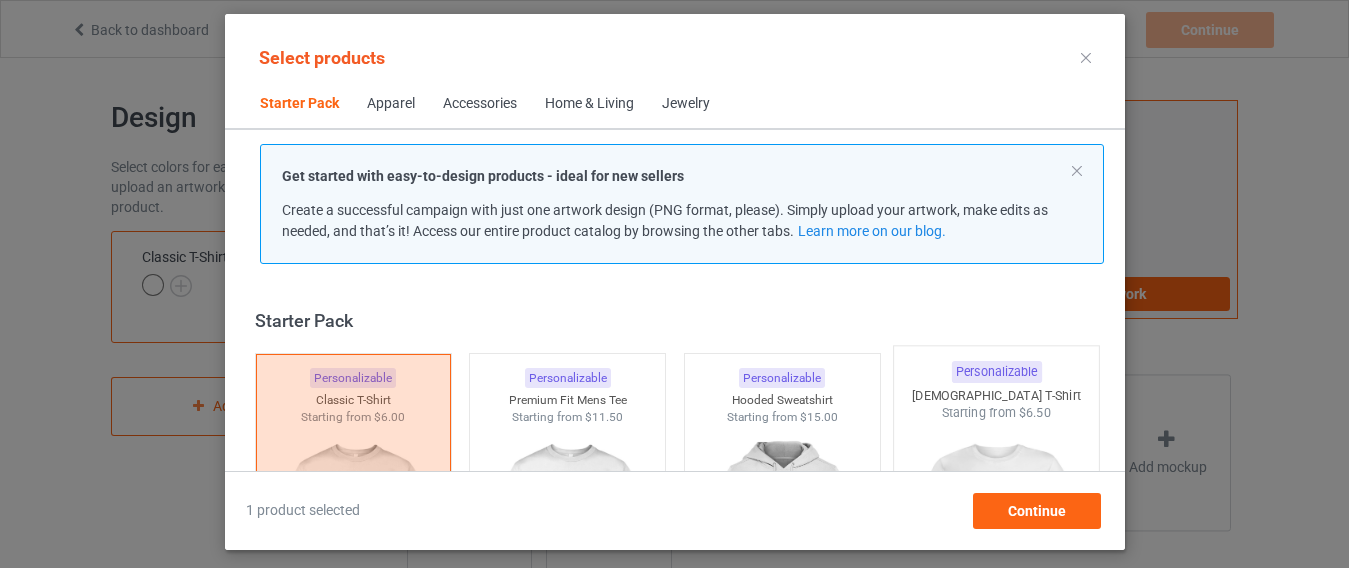 click at bounding box center (996, 539) 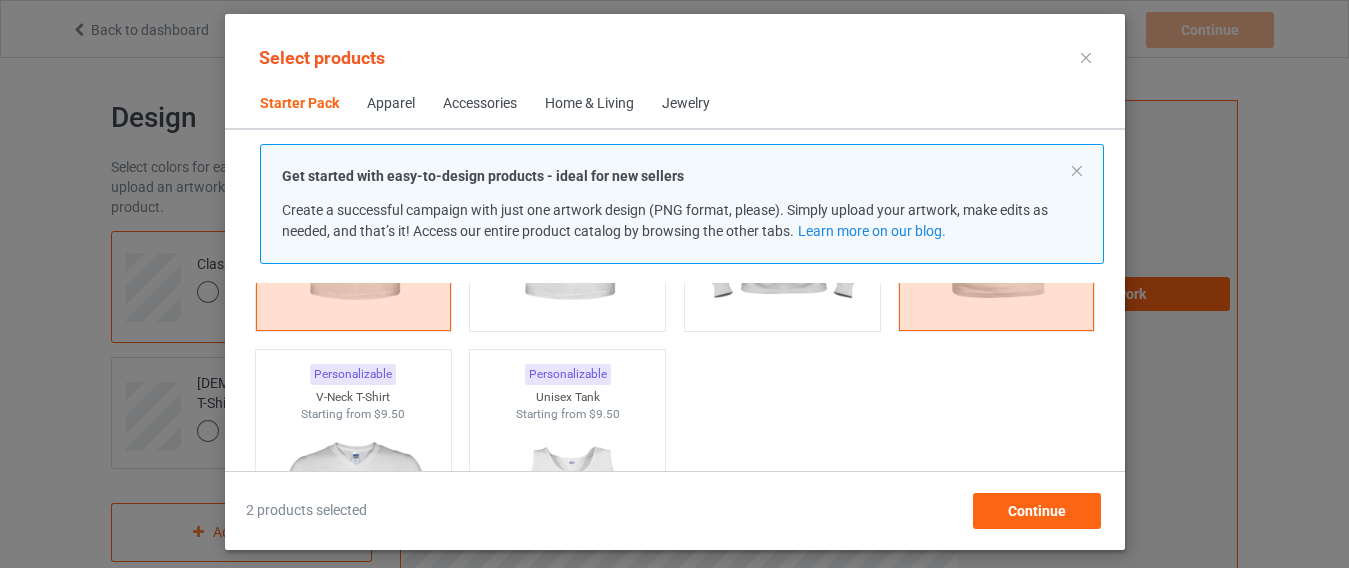 scroll, scrollTop: 494, scrollLeft: 0, axis: vertical 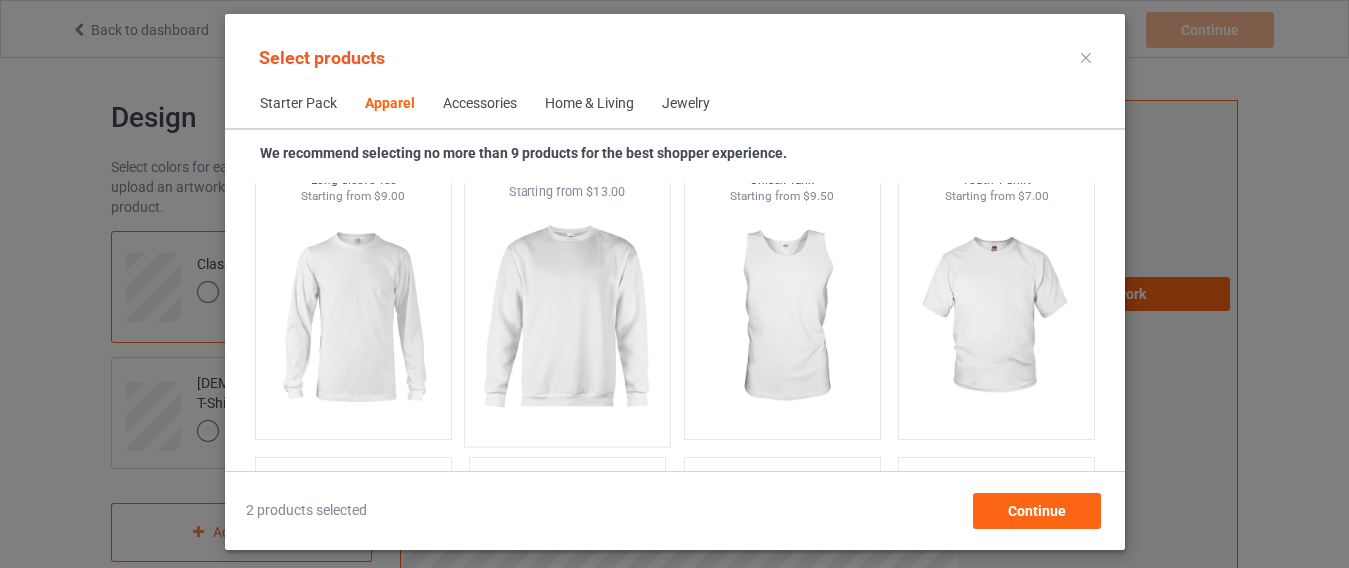 click at bounding box center [567, 318] 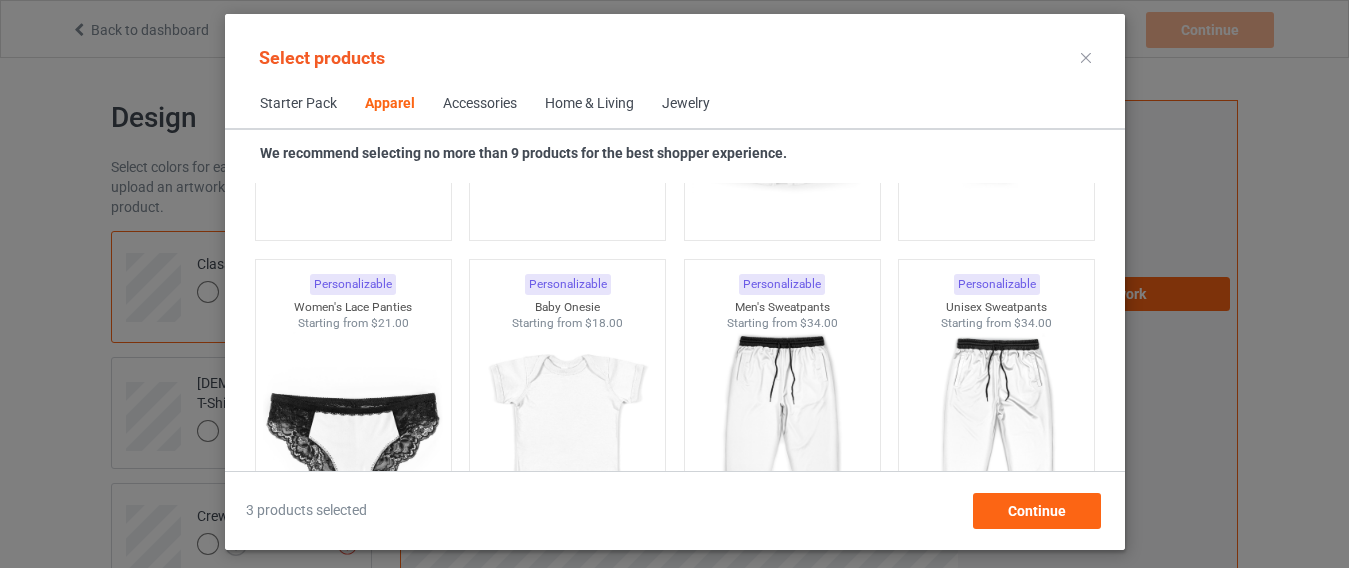 scroll, scrollTop: 2758, scrollLeft: 0, axis: vertical 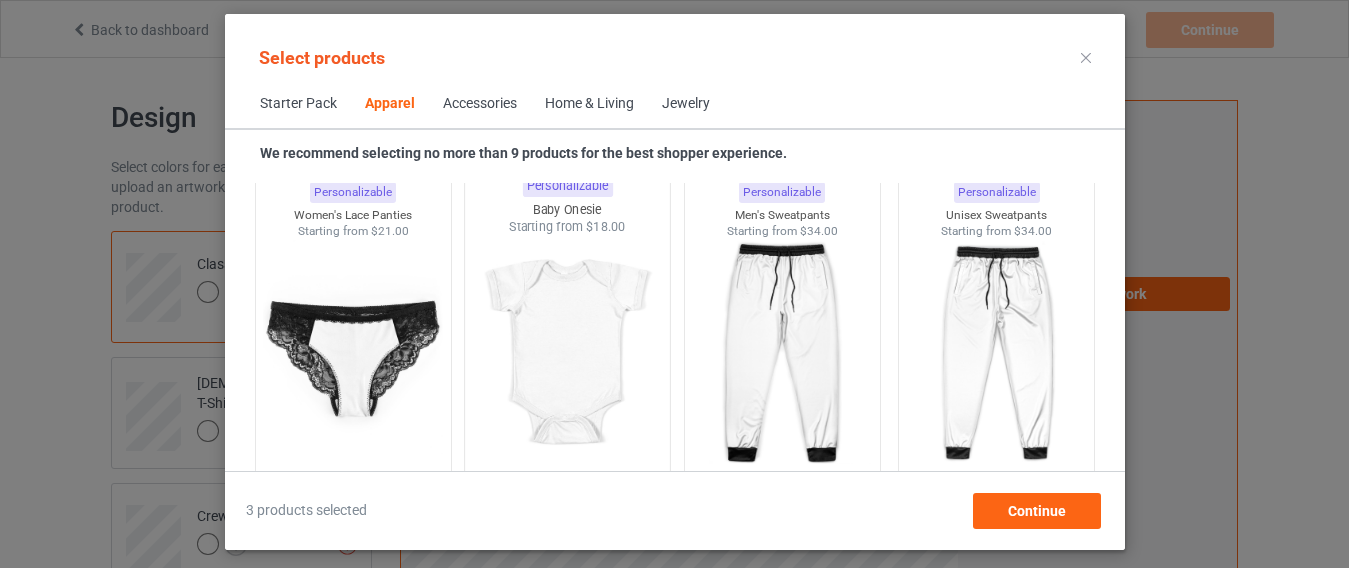 click at bounding box center (567, 353) 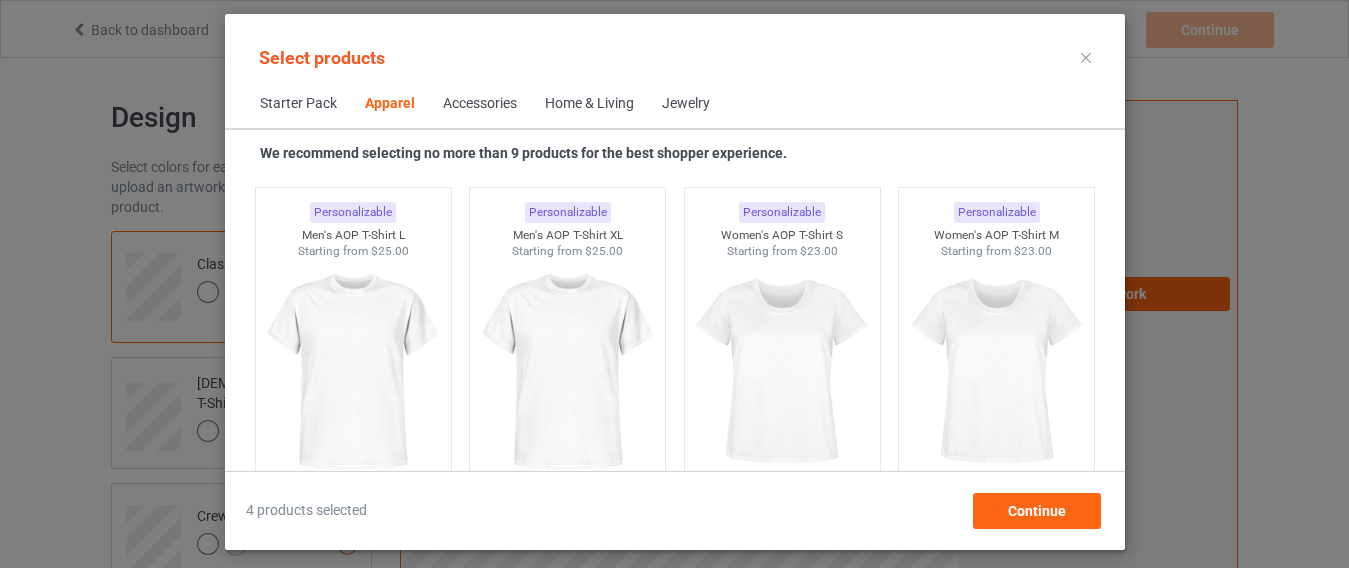 scroll, scrollTop: 3514, scrollLeft: 0, axis: vertical 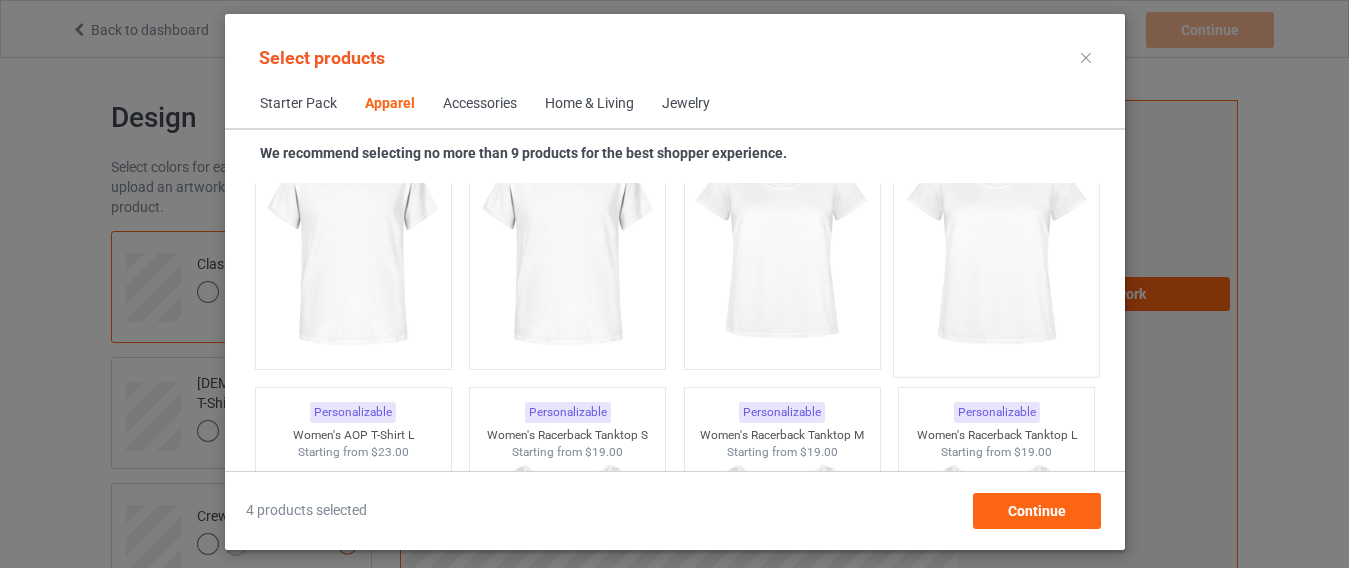 click at bounding box center (996, 248) 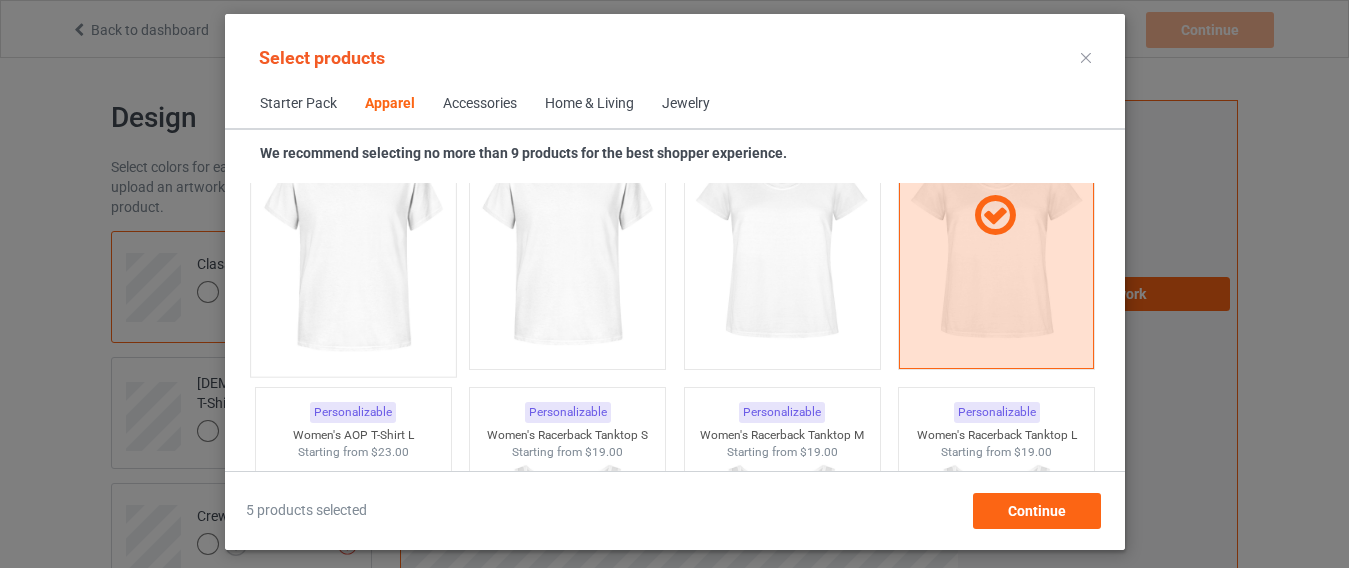 click at bounding box center (353, 248) 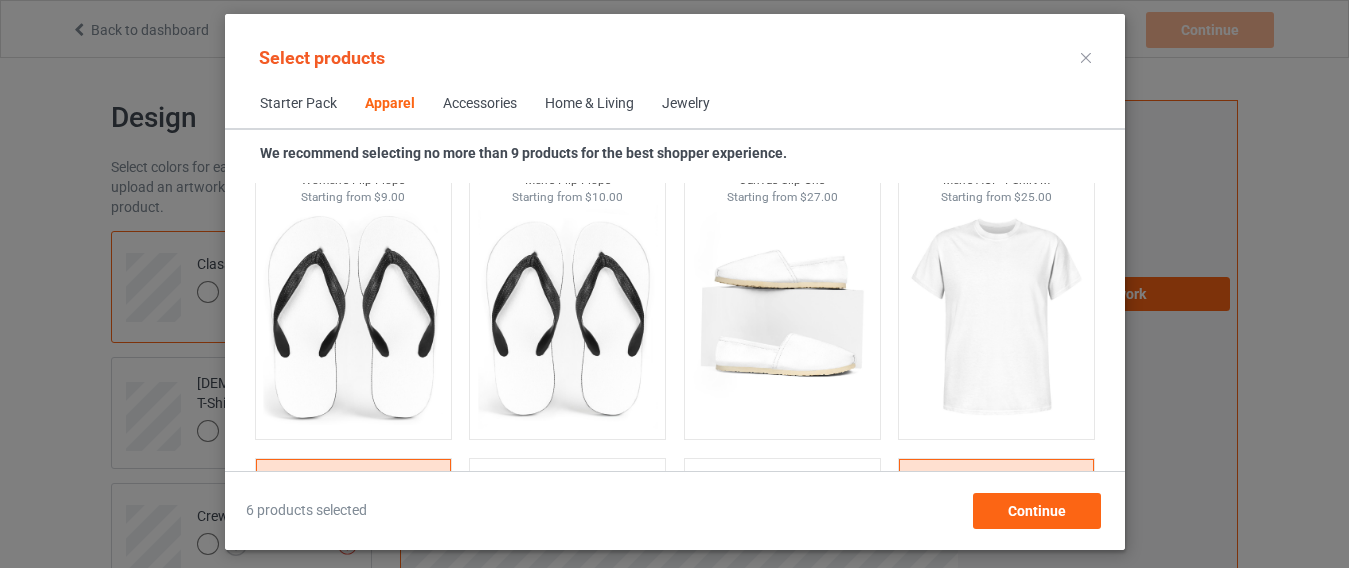 scroll, scrollTop: 2758, scrollLeft: 0, axis: vertical 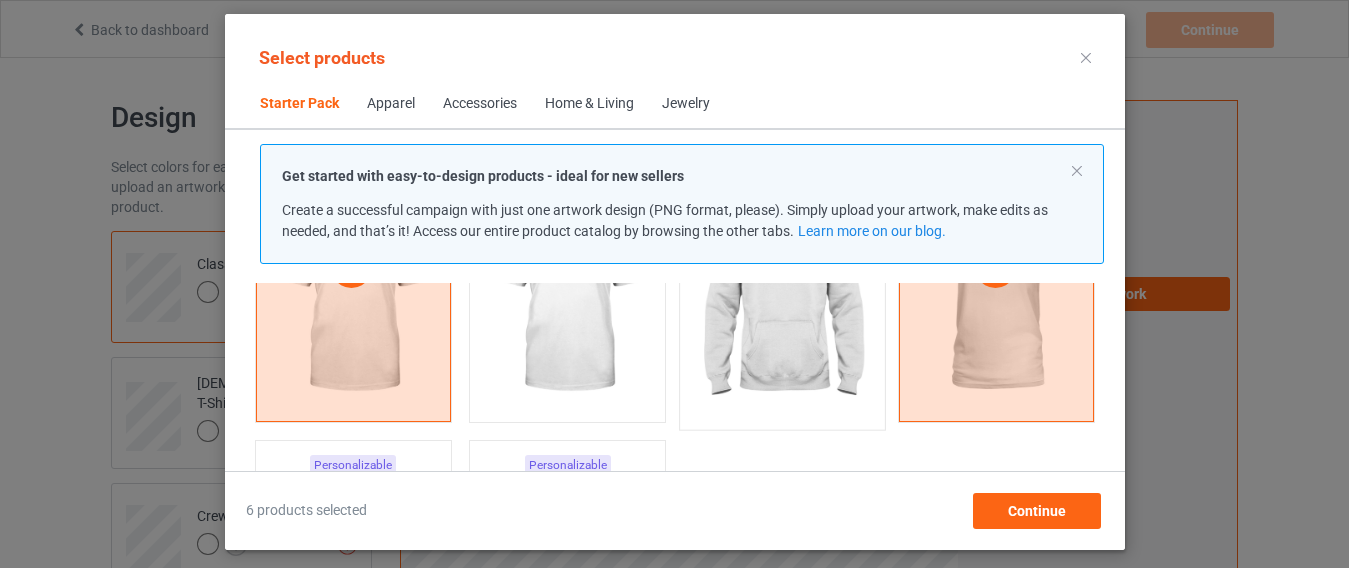 click at bounding box center [782, 301] 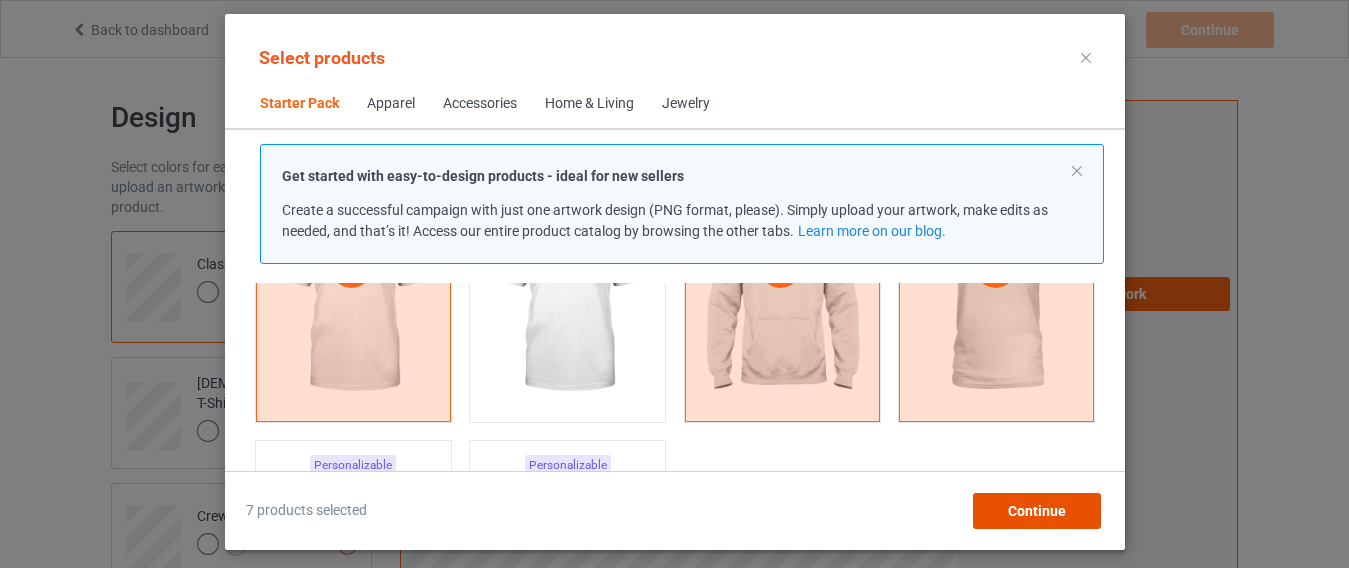 click on "Continue" at bounding box center [1036, 511] 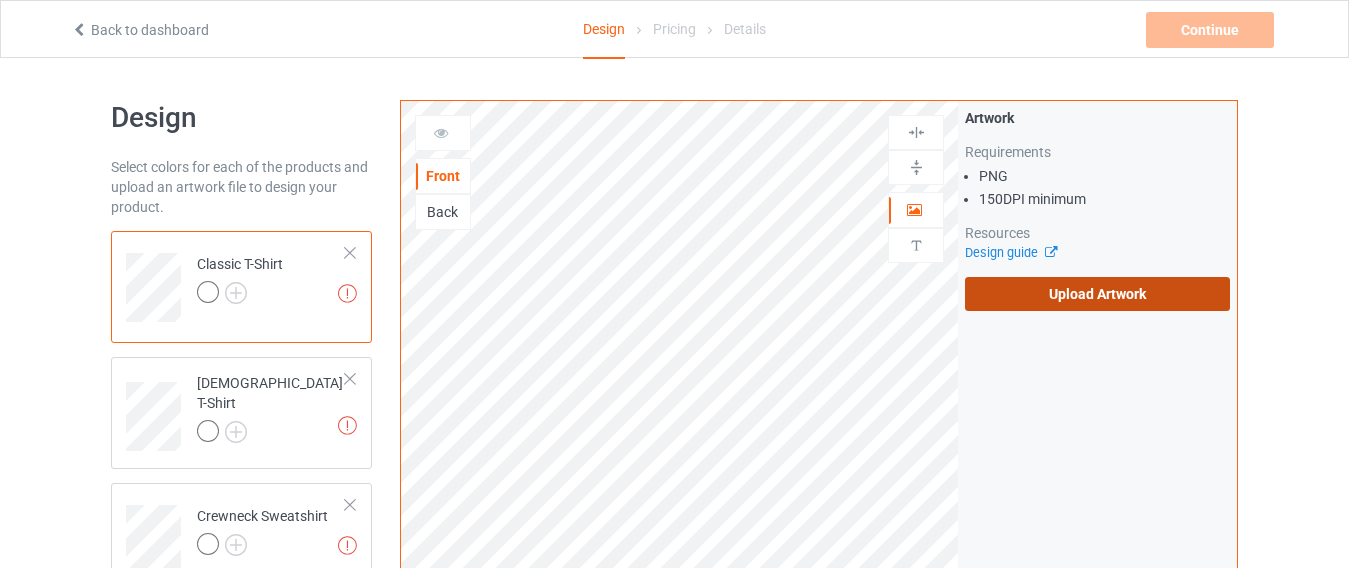 click on "Upload Artwork" at bounding box center [1097, 294] 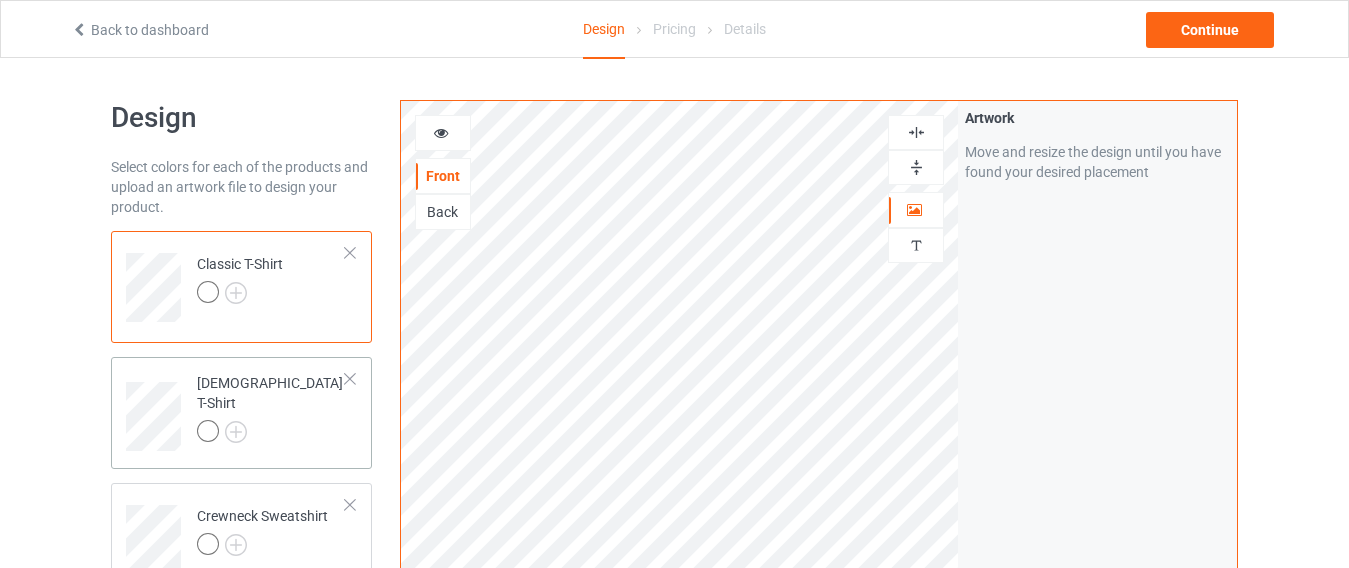 click on "Ladies T-Shirt" at bounding box center (271, 409) 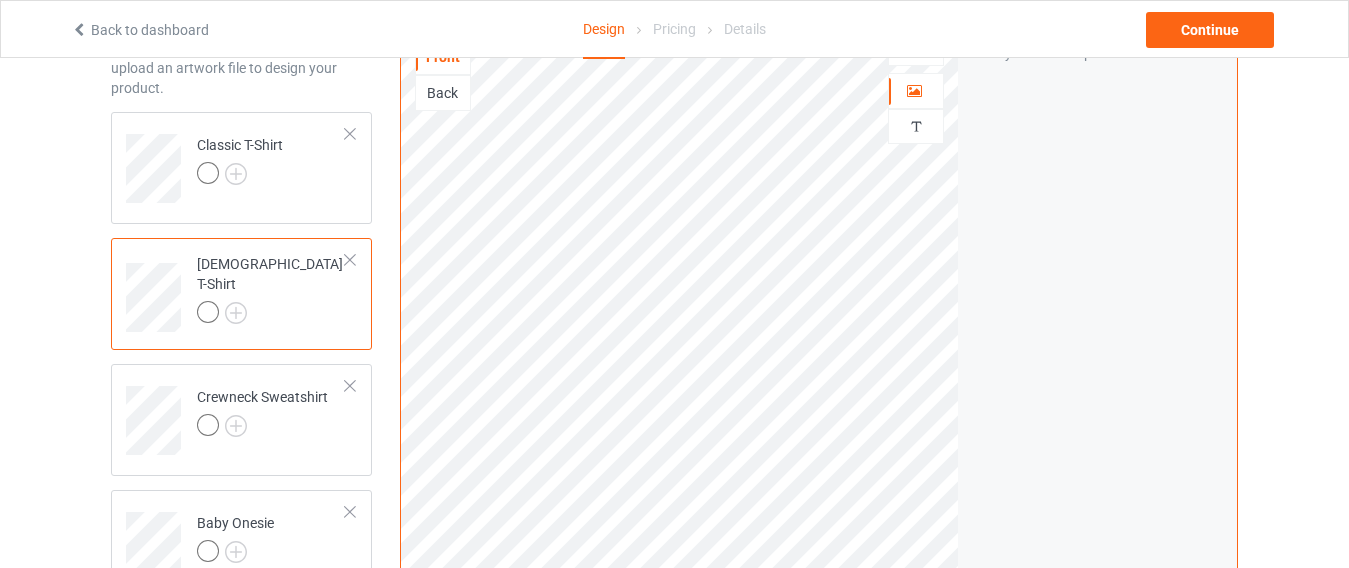 scroll, scrollTop: 133, scrollLeft: 0, axis: vertical 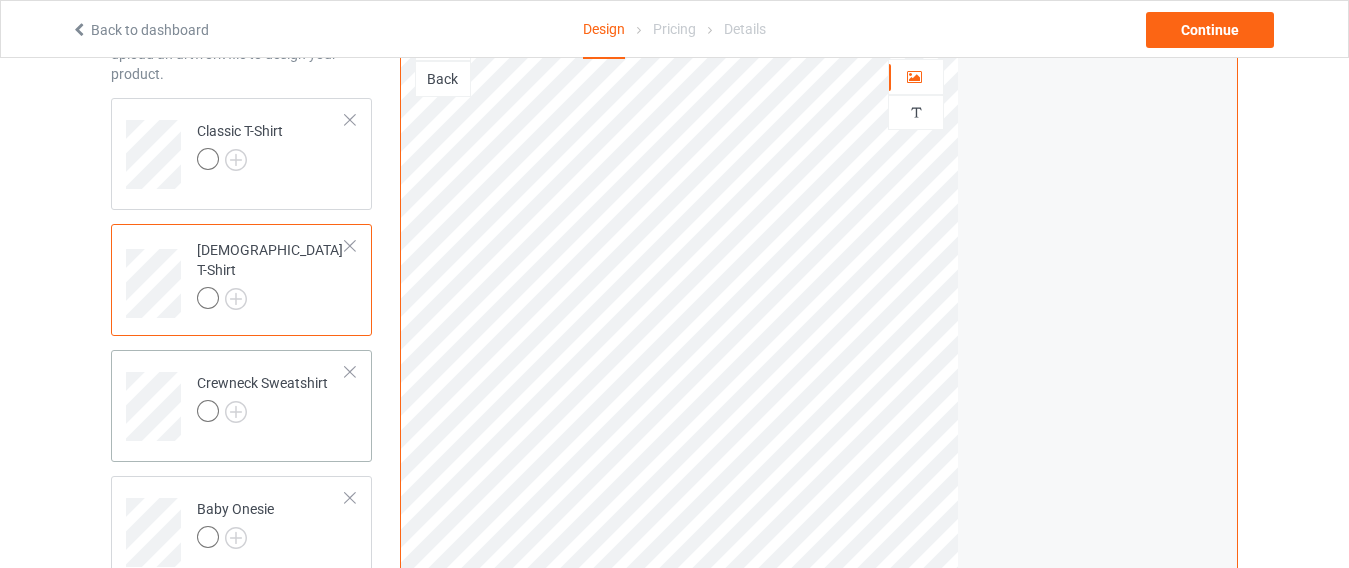 click on "Crewneck Sweatshirt" at bounding box center [262, 397] 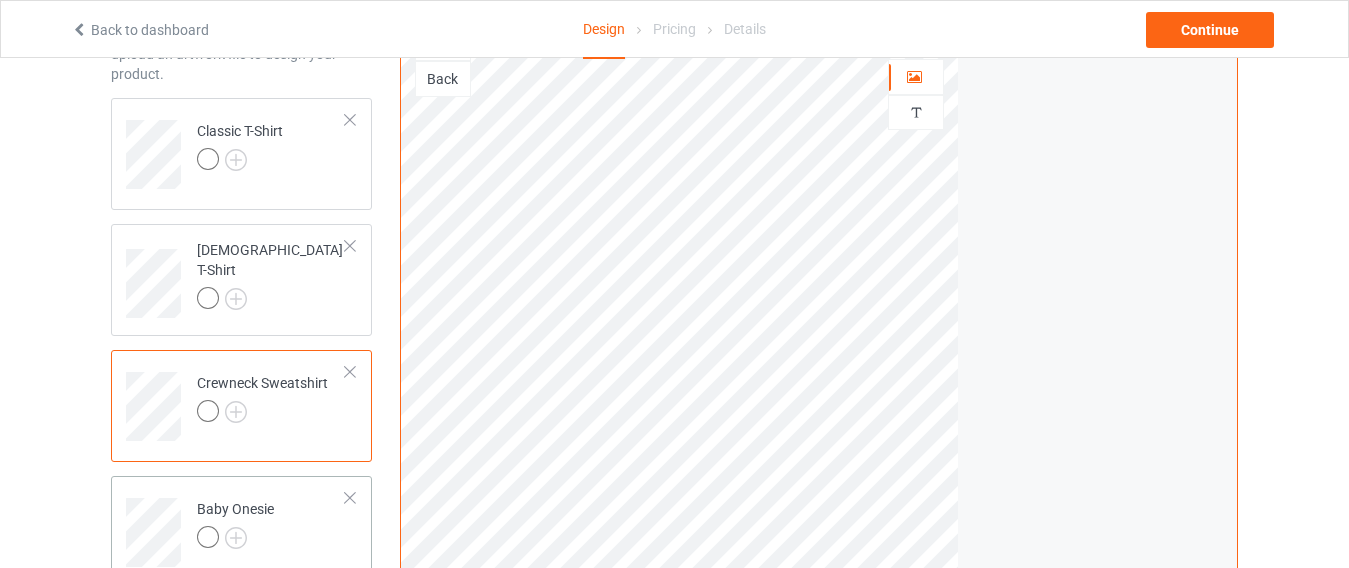 click on "Baby Onesie" at bounding box center [235, 523] 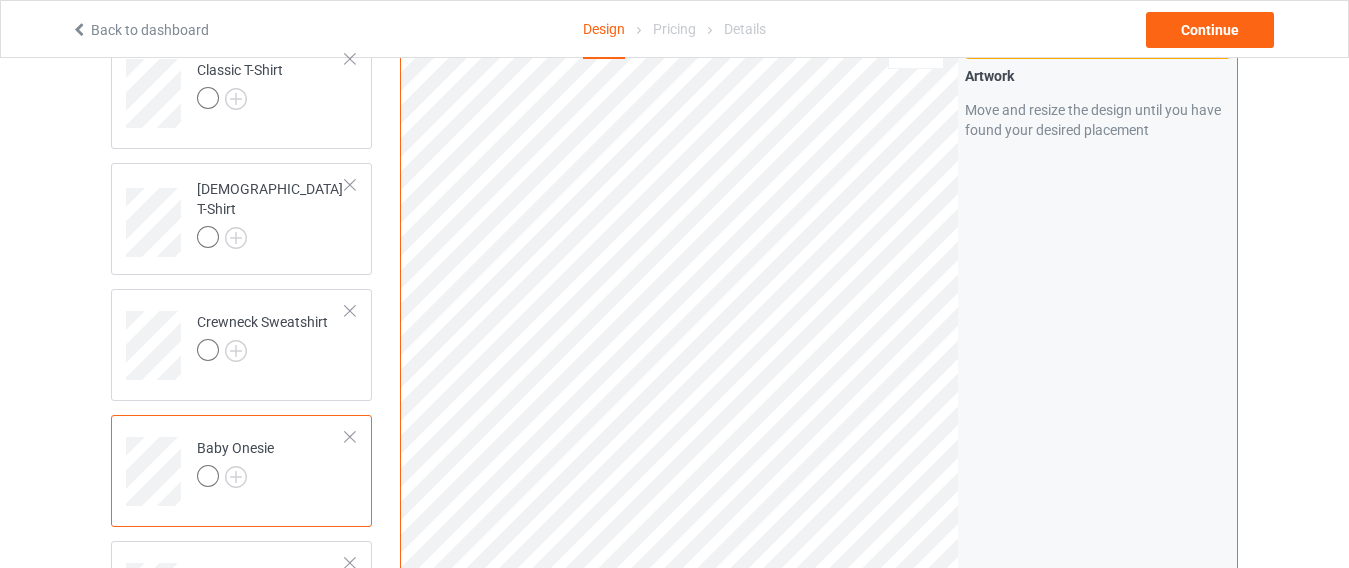scroll, scrollTop: 189, scrollLeft: 0, axis: vertical 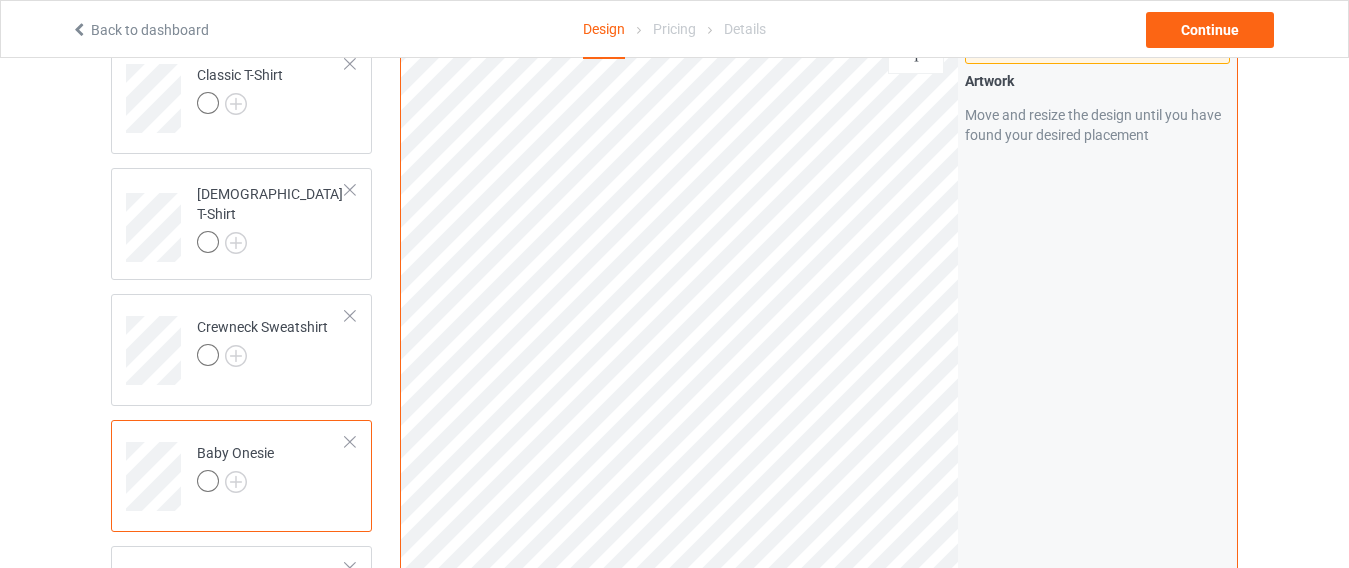 click on "We make all efforts to produce your product to the exact standards as possible, however, designs that contain borders or graphics close to the edge may vary from what you see on your screen slightly as each product is hand made and unique. Artwork Move and resize the design until you have found your desired placement" at bounding box center (1097, 292) 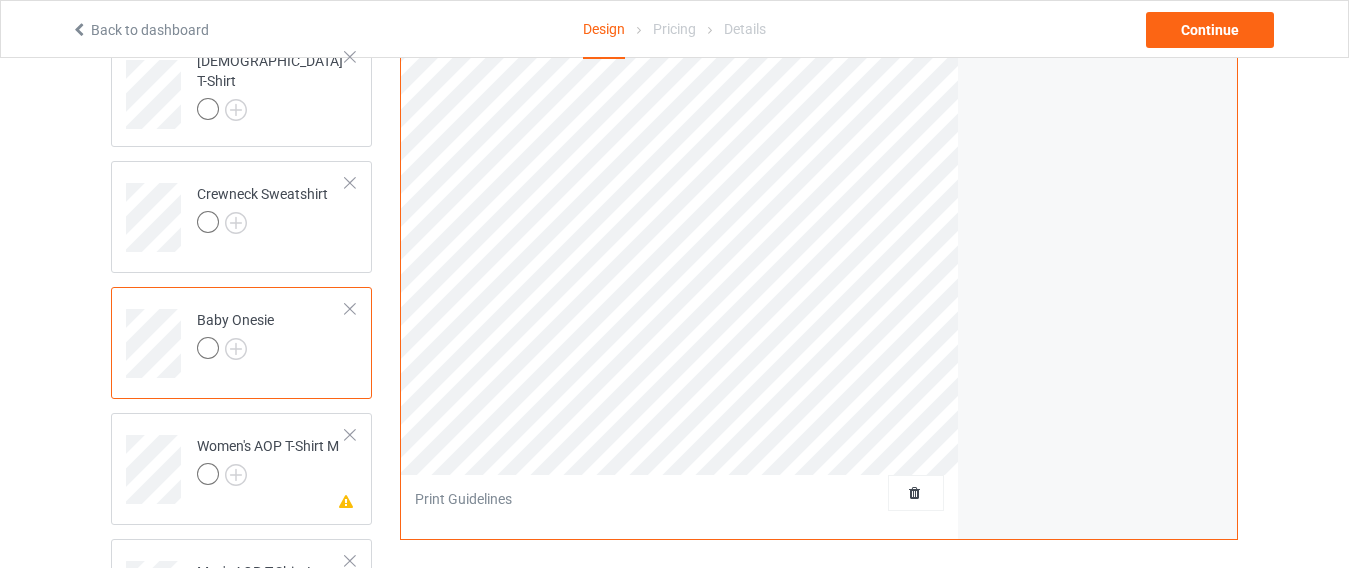 scroll, scrollTop: 336, scrollLeft: 0, axis: vertical 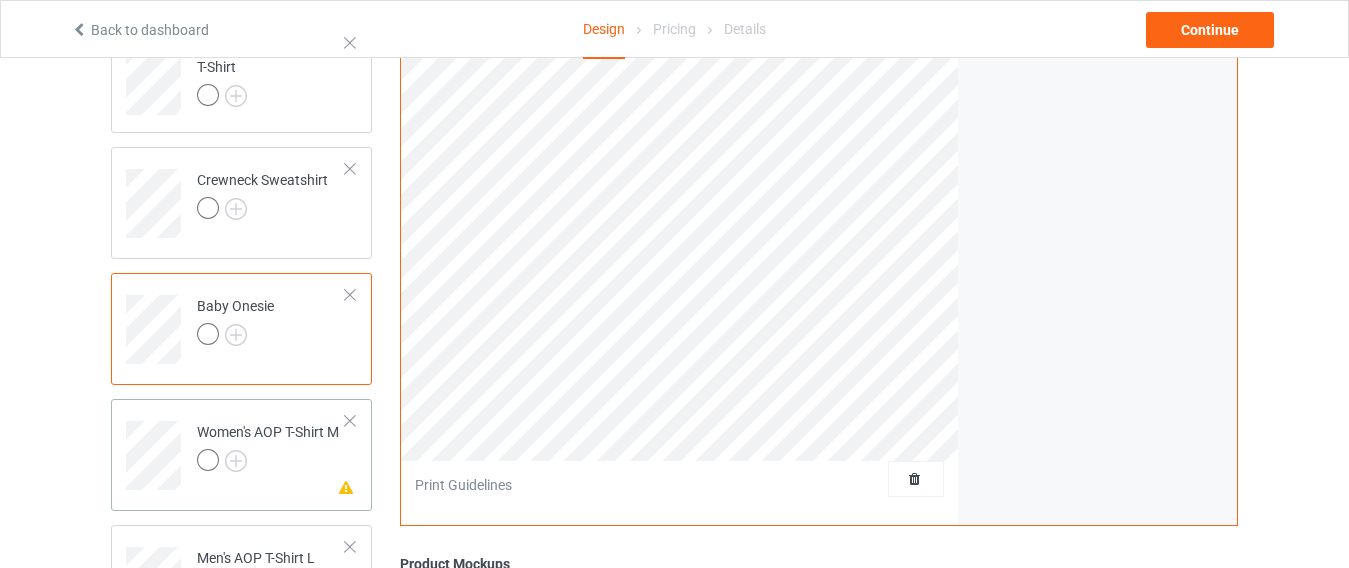 click at bounding box center [350, 421] 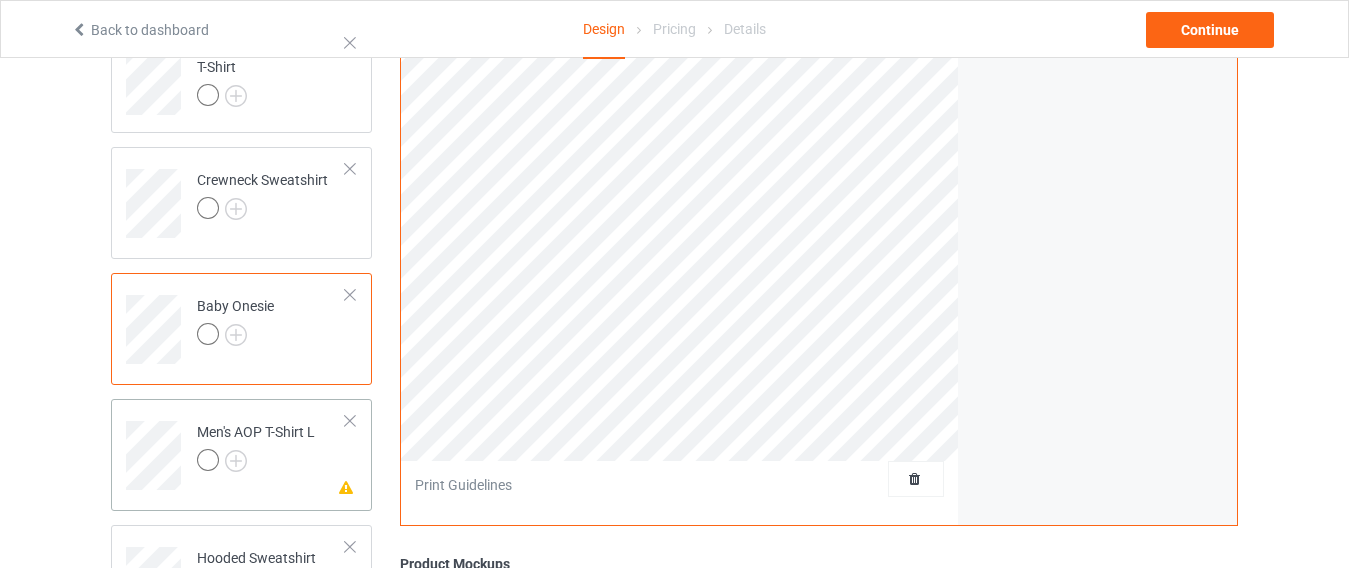click at bounding box center [350, 421] 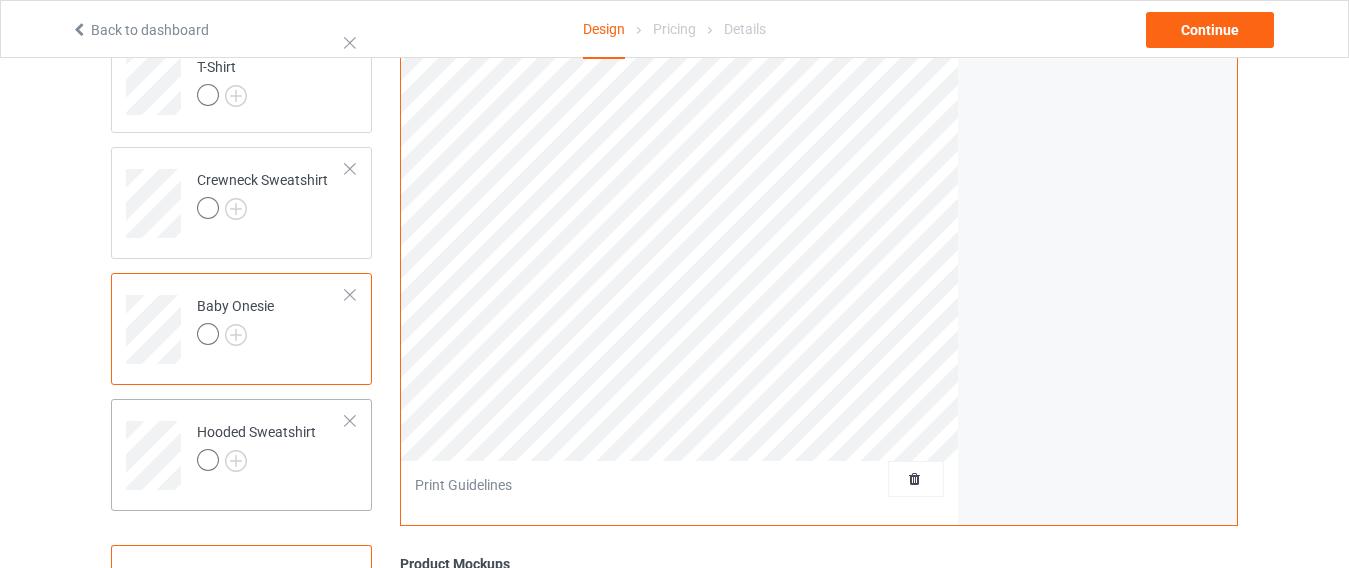 click on "Hooded Sweatshirt" at bounding box center (241, 455) 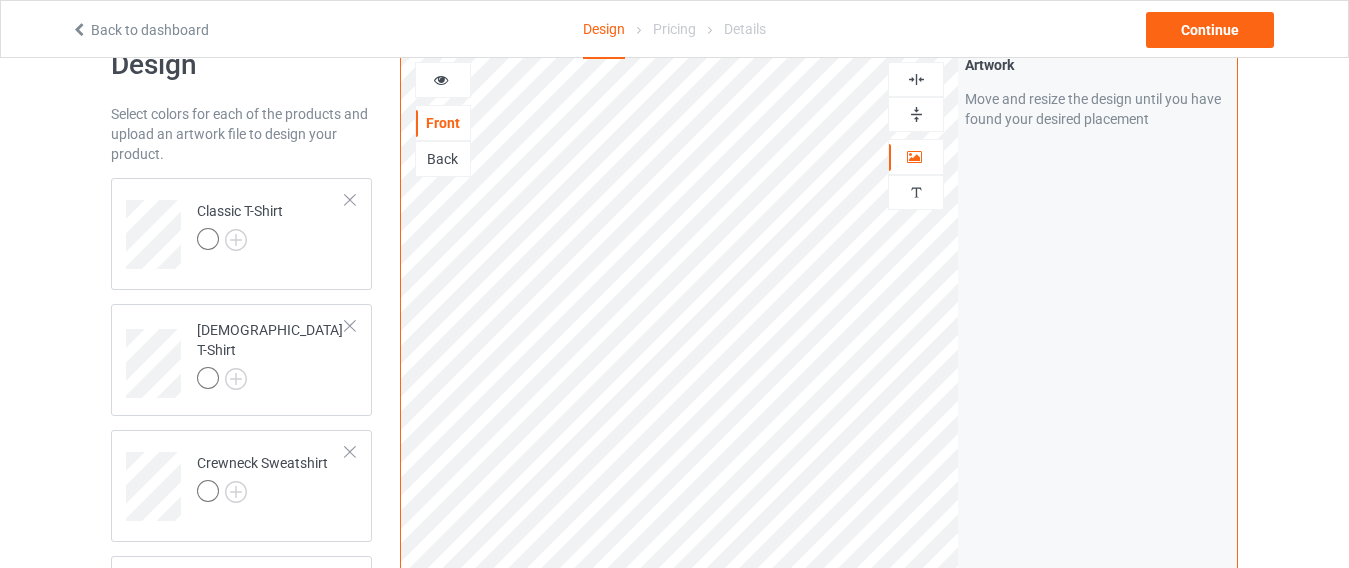scroll, scrollTop: 56, scrollLeft: 0, axis: vertical 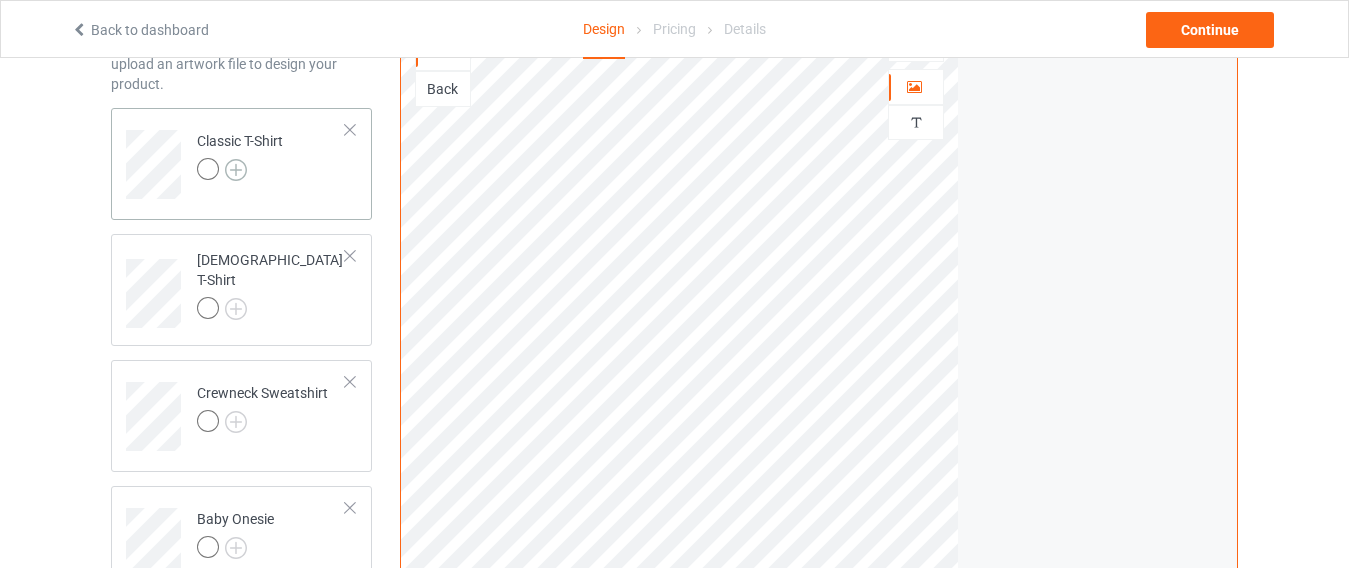 click at bounding box center (236, 170) 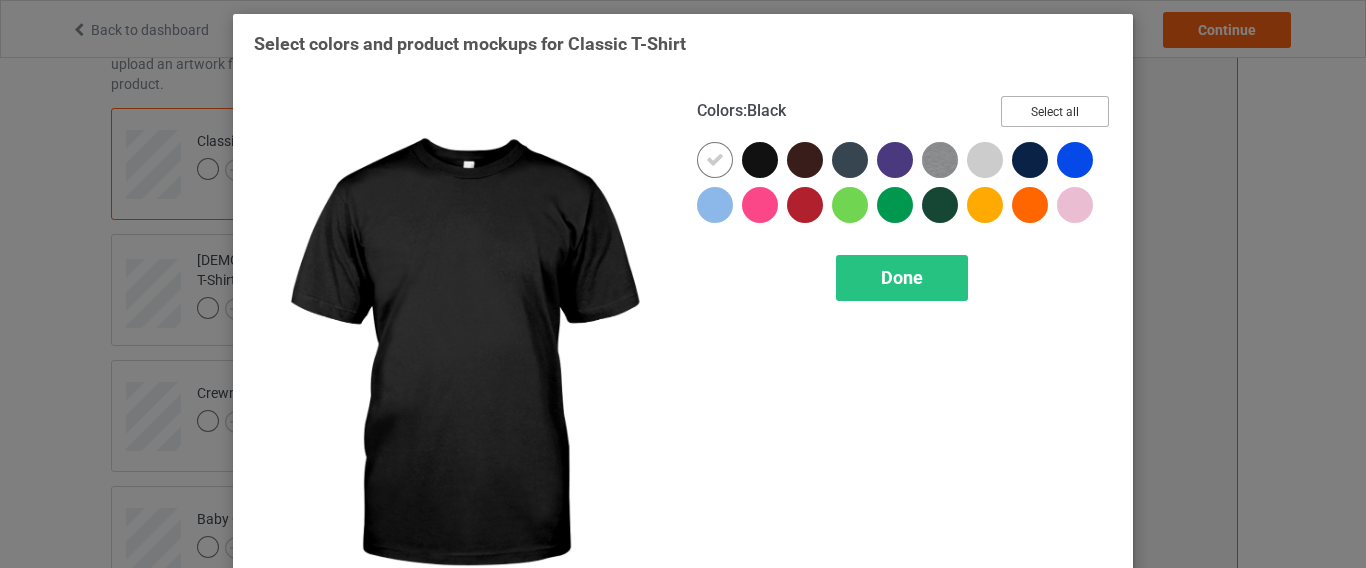 click on "Select all" at bounding box center (1055, 111) 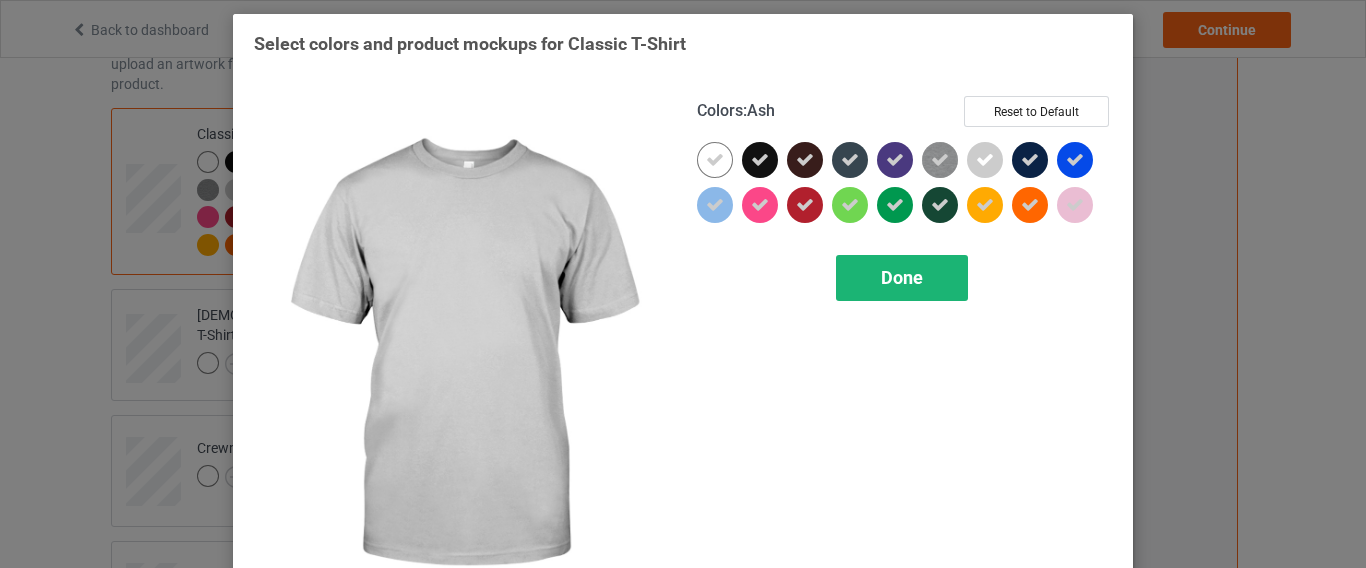 click on "Done" at bounding box center (902, 278) 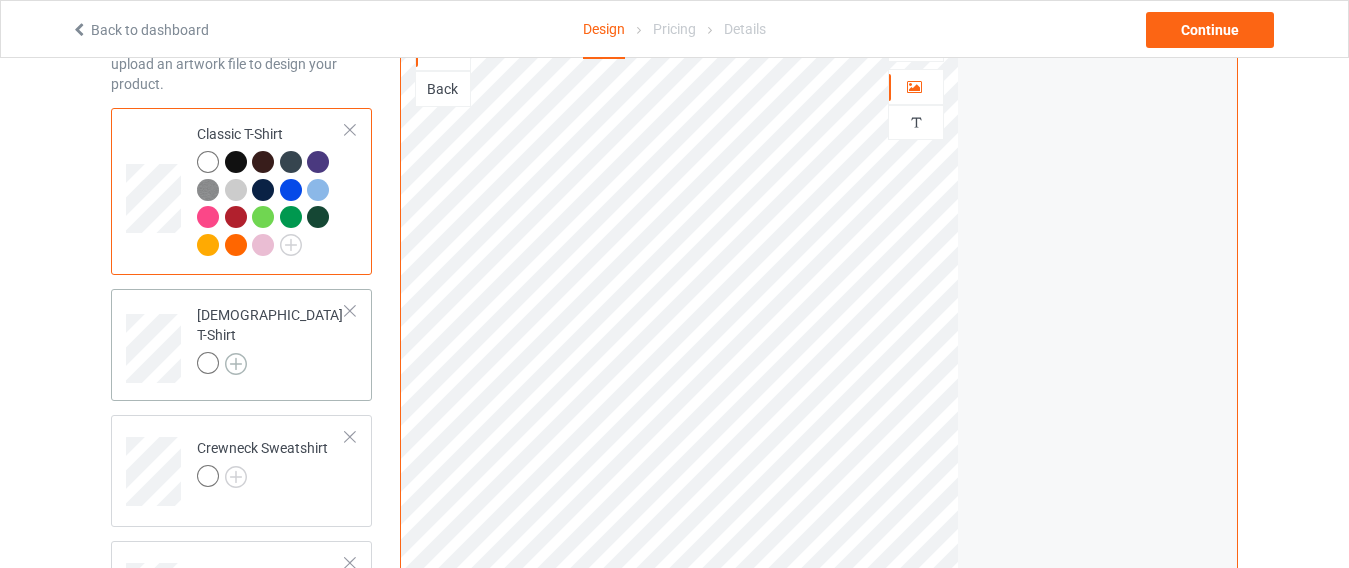 click at bounding box center (236, 364) 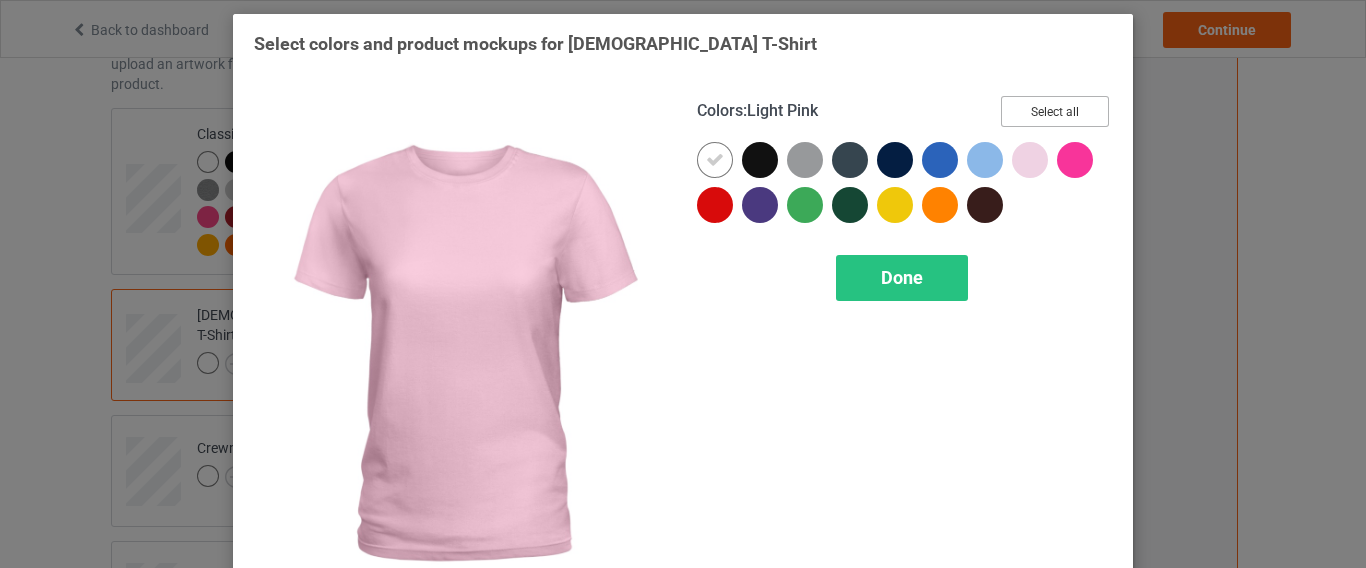 click on "Select all" at bounding box center (1055, 111) 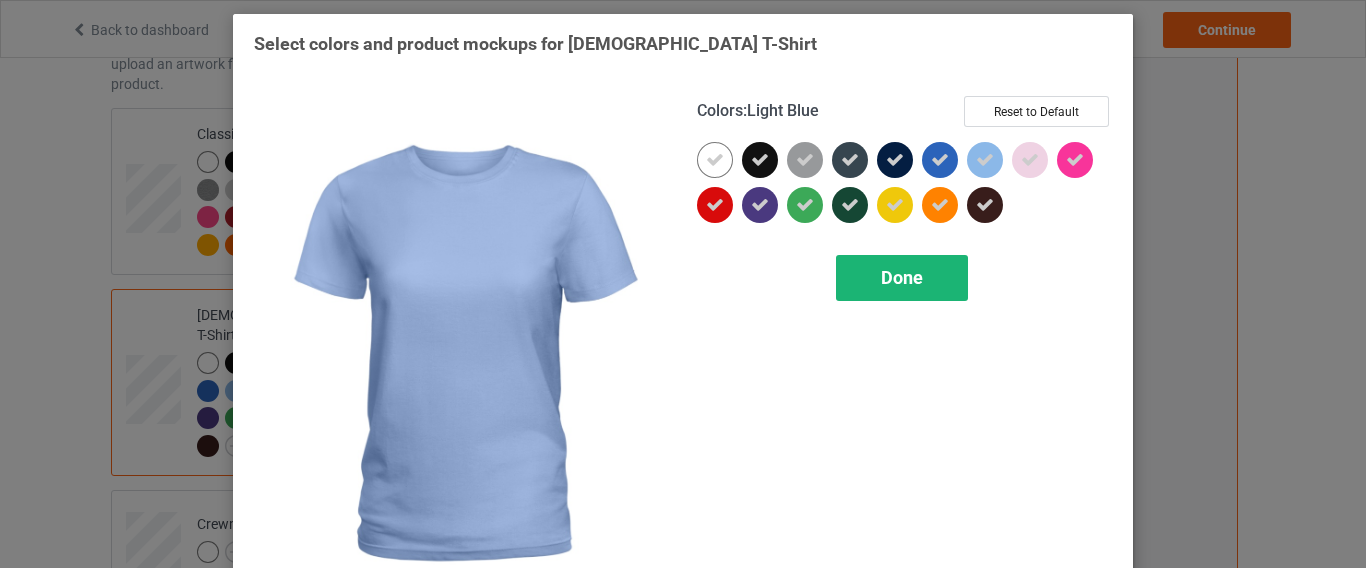 click on "Done" at bounding box center (902, 277) 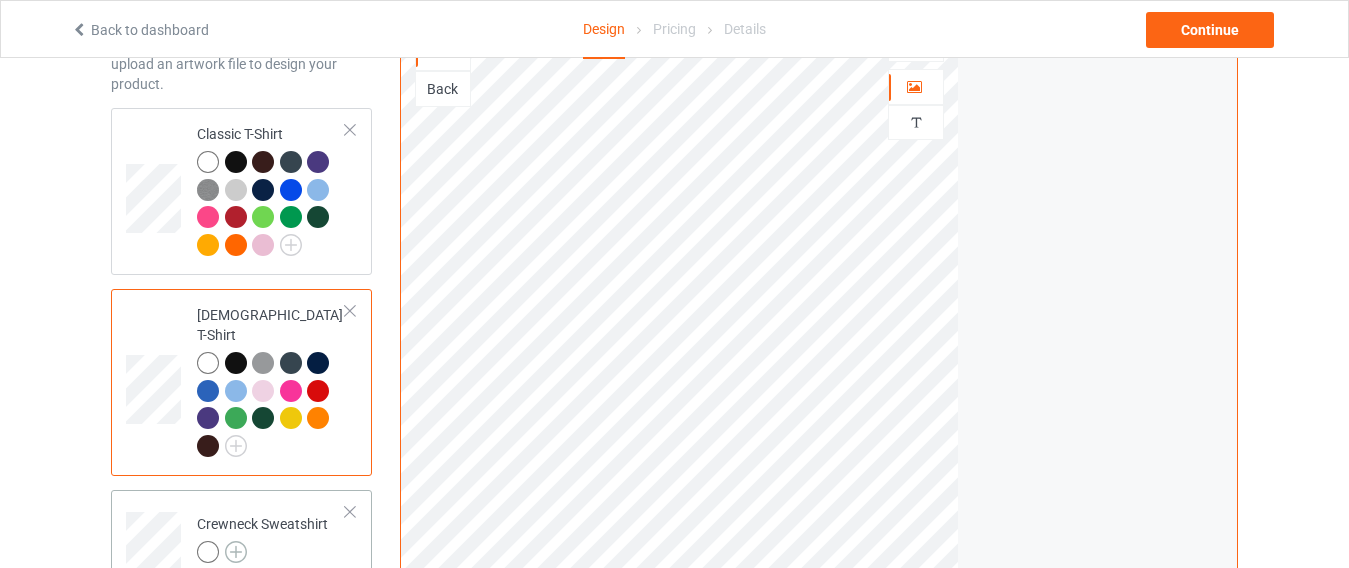 click at bounding box center [236, 552] 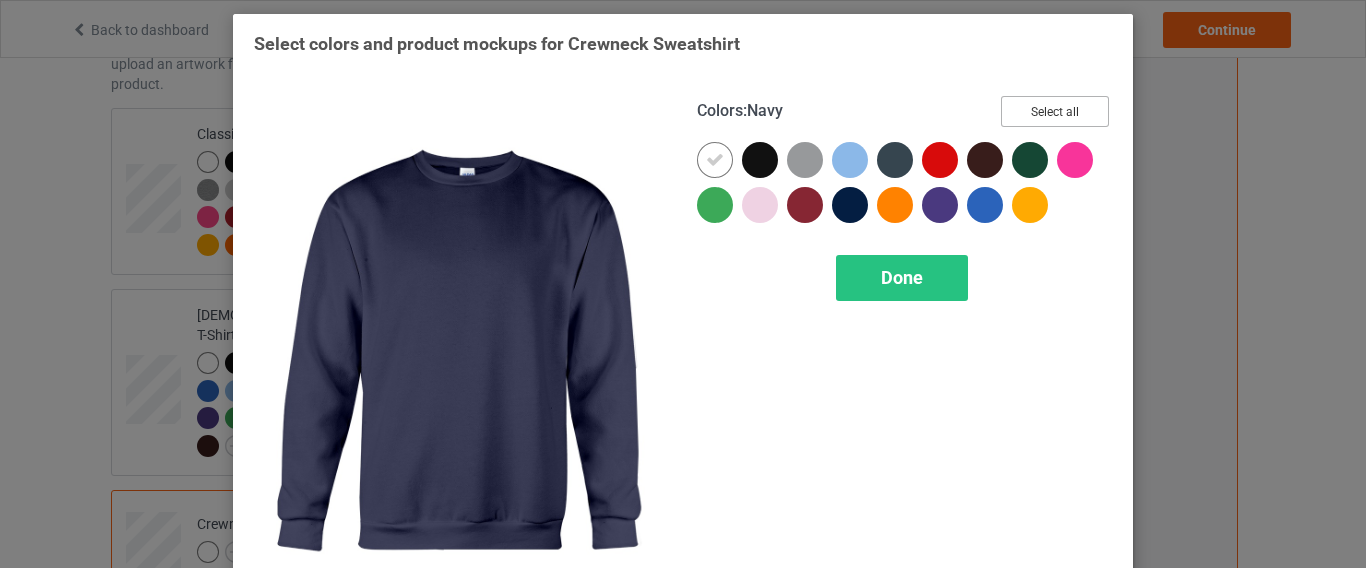 click on "Select all" at bounding box center (1055, 111) 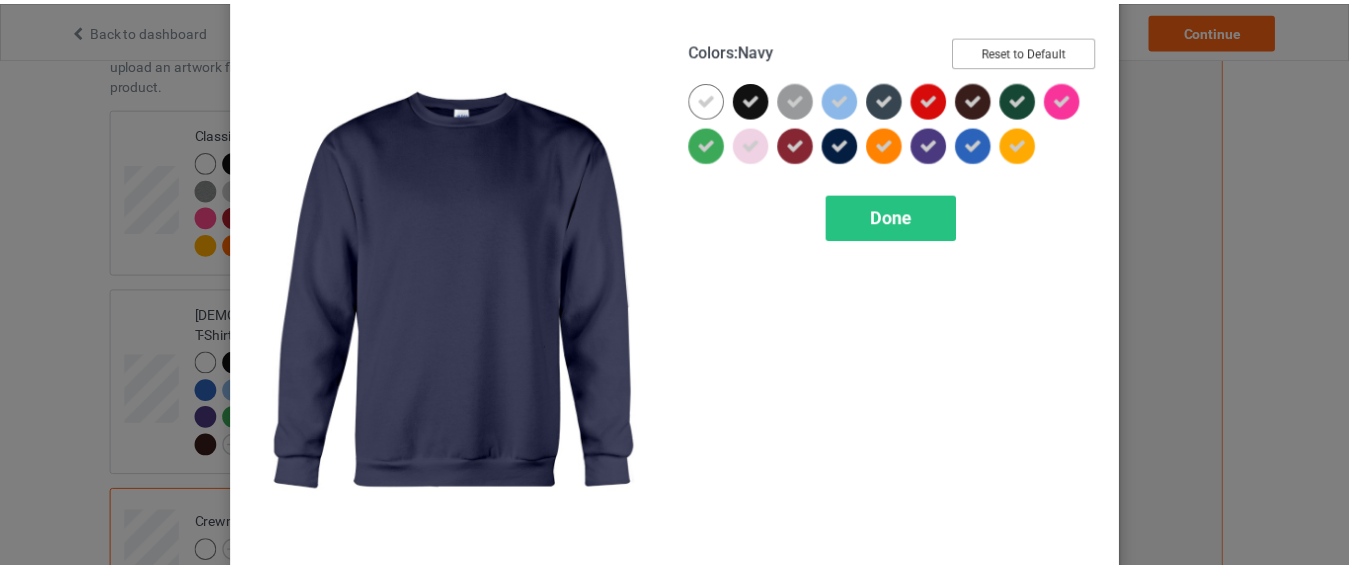 scroll, scrollTop: 64, scrollLeft: 0, axis: vertical 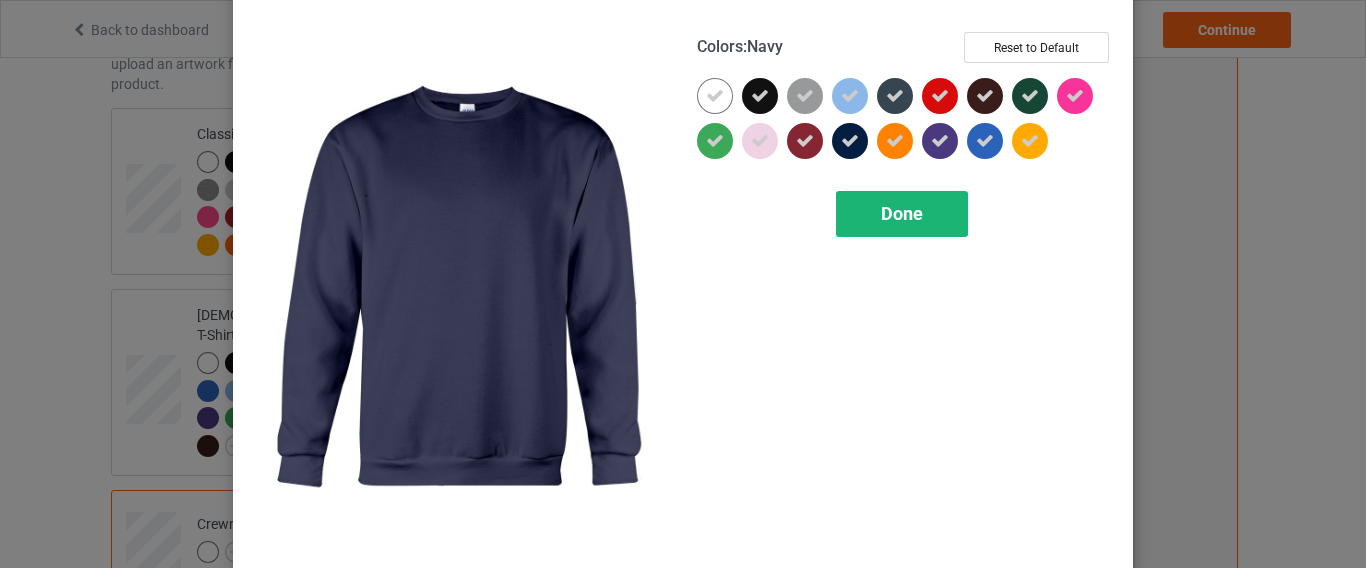 click on "Done" at bounding box center [902, 214] 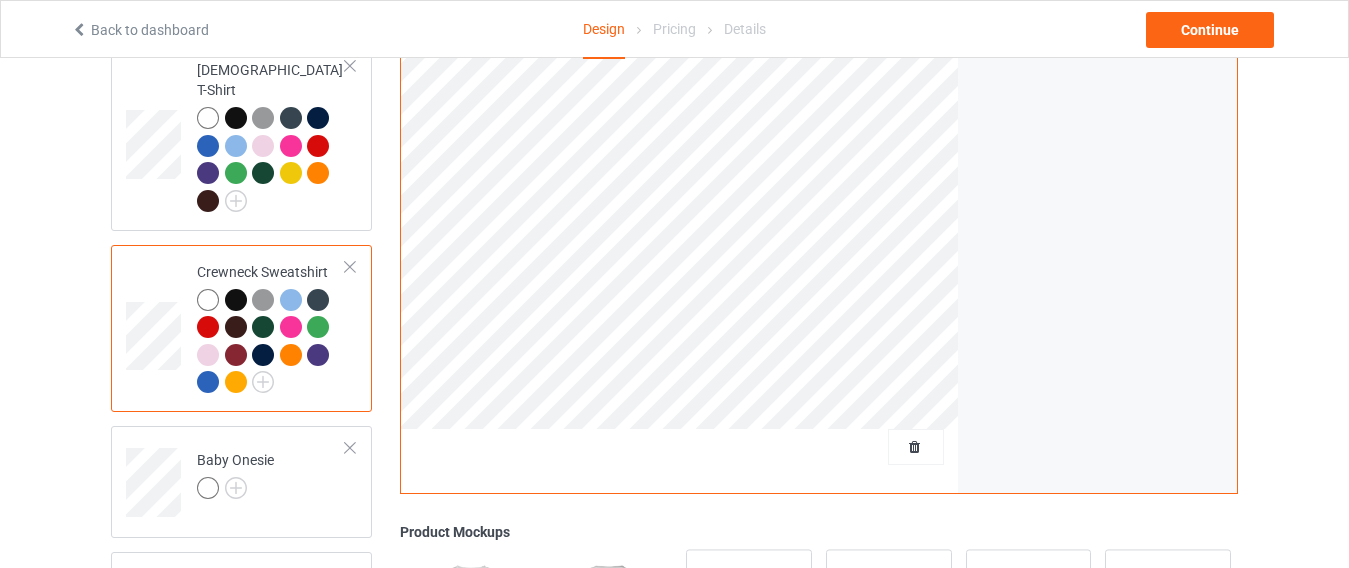 scroll, scrollTop: 428, scrollLeft: 0, axis: vertical 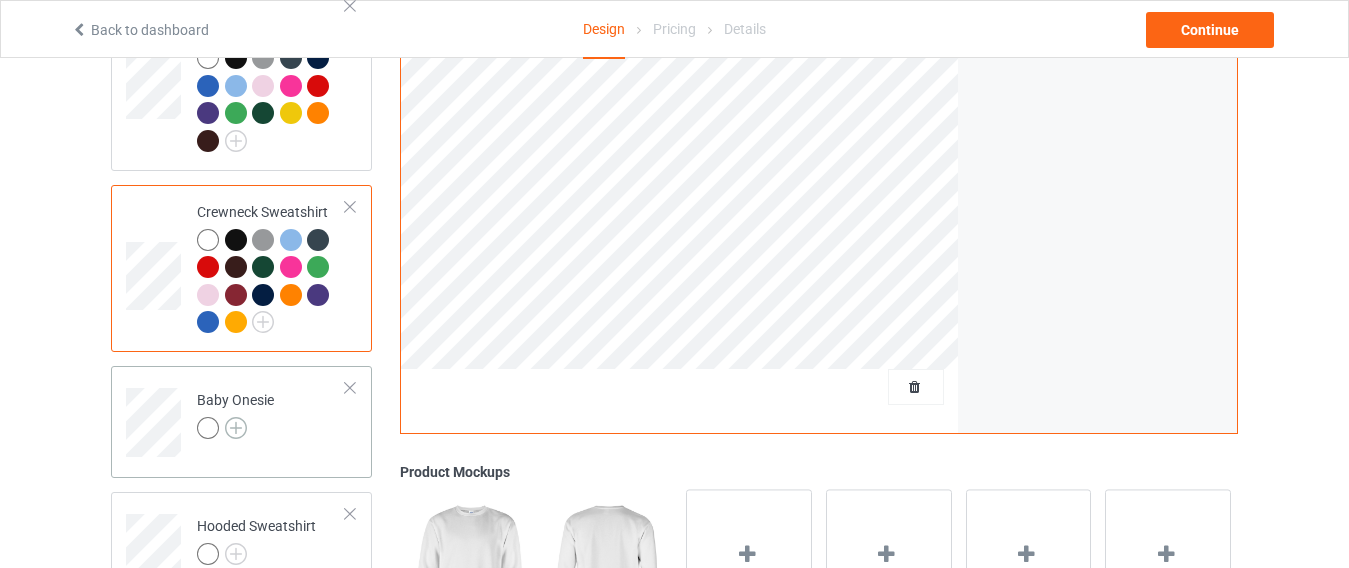 click at bounding box center (236, 428) 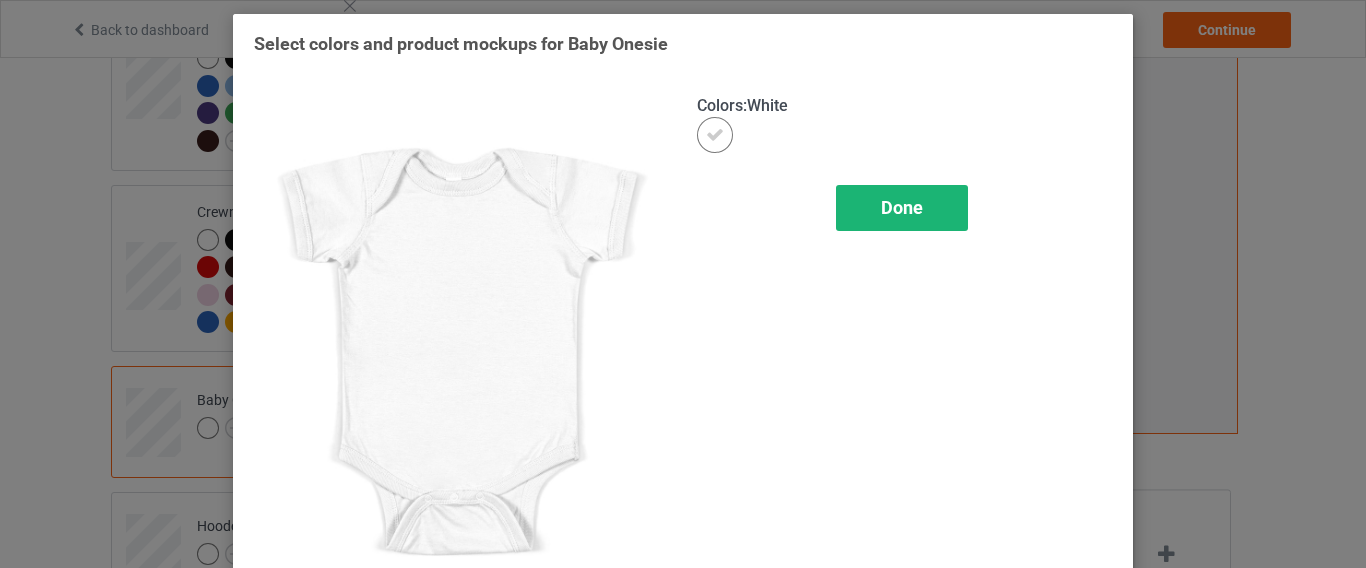 click on "Done" at bounding box center (902, 208) 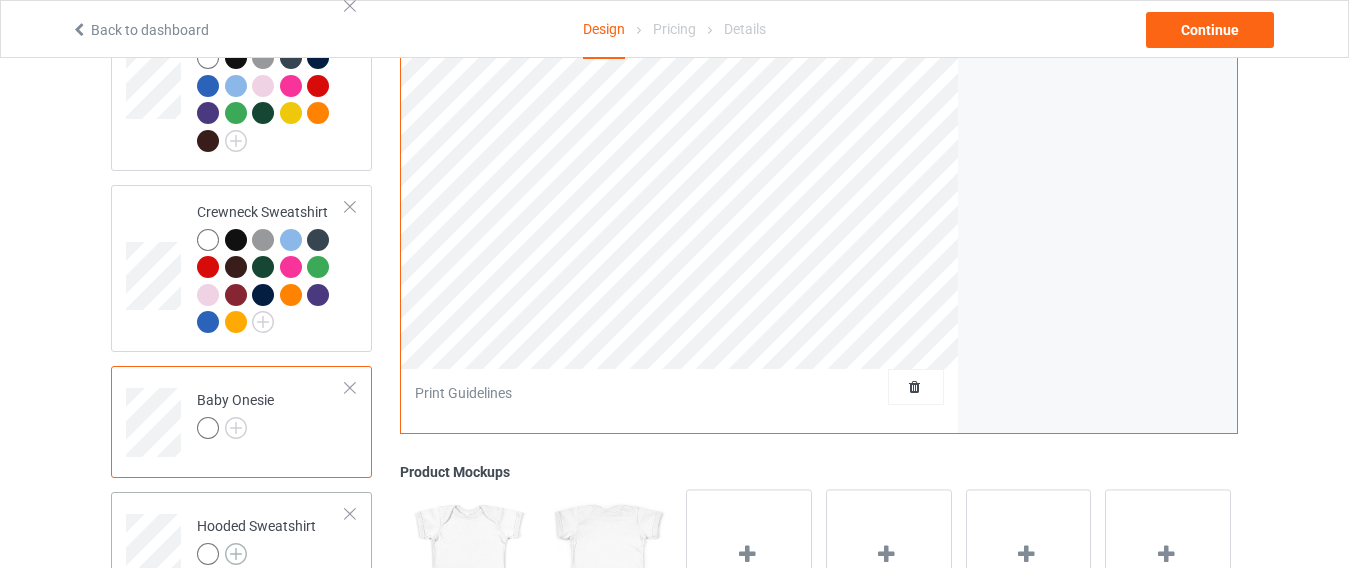 click at bounding box center (236, 554) 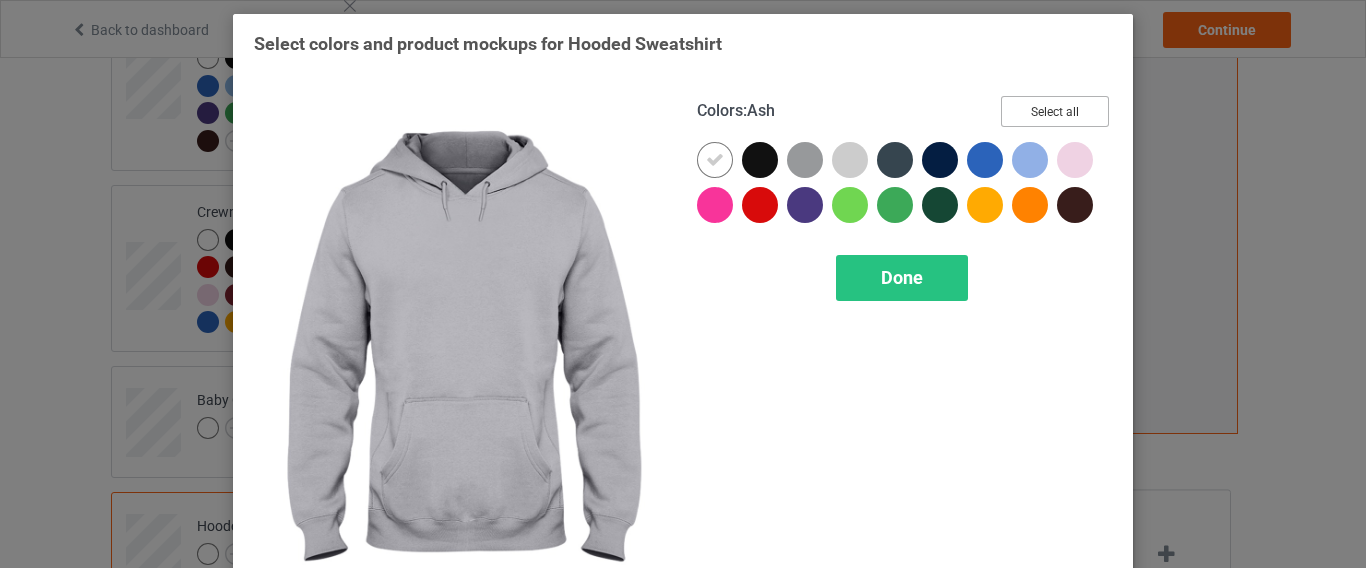 click on "Select all" at bounding box center [1055, 111] 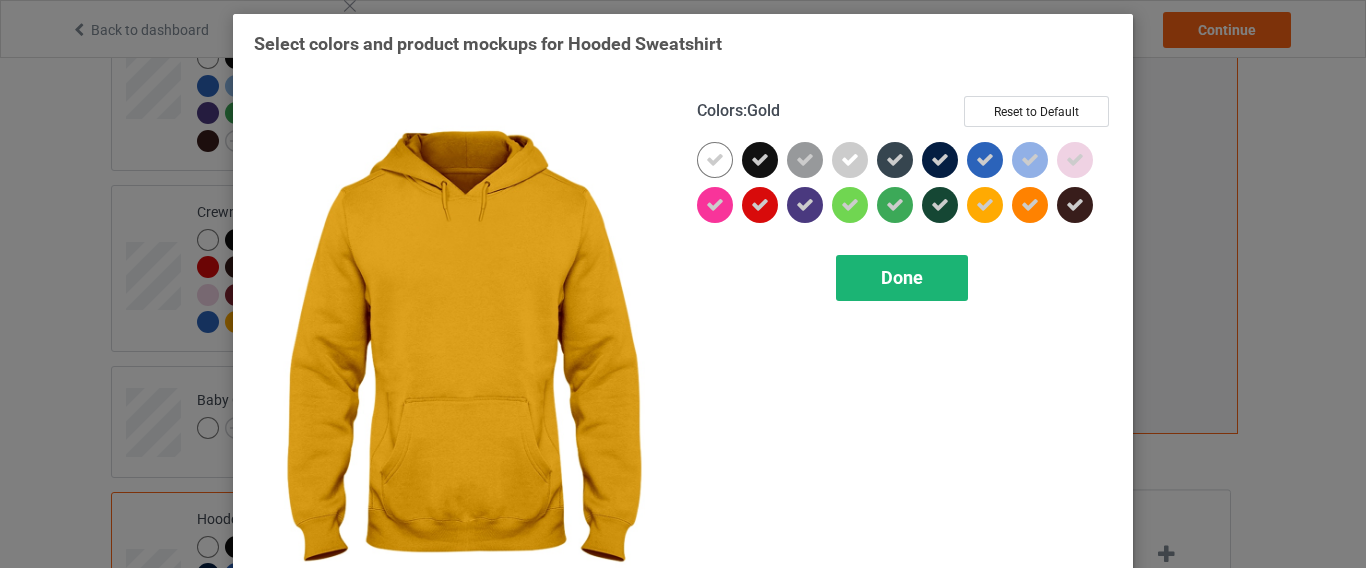 click on "Done" at bounding box center [902, 278] 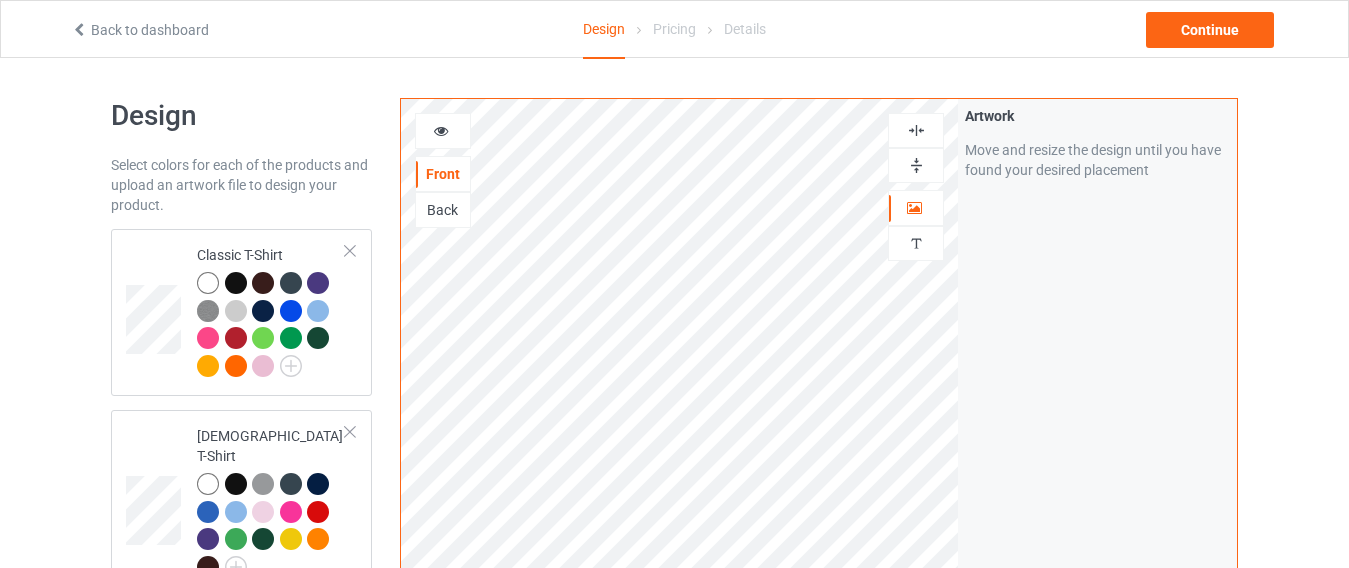 scroll, scrollTop: 0, scrollLeft: 0, axis: both 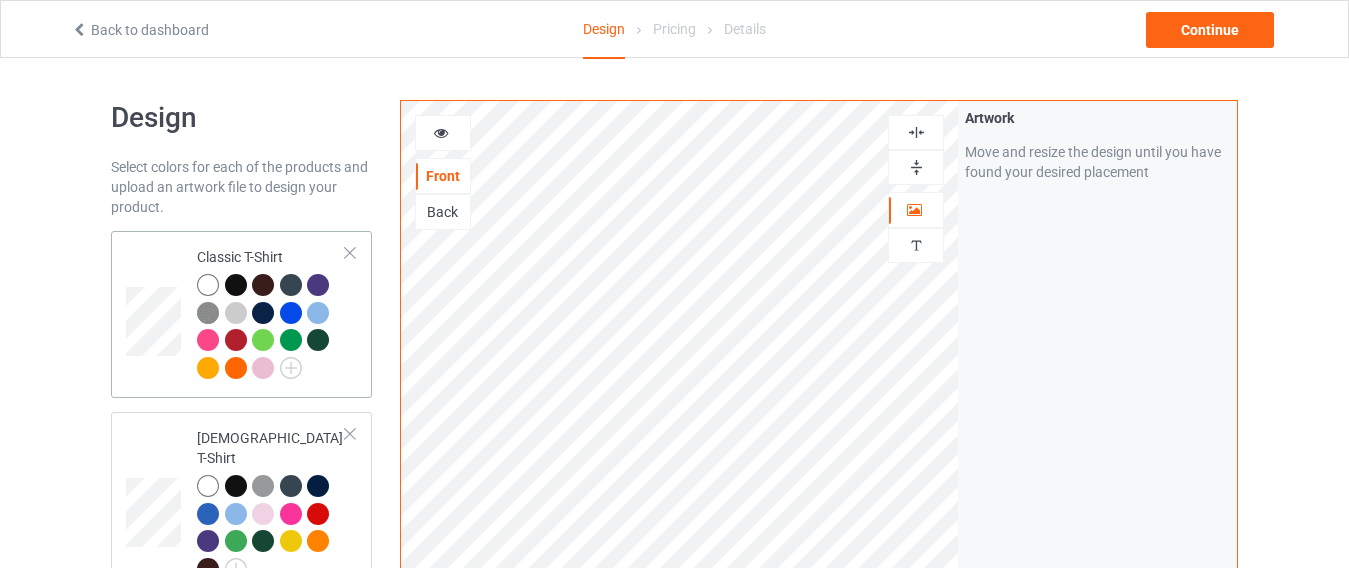 click at bounding box center [294, 316] 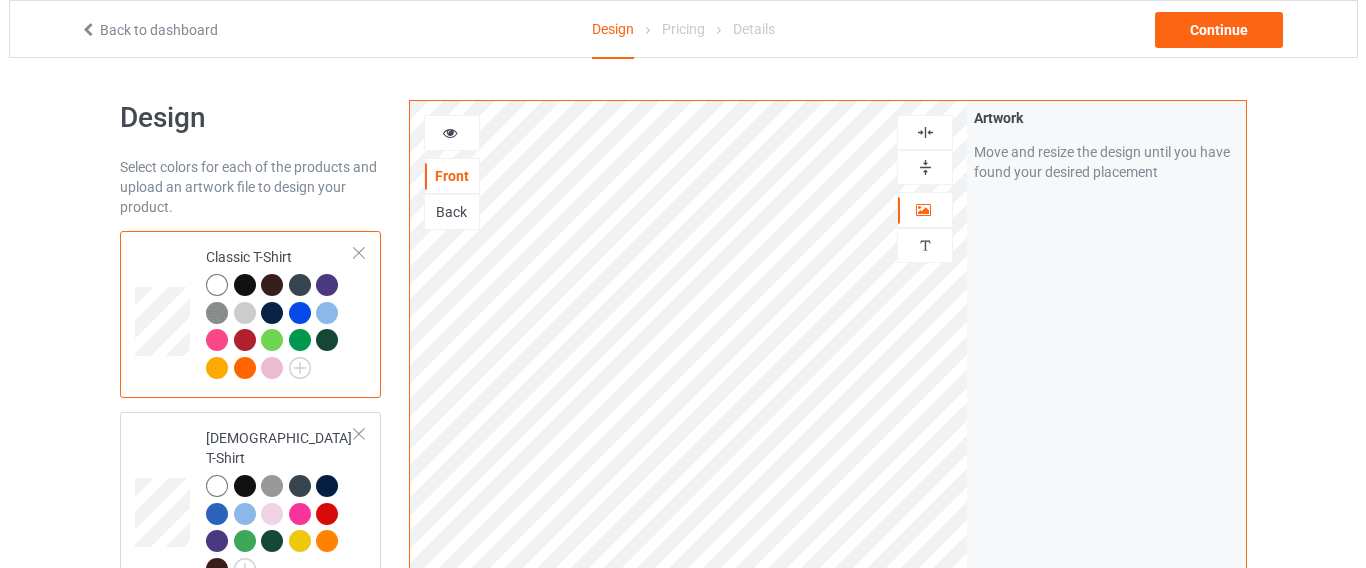 scroll, scrollTop: 497, scrollLeft: 0, axis: vertical 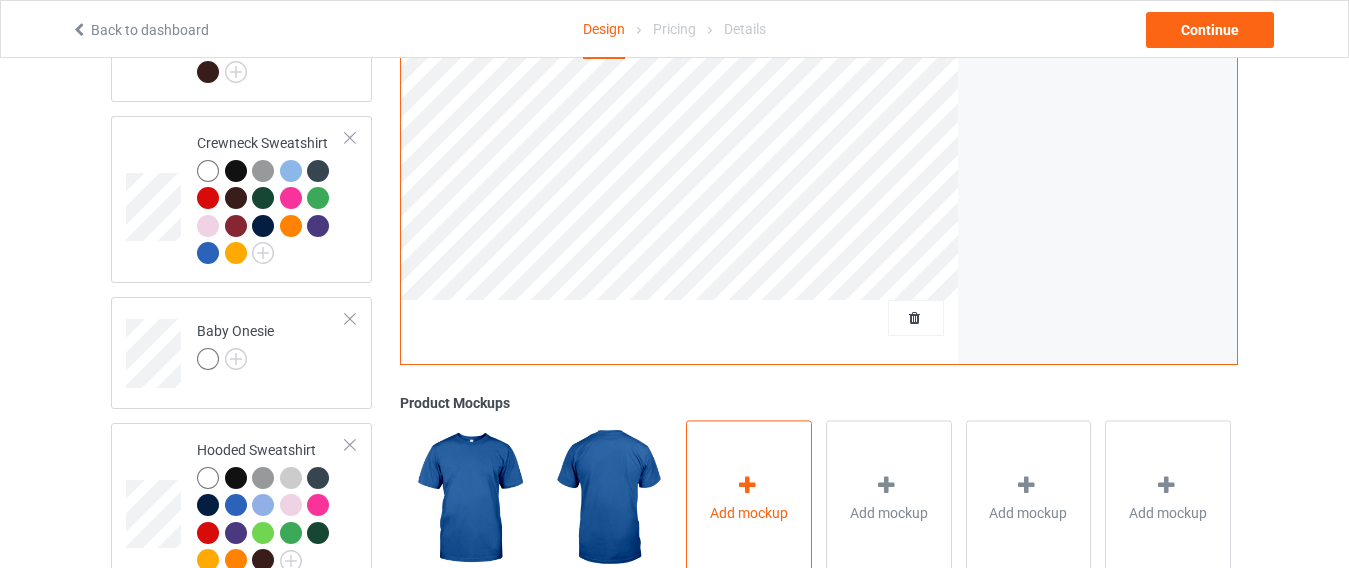 click on "Add mockup" at bounding box center (749, 498) 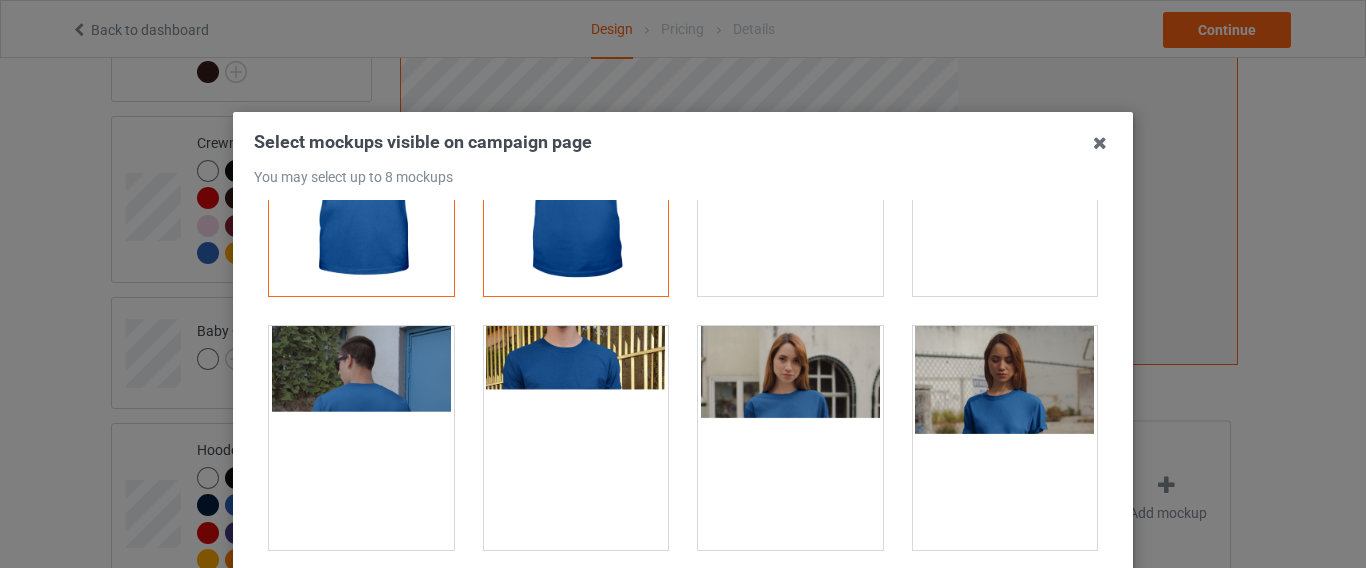 scroll, scrollTop: 285, scrollLeft: 0, axis: vertical 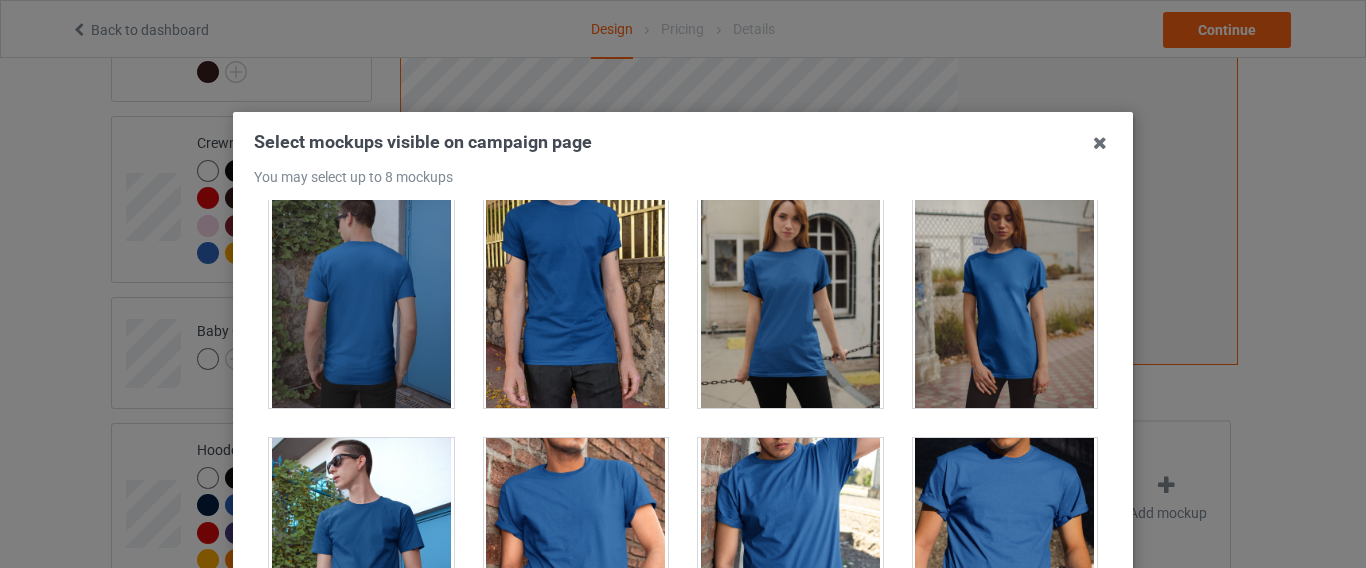 click at bounding box center [1005, 296] 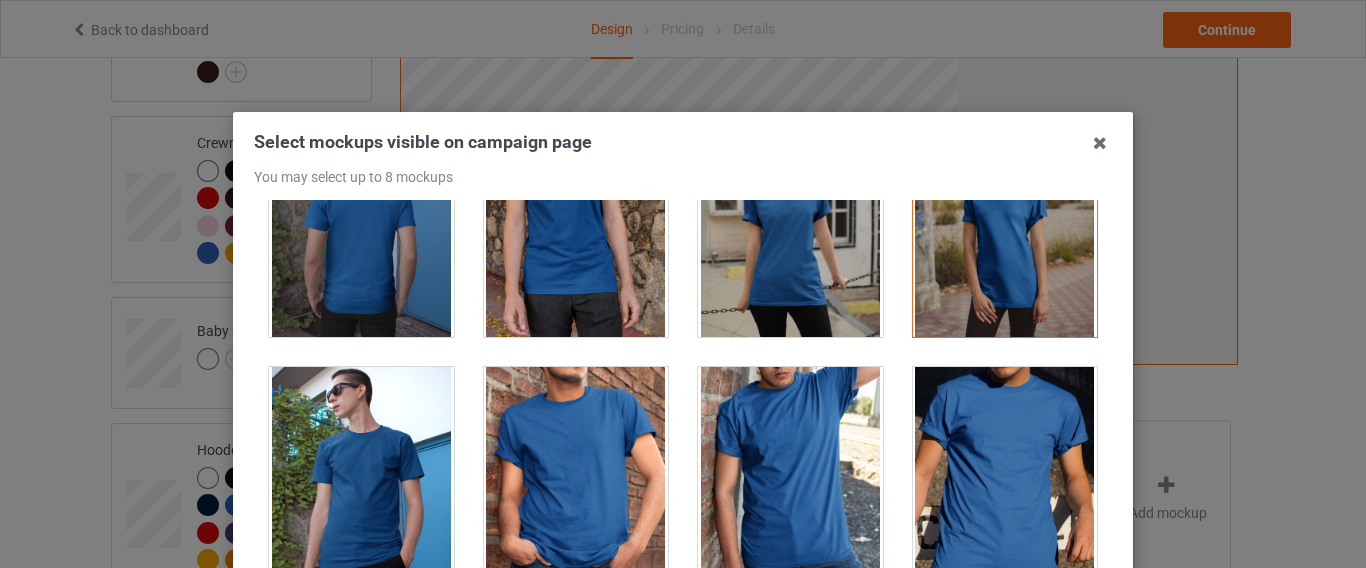 scroll, scrollTop: 427, scrollLeft: 0, axis: vertical 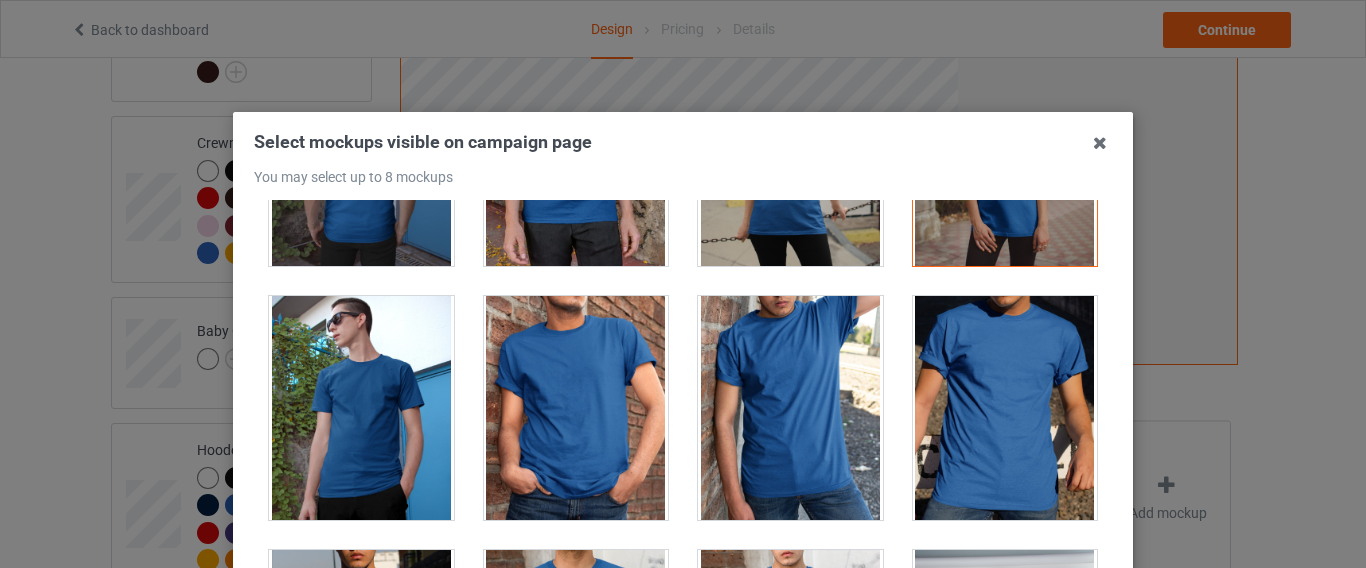 click at bounding box center (790, 408) 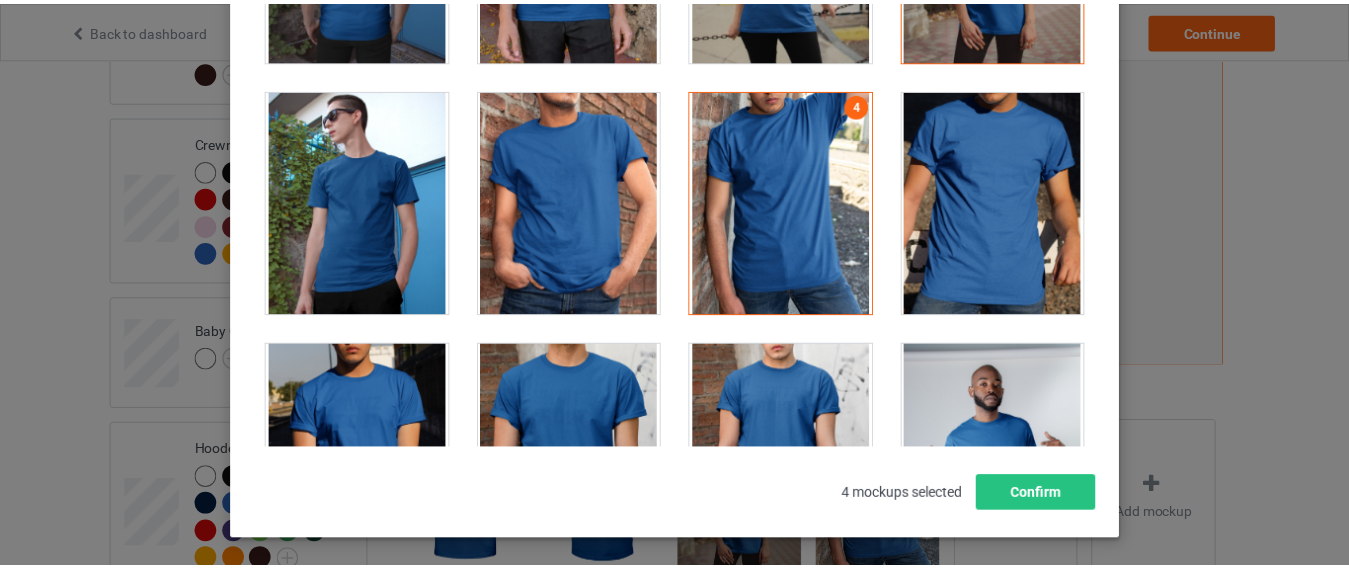 scroll, scrollTop: 290, scrollLeft: 0, axis: vertical 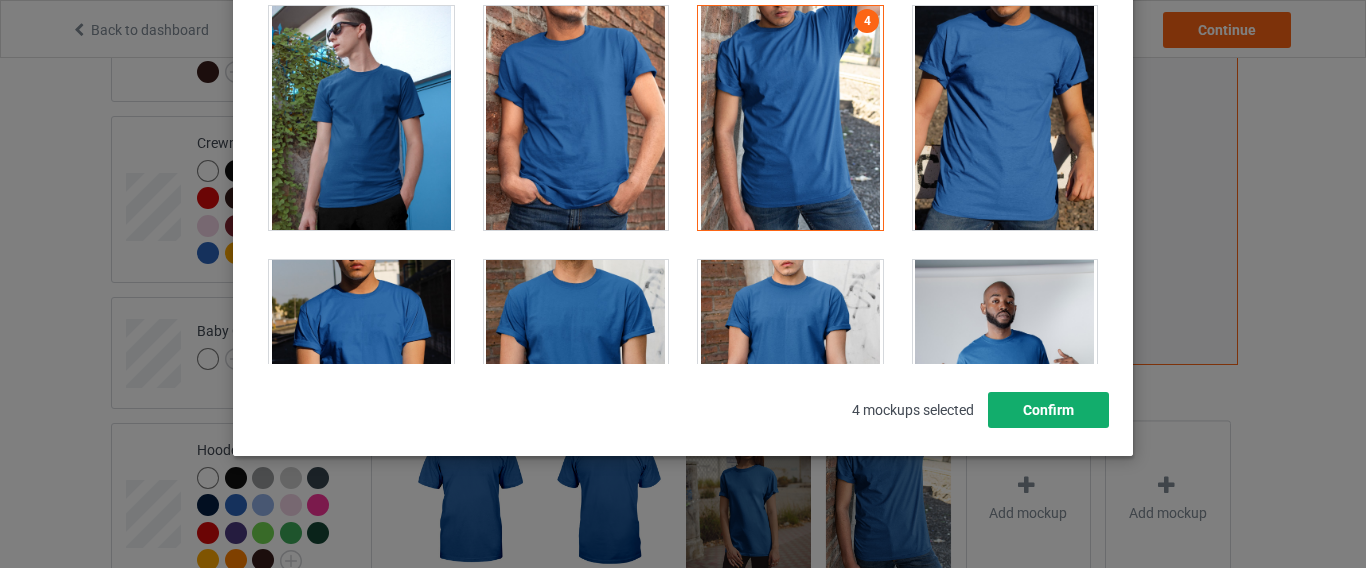 click on "Confirm" at bounding box center [1048, 410] 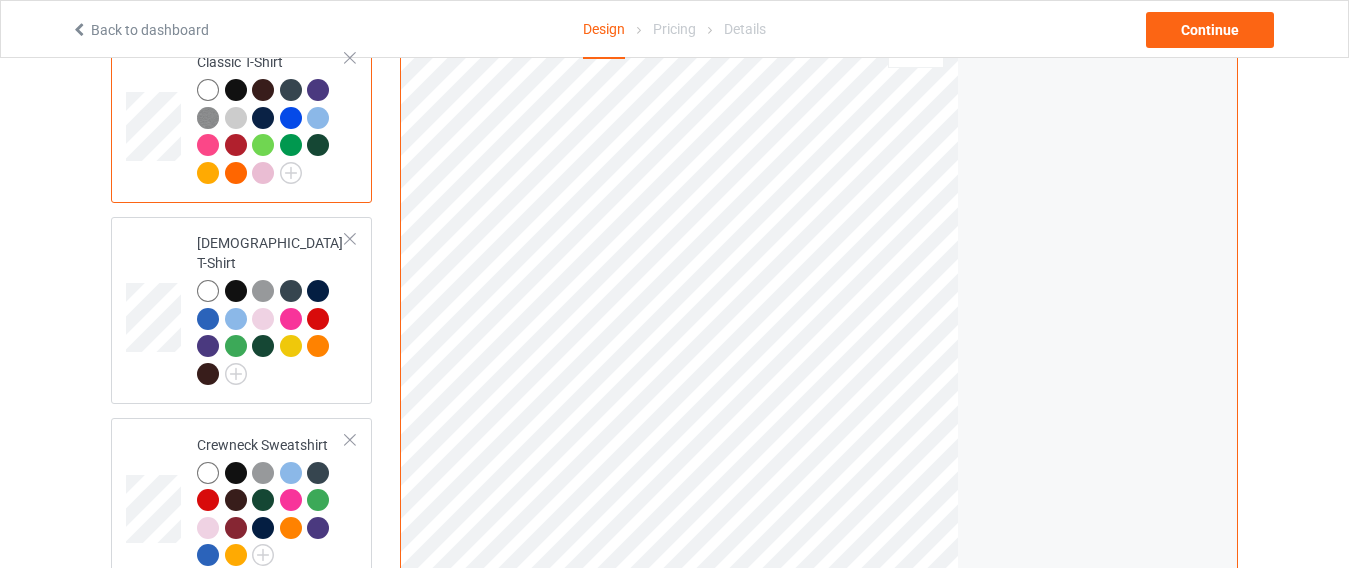 scroll, scrollTop: 132, scrollLeft: 0, axis: vertical 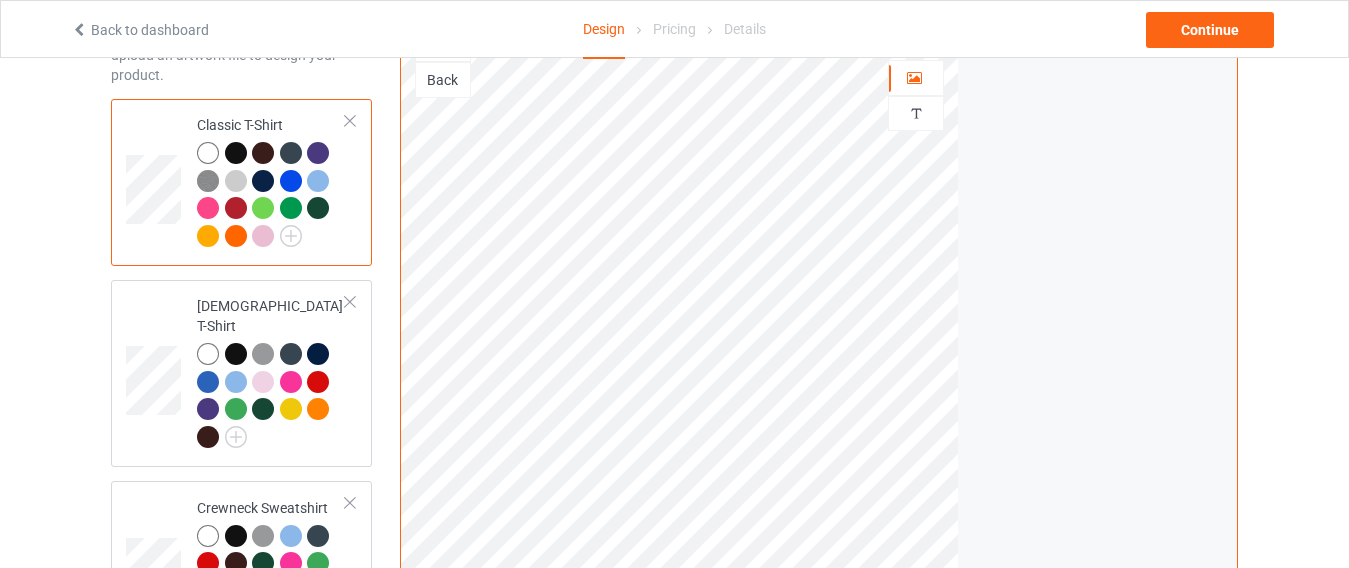 click at bounding box center (294, 184) 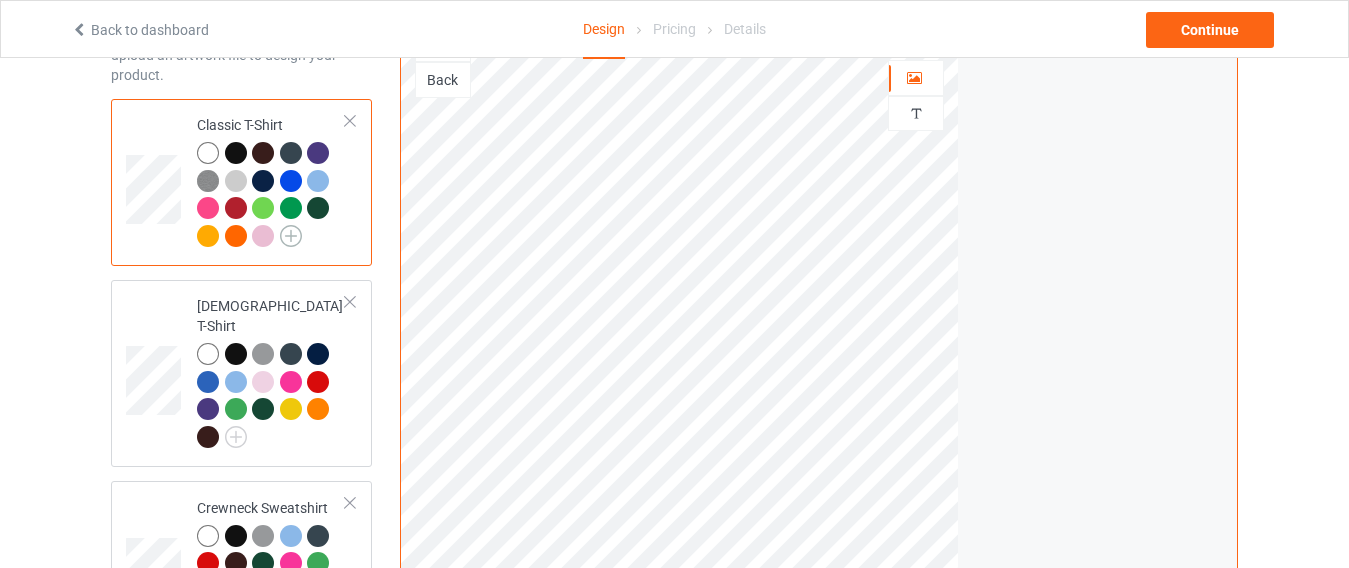 click at bounding box center (291, 236) 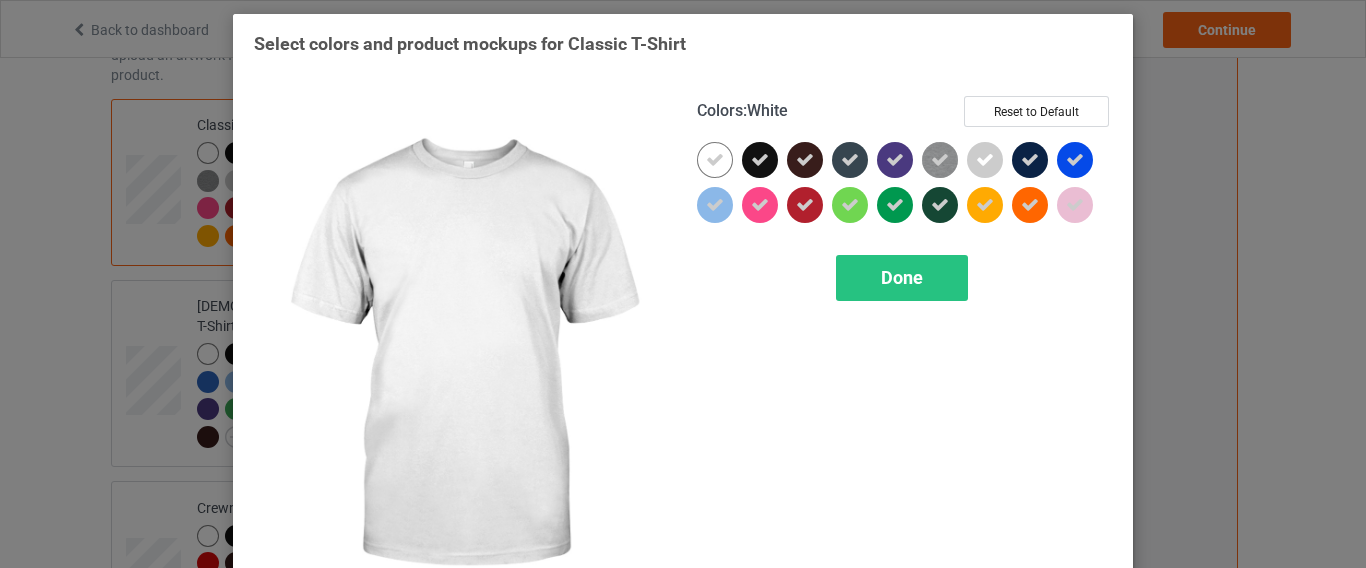 click at bounding box center [715, 160] 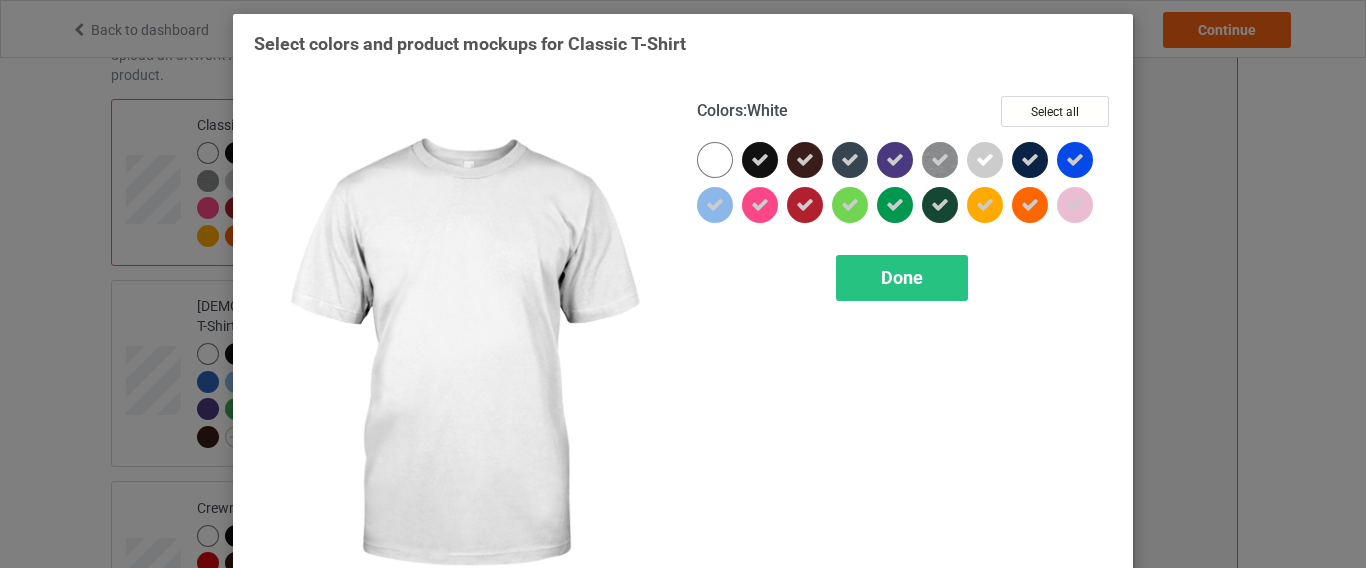 click at bounding box center (715, 160) 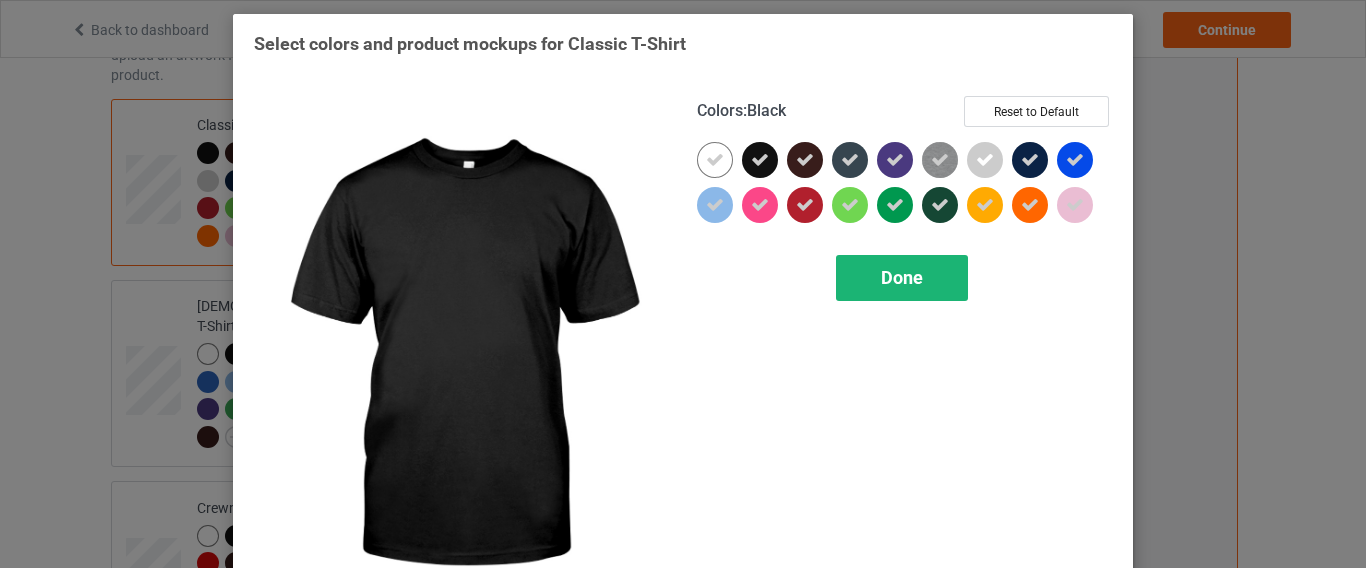 click on "Done" at bounding box center (902, 278) 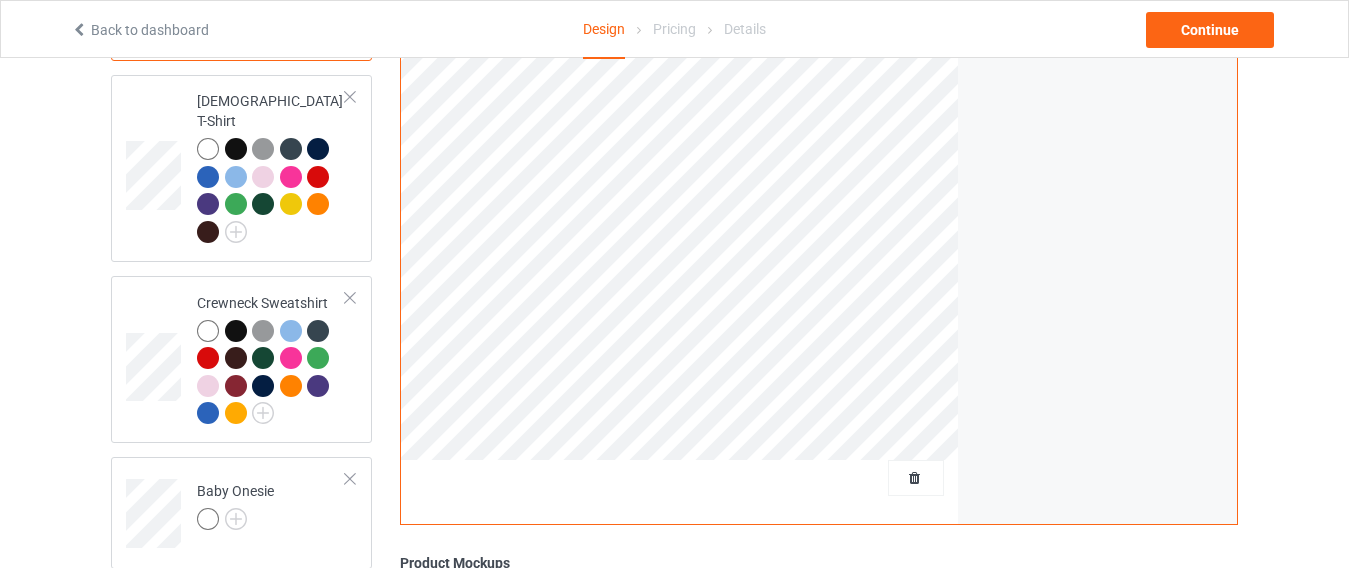 scroll, scrollTop: 332, scrollLeft: 0, axis: vertical 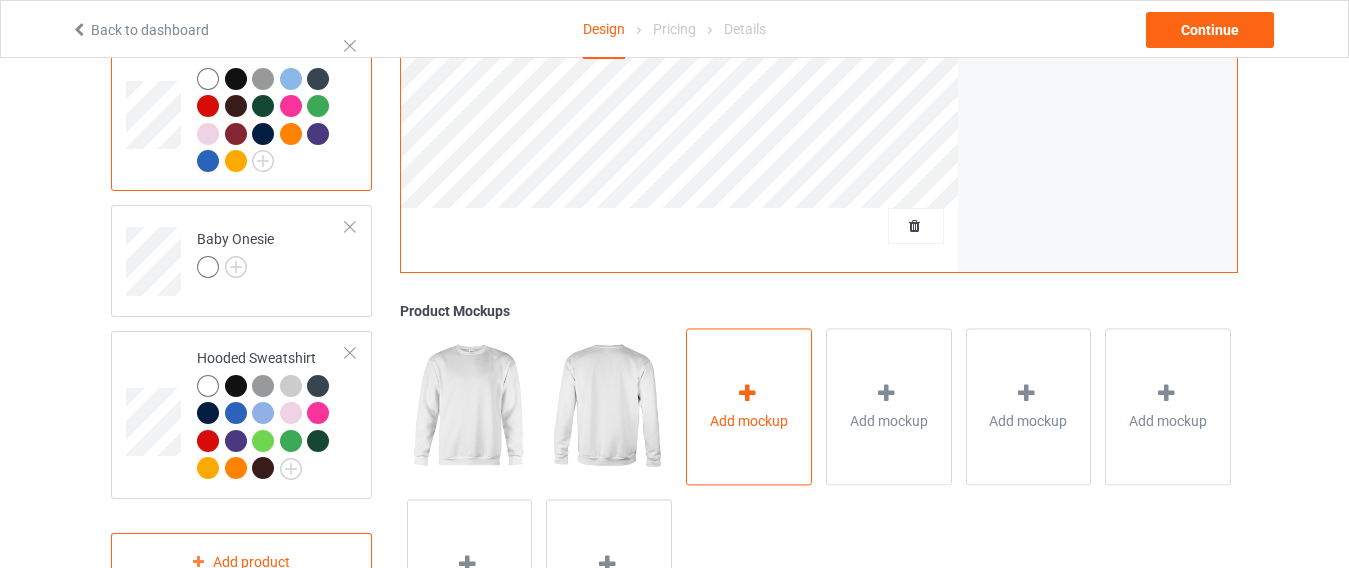 click on "Add mockup" at bounding box center (749, 406) 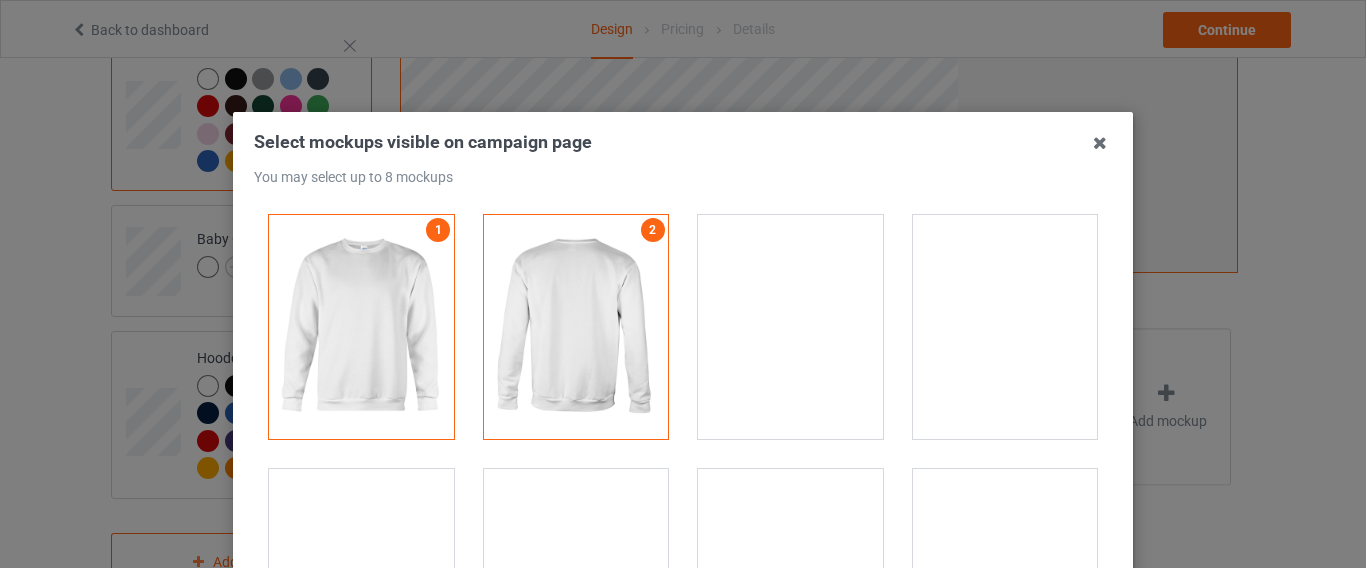click at bounding box center (1005, 327) 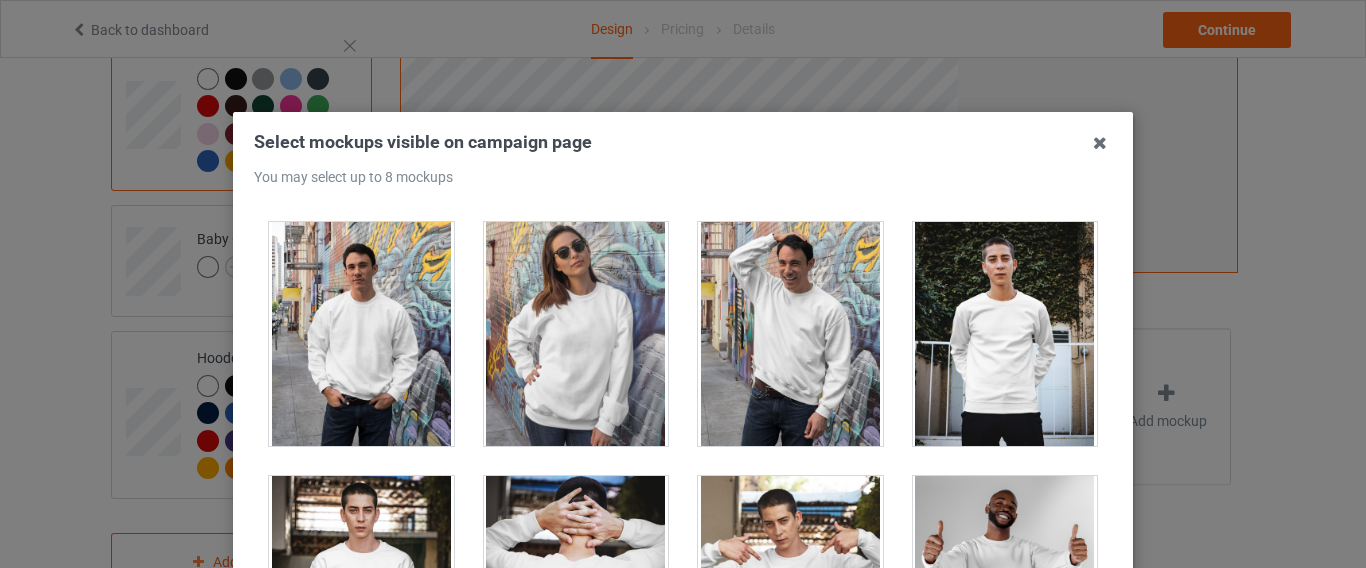 scroll, scrollTop: 272, scrollLeft: 0, axis: vertical 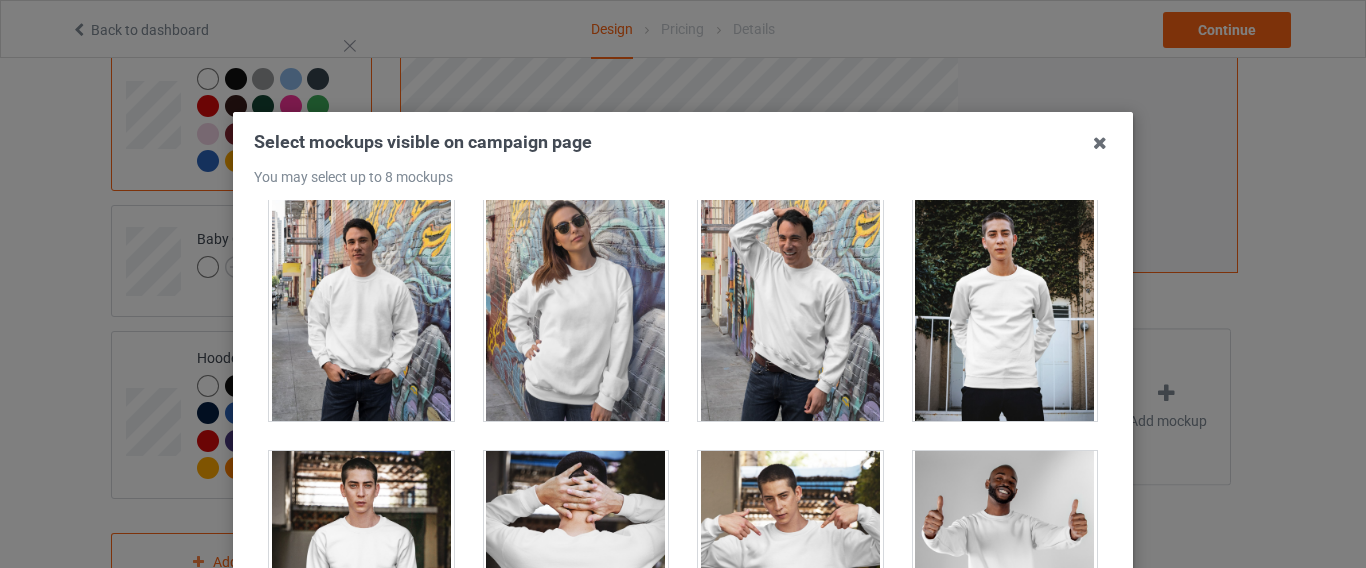 click at bounding box center [576, 309] 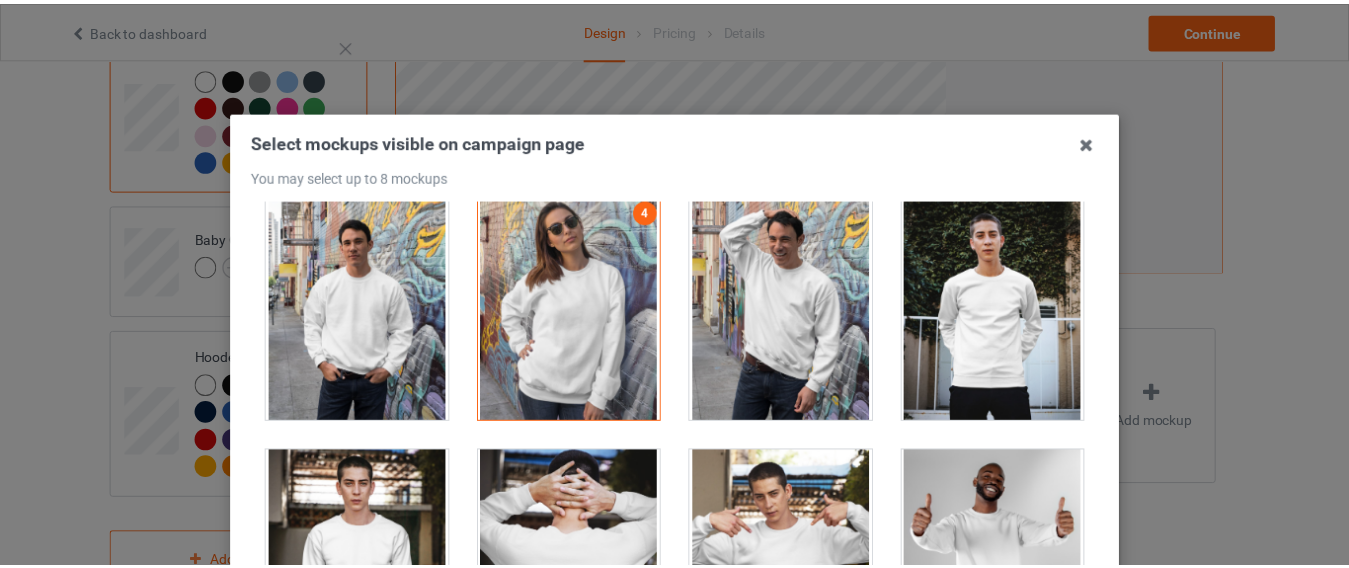 scroll, scrollTop: 290, scrollLeft: 0, axis: vertical 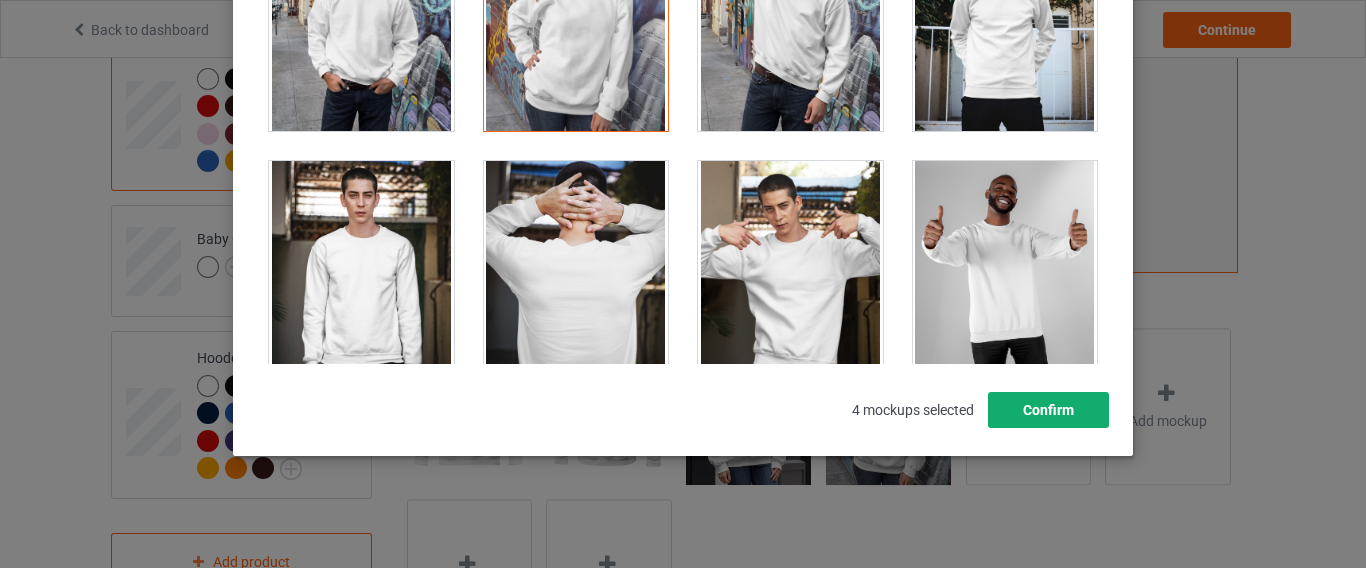 click on "Confirm" at bounding box center (1048, 410) 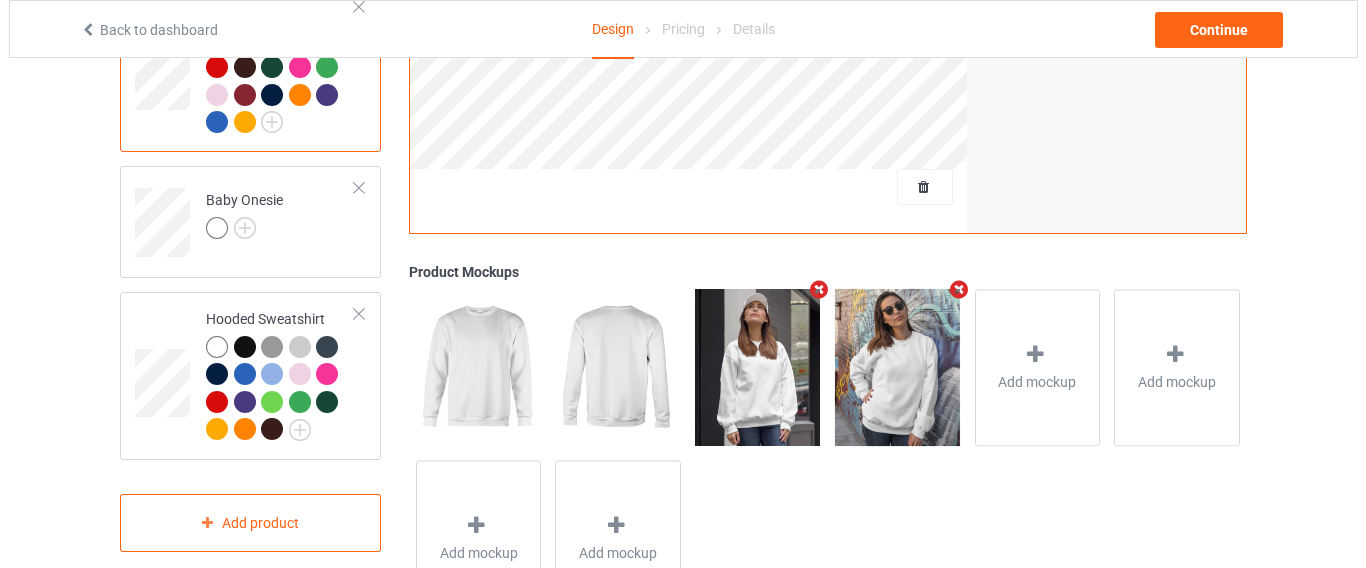 scroll, scrollTop: 630, scrollLeft: 0, axis: vertical 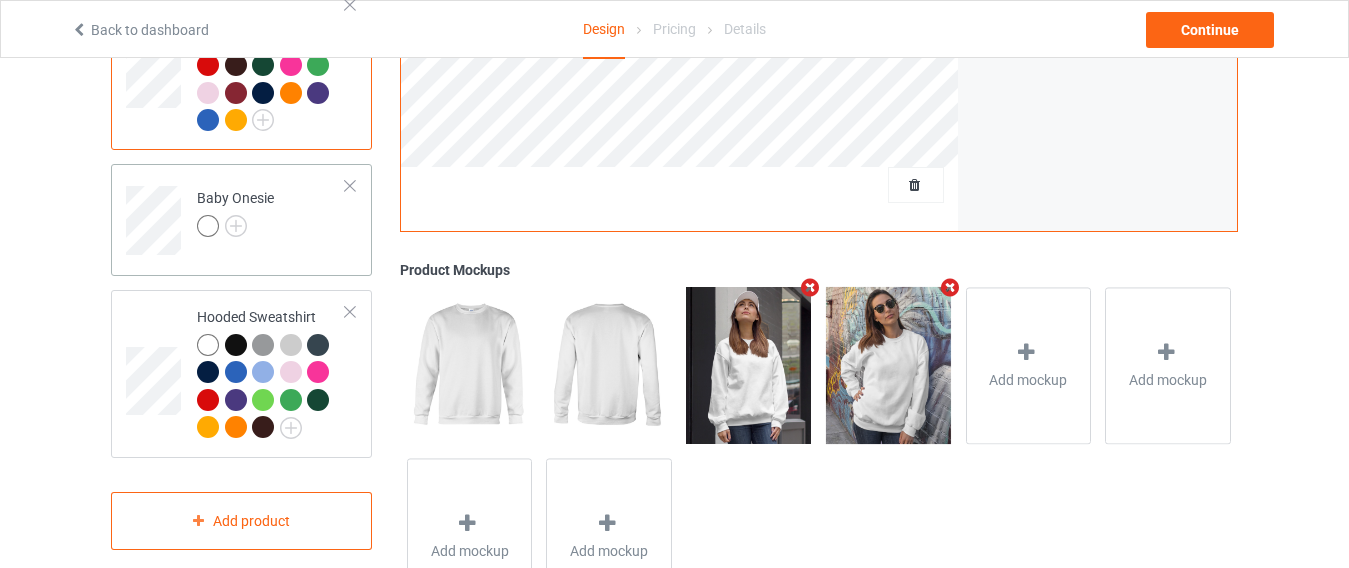click on "Baby Onesie" at bounding box center (271, 213) 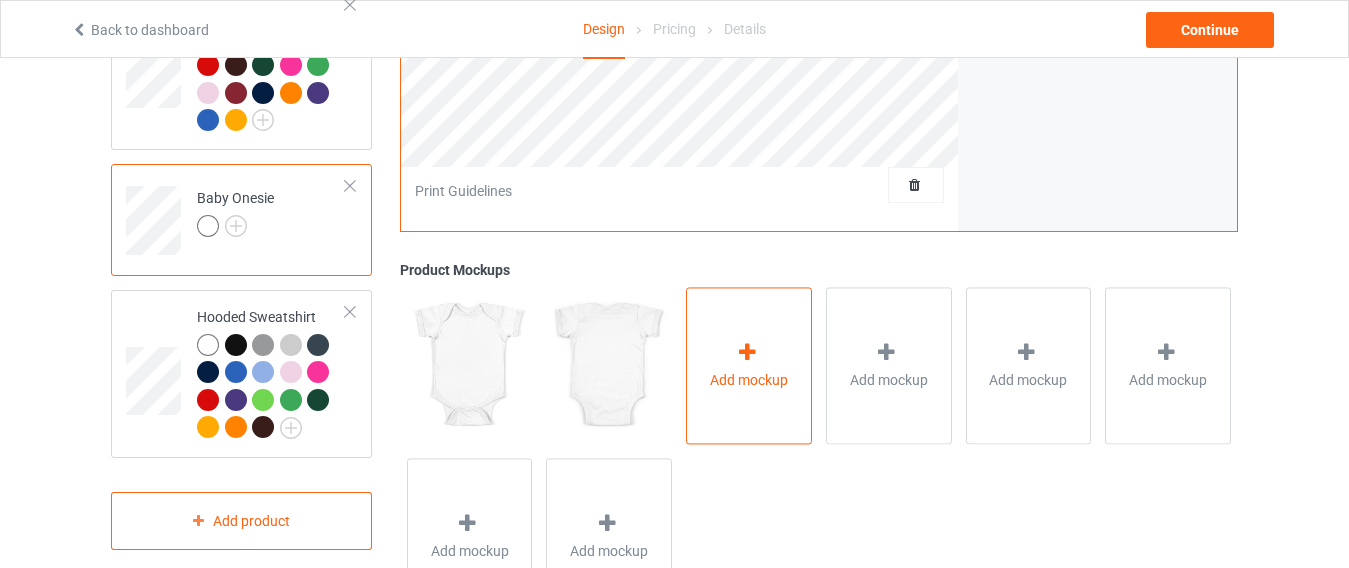 click on "Add mockup" at bounding box center (749, 380) 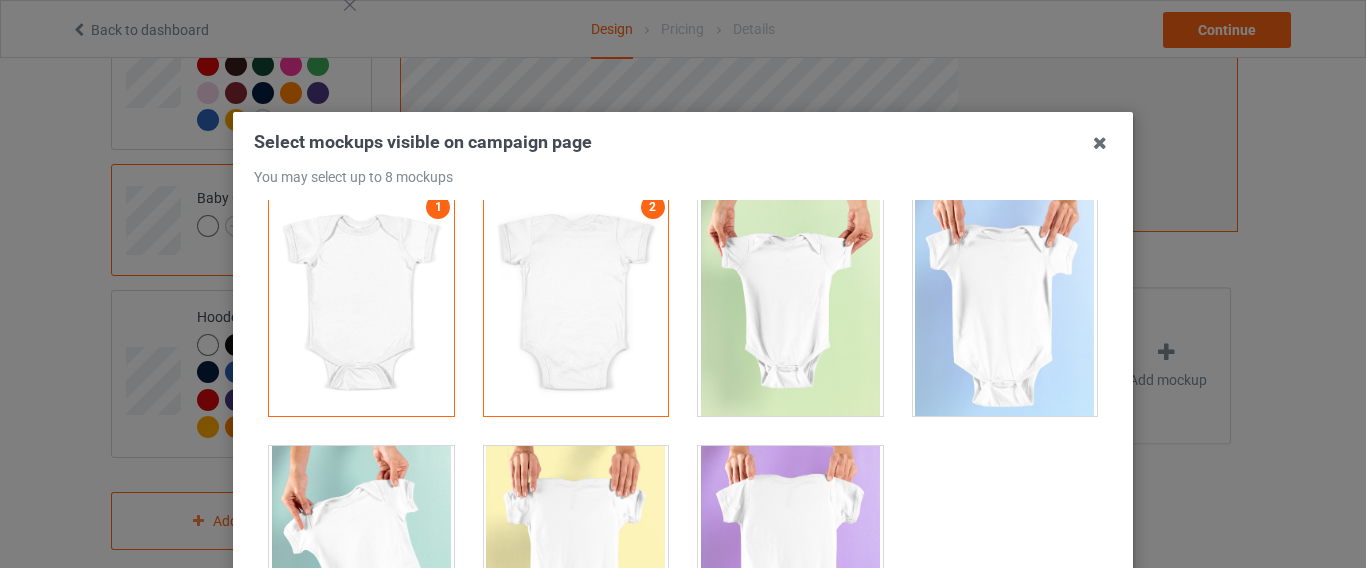 scroll, scrollTop: 53, scrollLeft: 0, axis: vertical 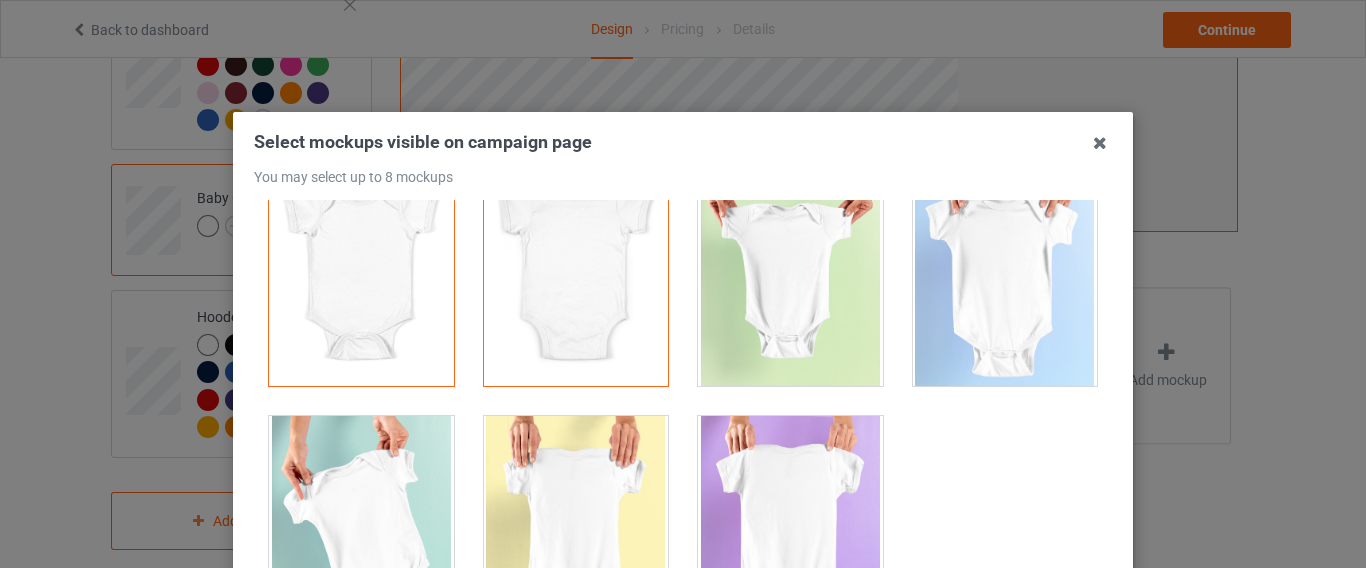 click at bounding box center (790, 274) 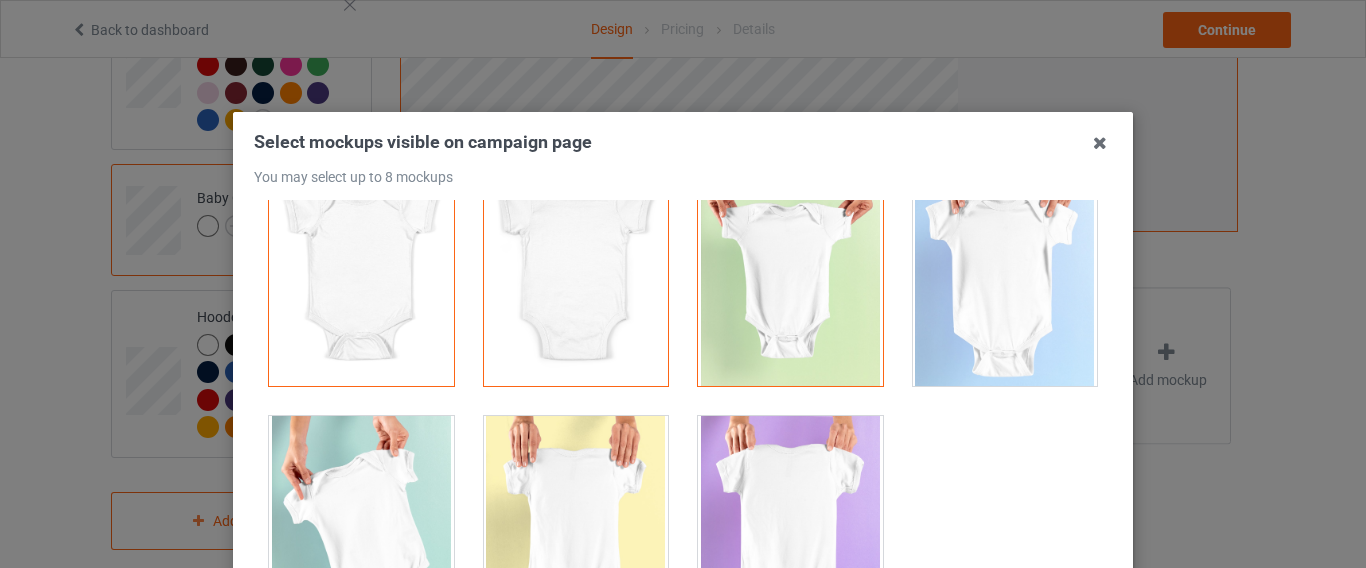 scroll, scrollTop: 290, scrollLeft: 0, axis: vertical 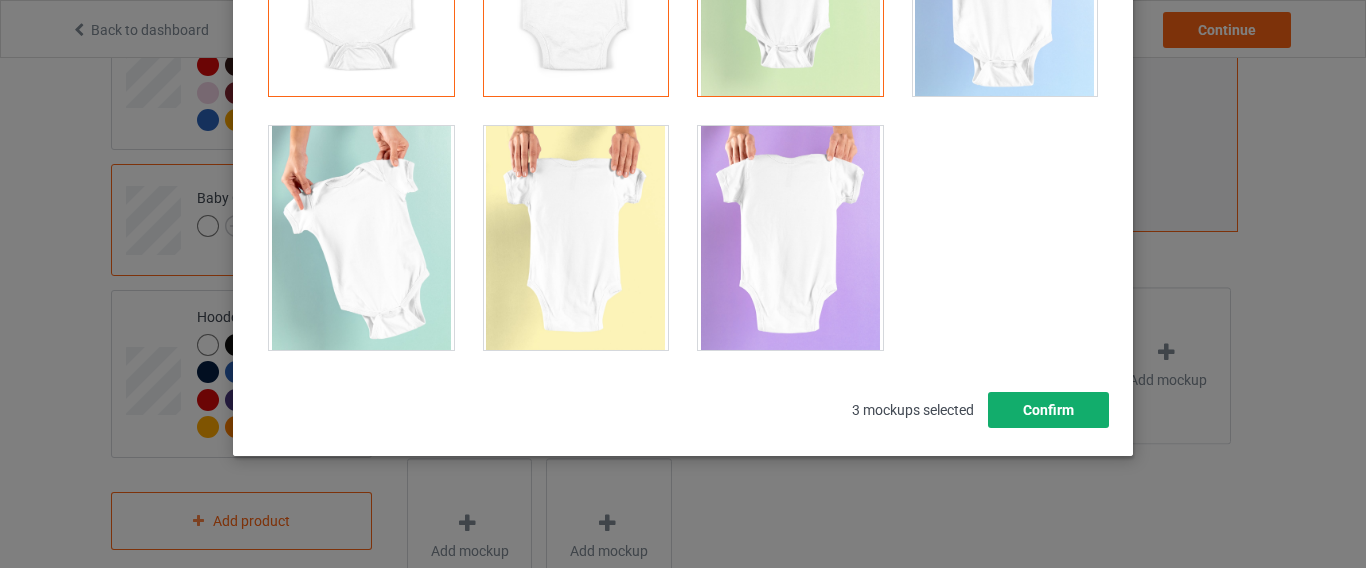 click on "Confirm" at bounding box center [1048, 410] 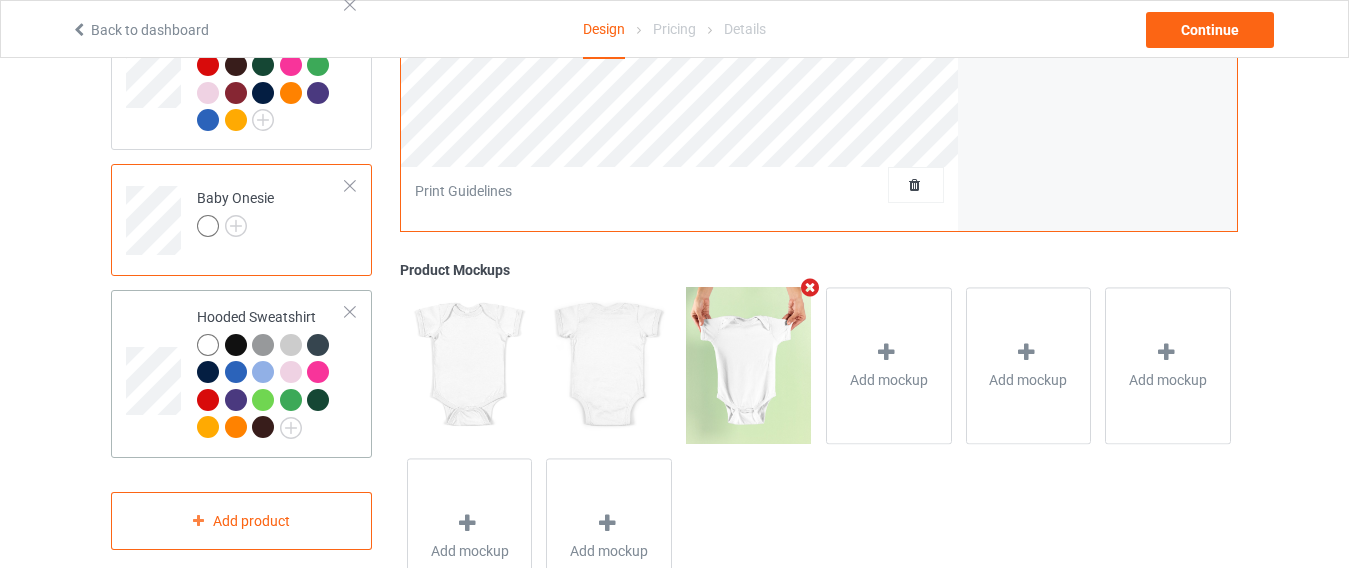 click at bounding box center [208, 345] 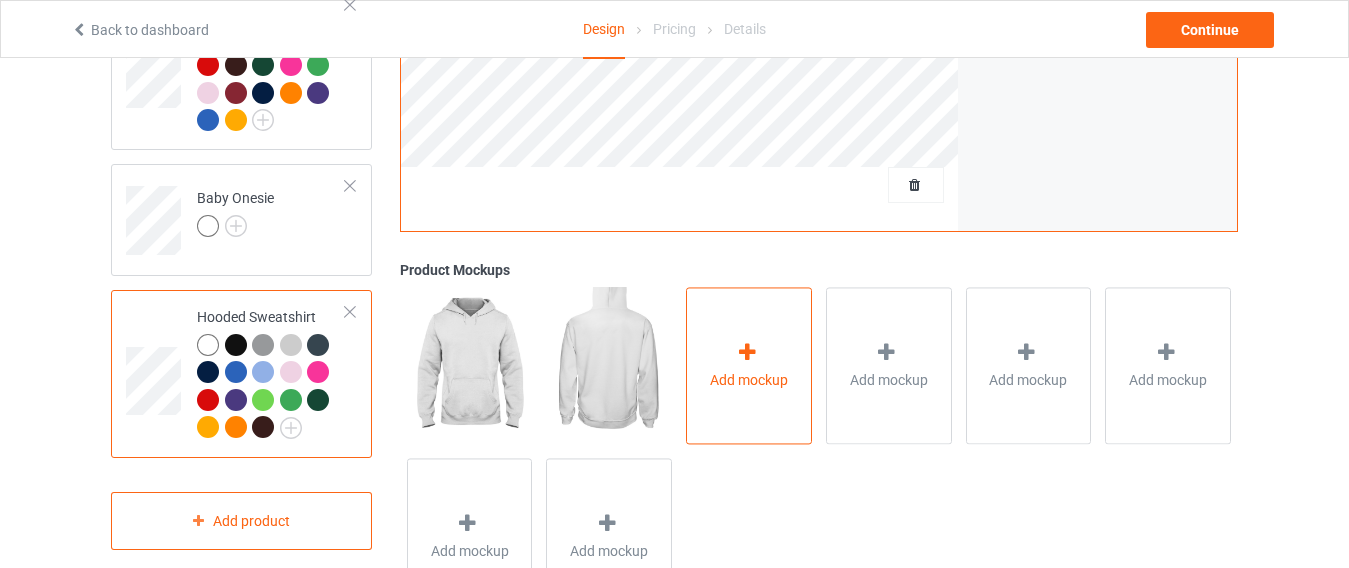 click on "Add mockup" at bounding box center [749, 365] 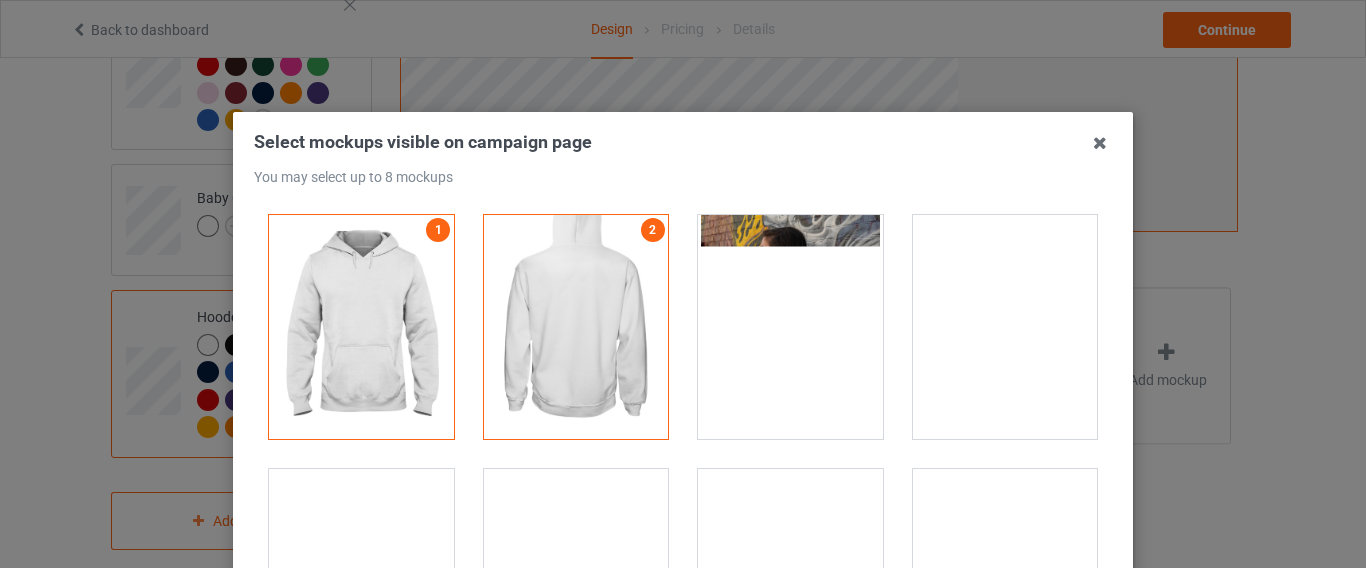scroll, scrollTop: 398, scrollLeft: 0, axis: vertical 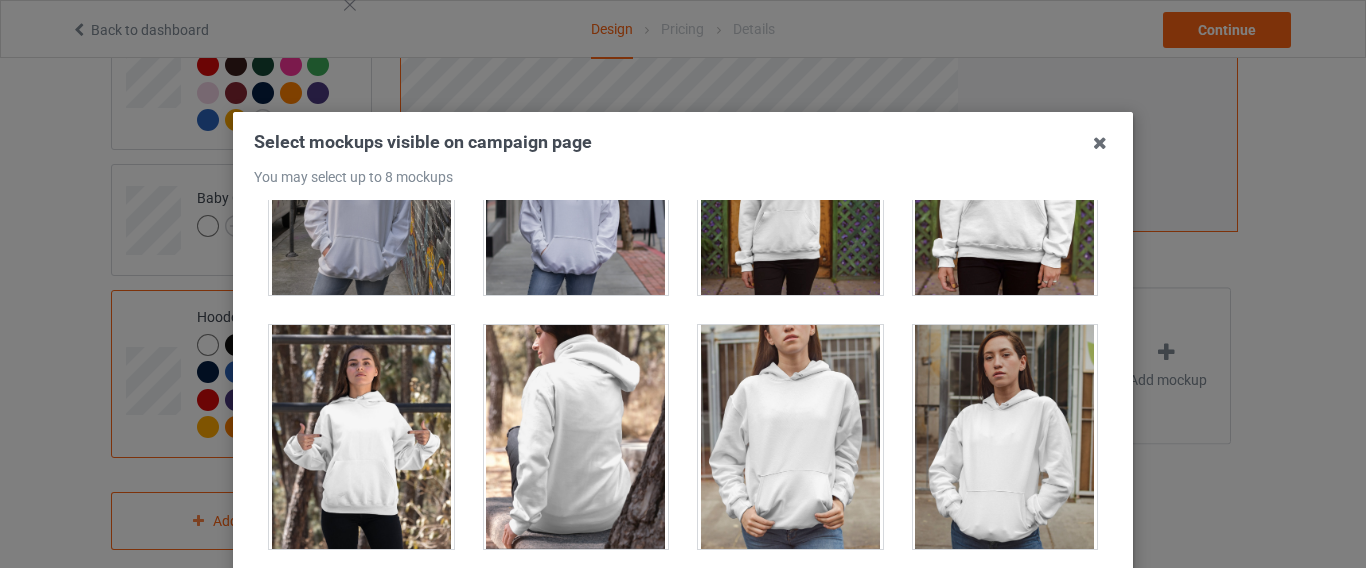 click at bounding box center [576, 183] 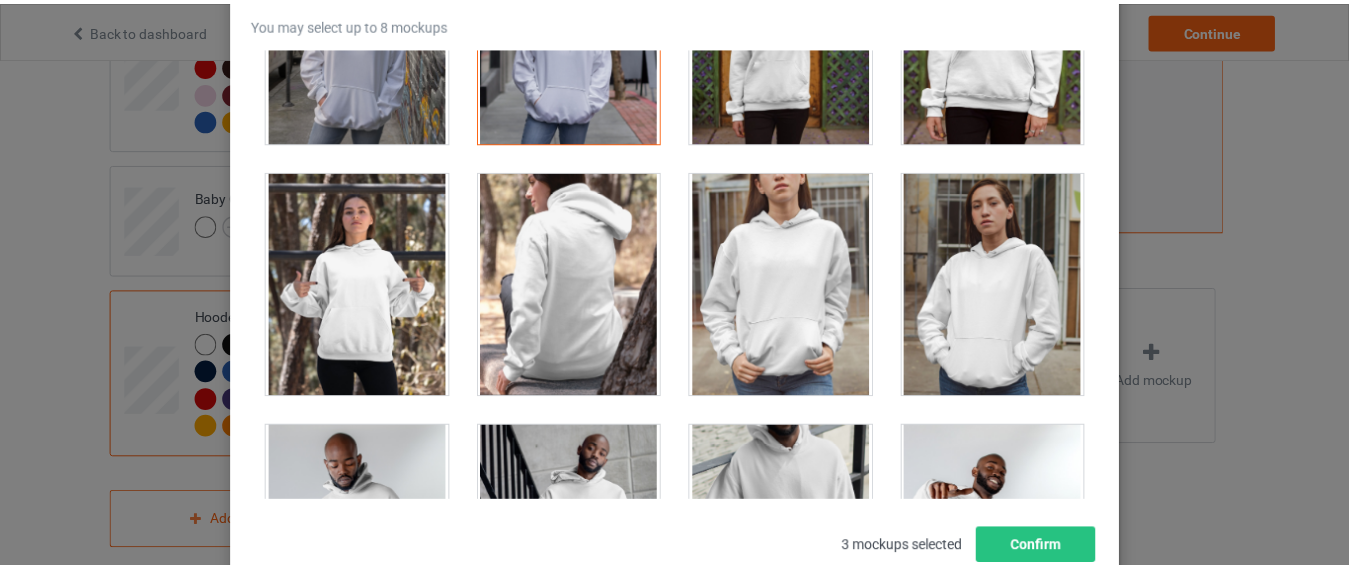 scroll, scrollTop: 256, scrollLeft: 0, axis: vertical 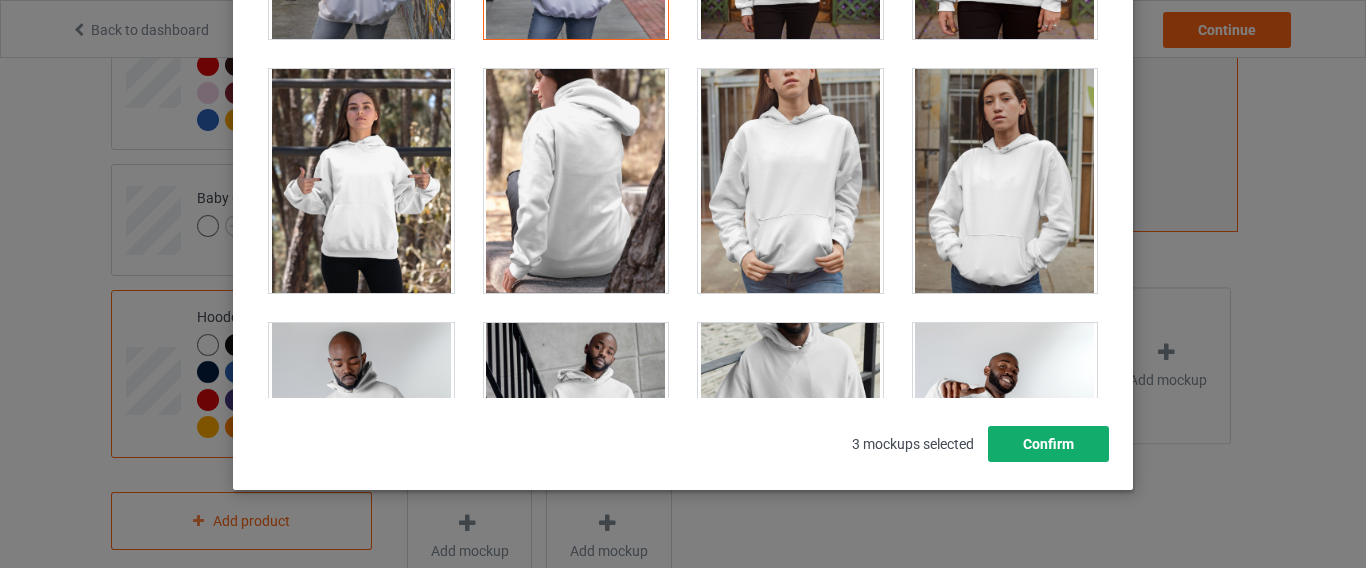 click on "Confirm" at bounding box center [1048, 444] 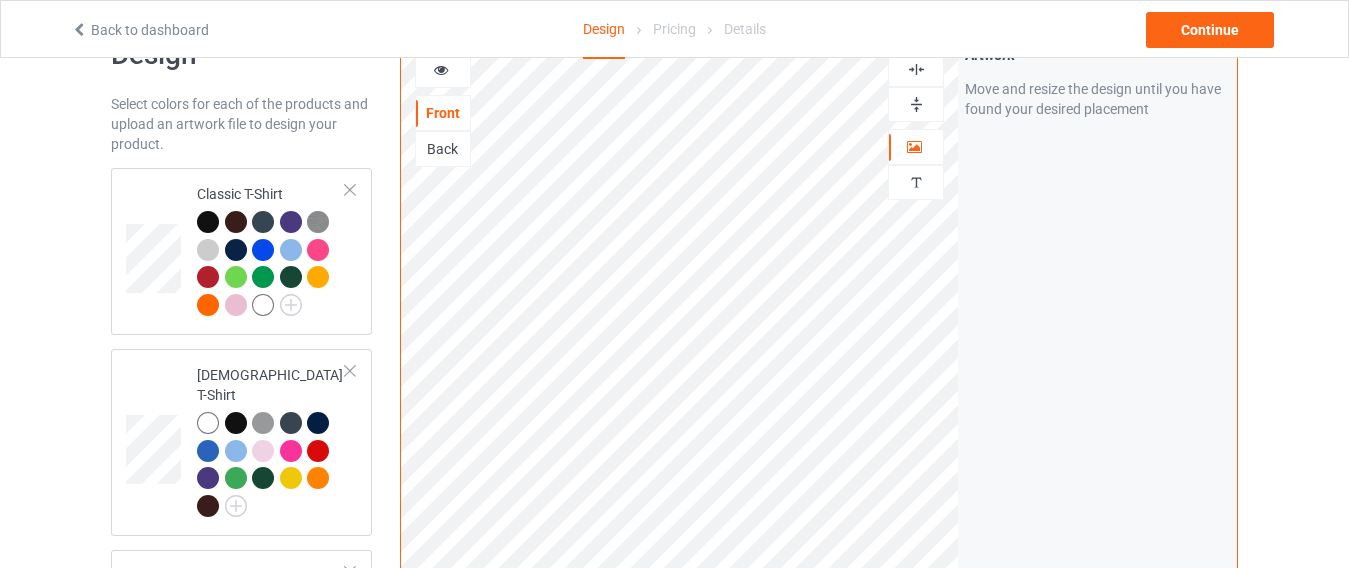 scroll, scrollTop: 61, scrollLeft: 0, axis: vertical 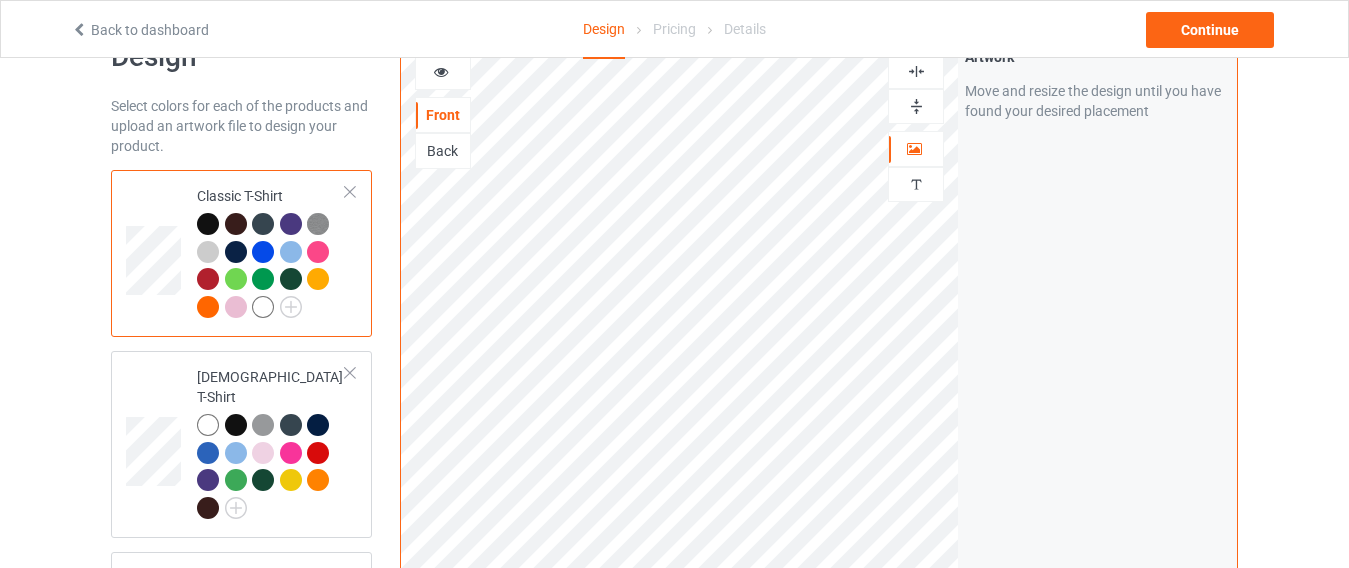 click at bounding box center (263, 307) 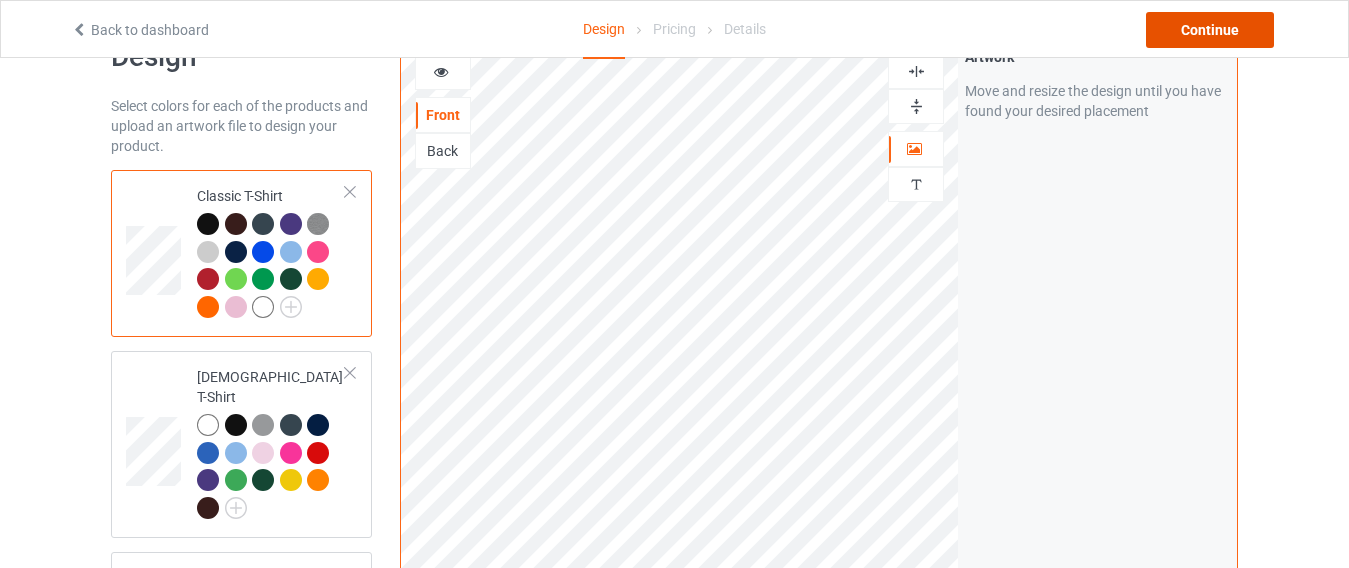 click on "Continue" at bounding box center (1210, 30) 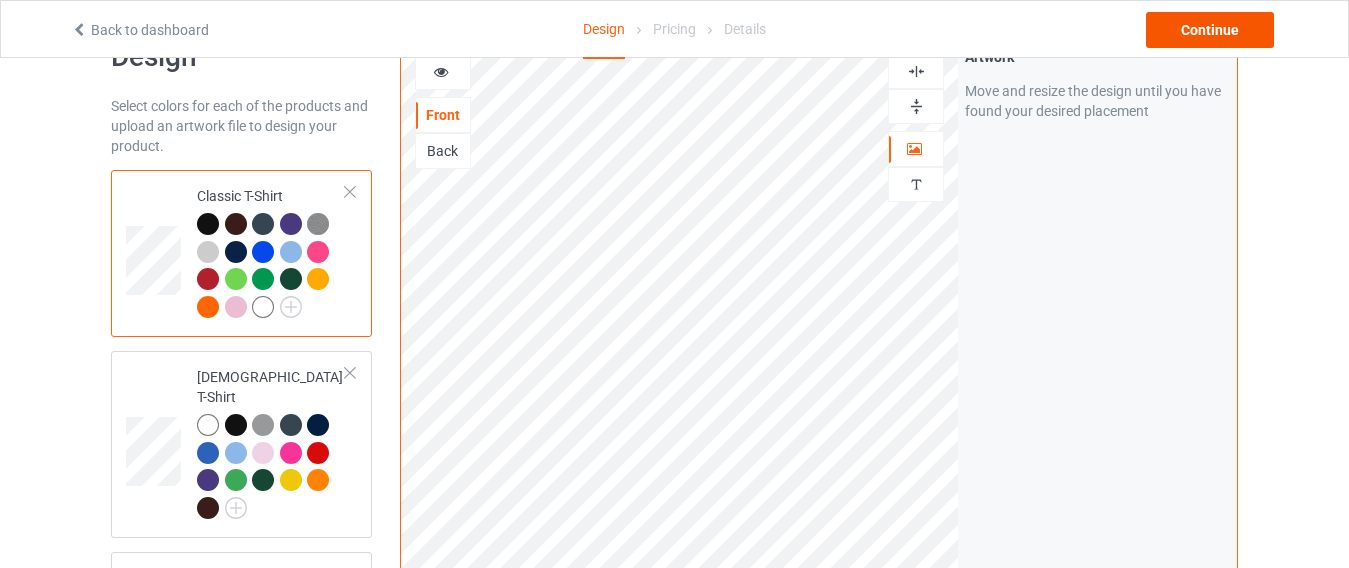 scroll, scrollTop: 0, scrollLeft: 0, axis: both 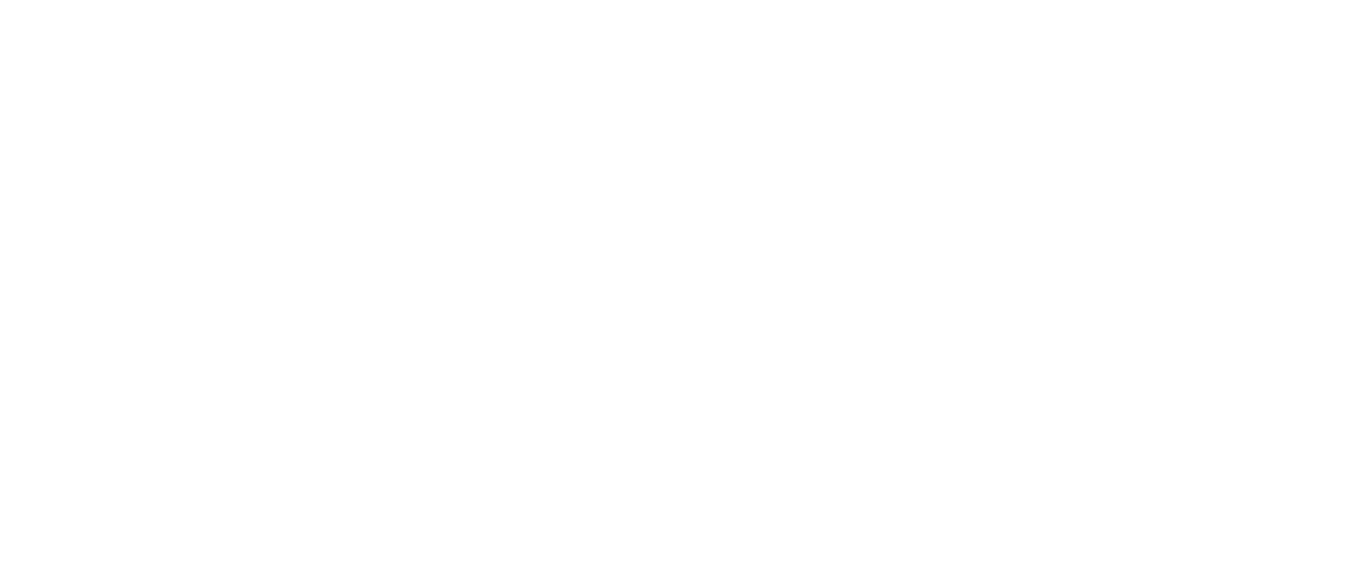 drag, startPoint x: 451, startPoint y: 182, endPoint x: 461, endPoint y: 135, distance: 48.052055 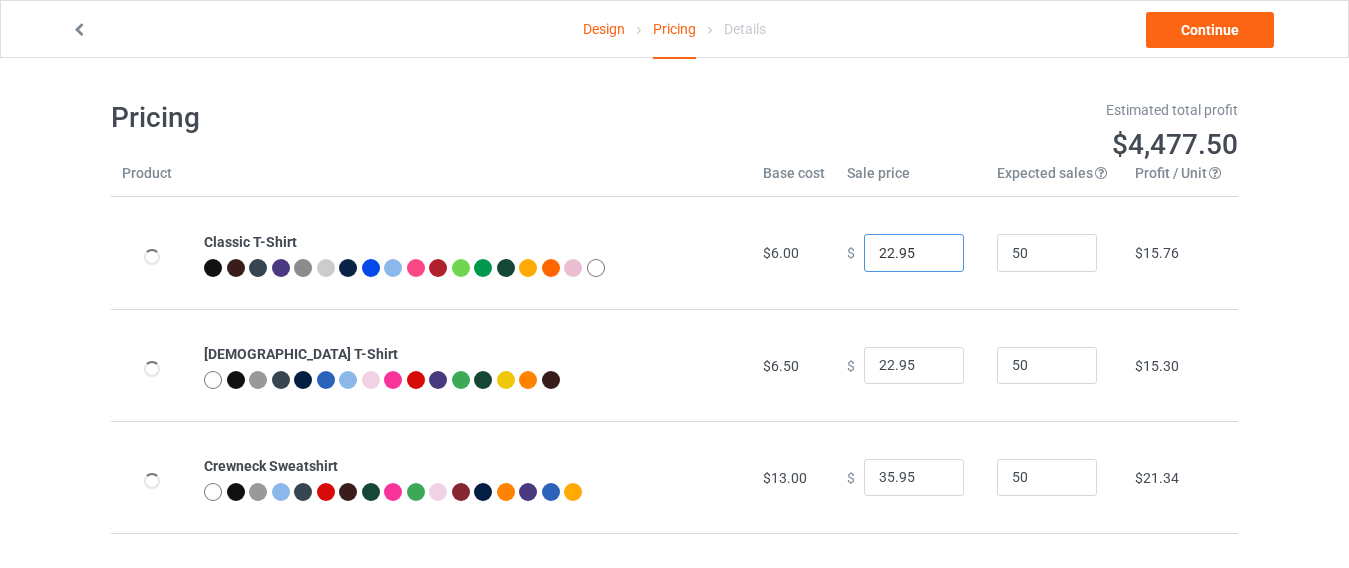 click on "22.95" at bounding box center (914, 253) 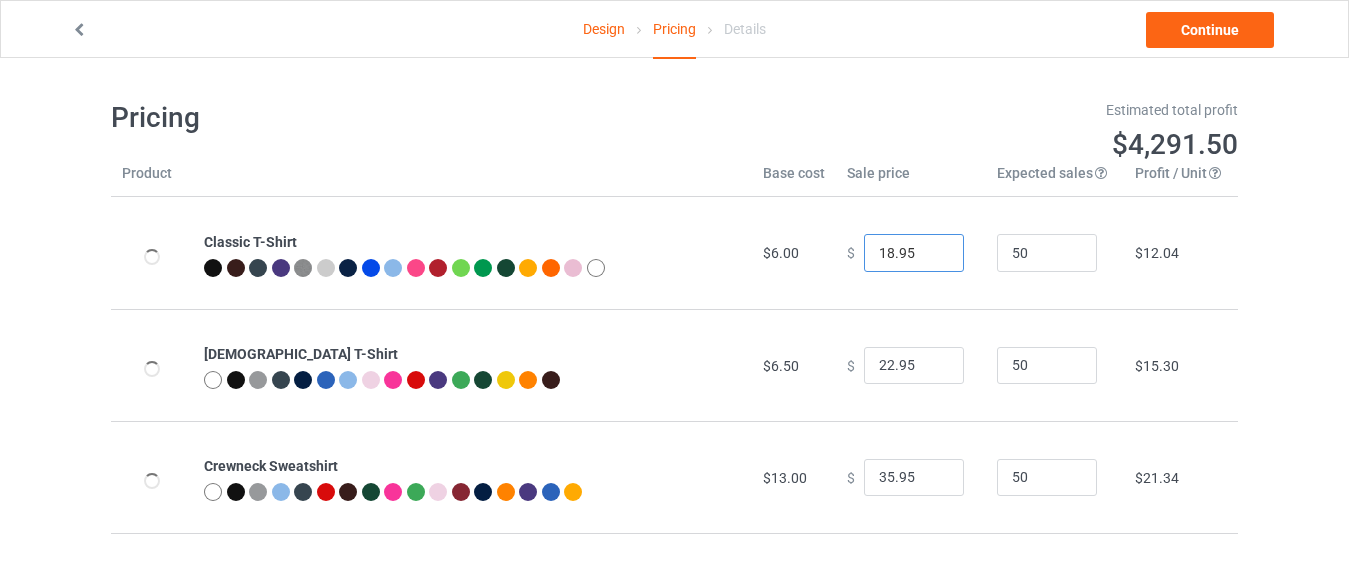 type on "18.95" 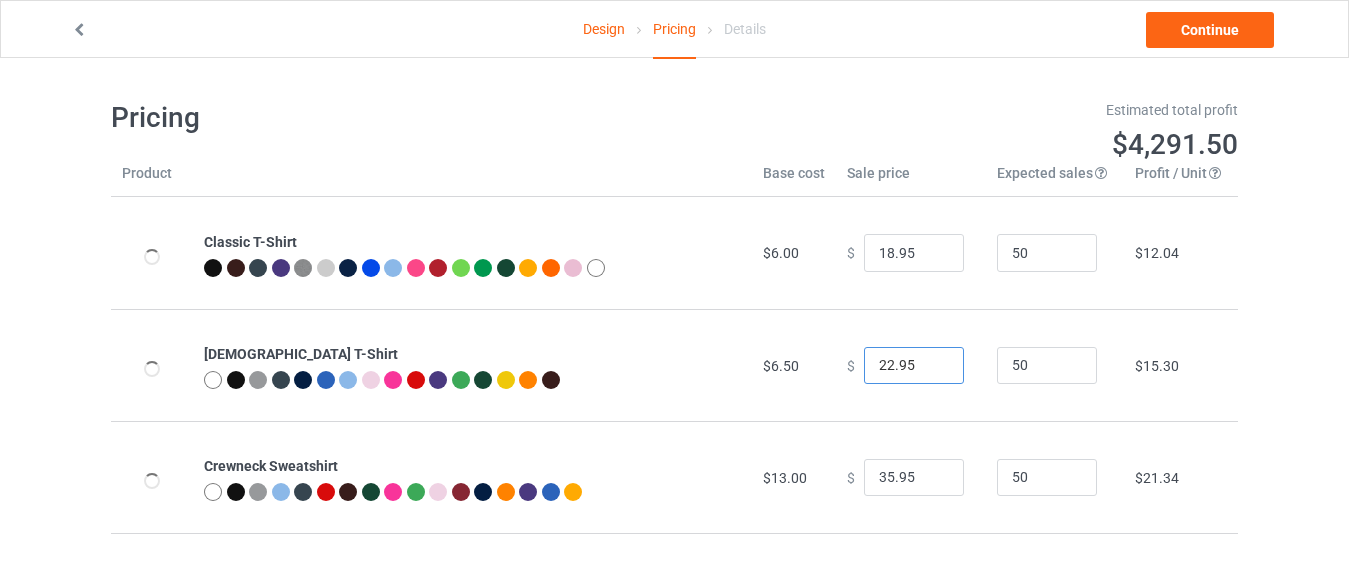 click on "22.95" at bounding box center (914, 366) 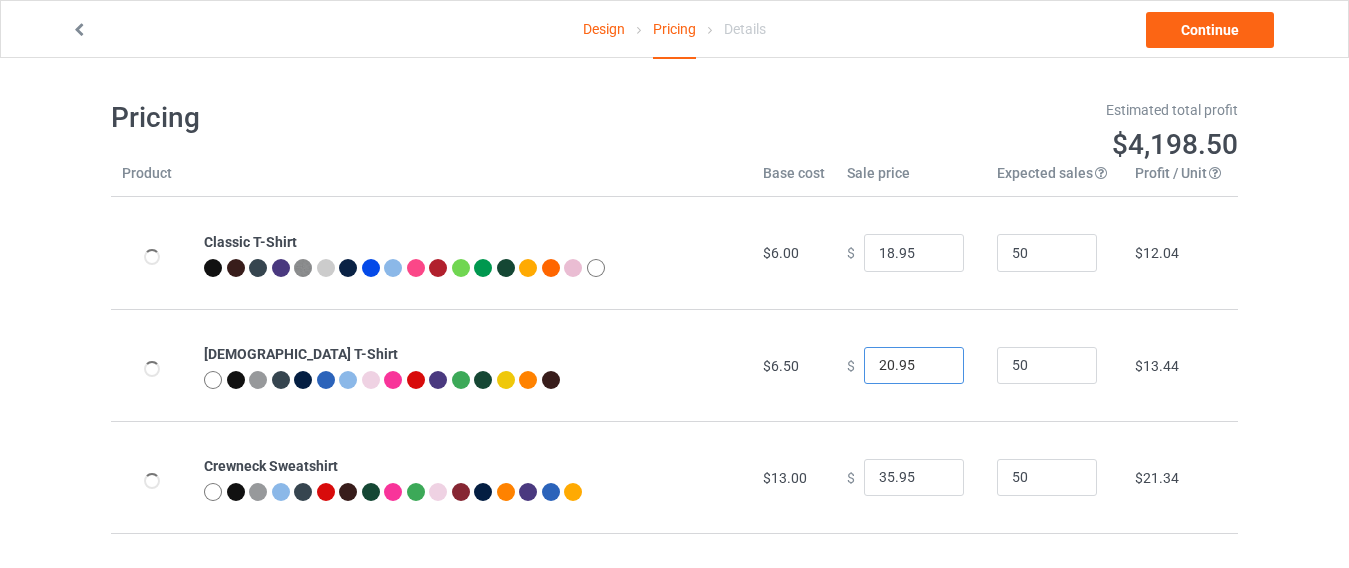 type on "20.95" 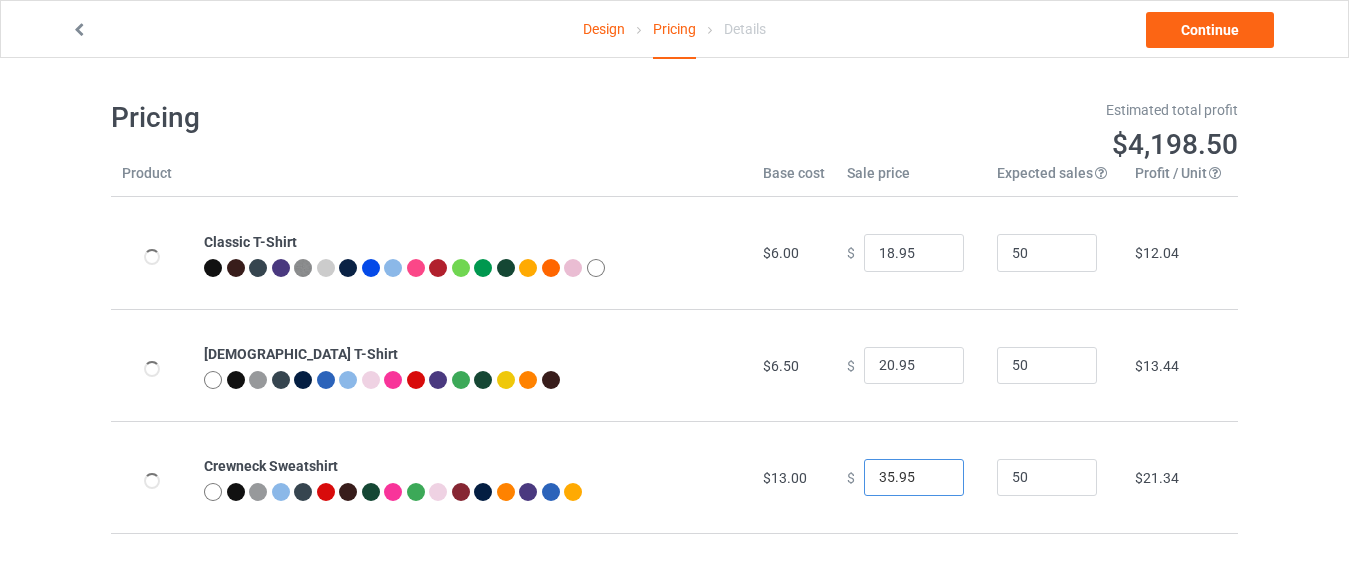 click on "35.95" at bounding box center [914, 478] 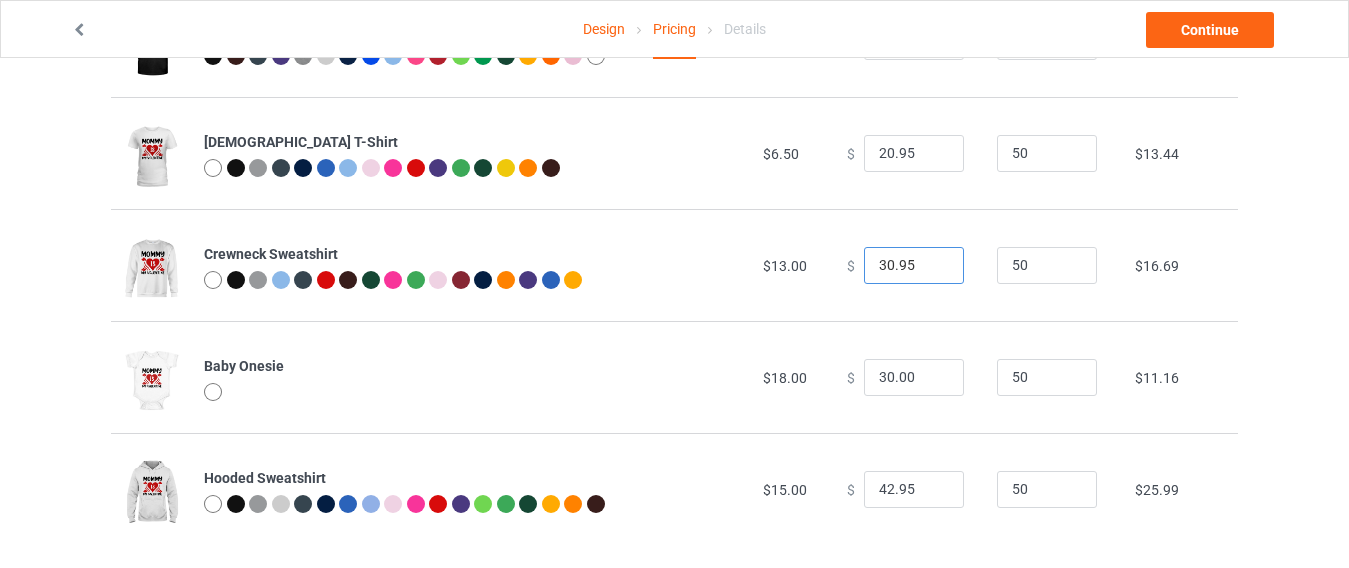 scroll, scrollTop: 231, scrollLeft: 0, axis: vertical 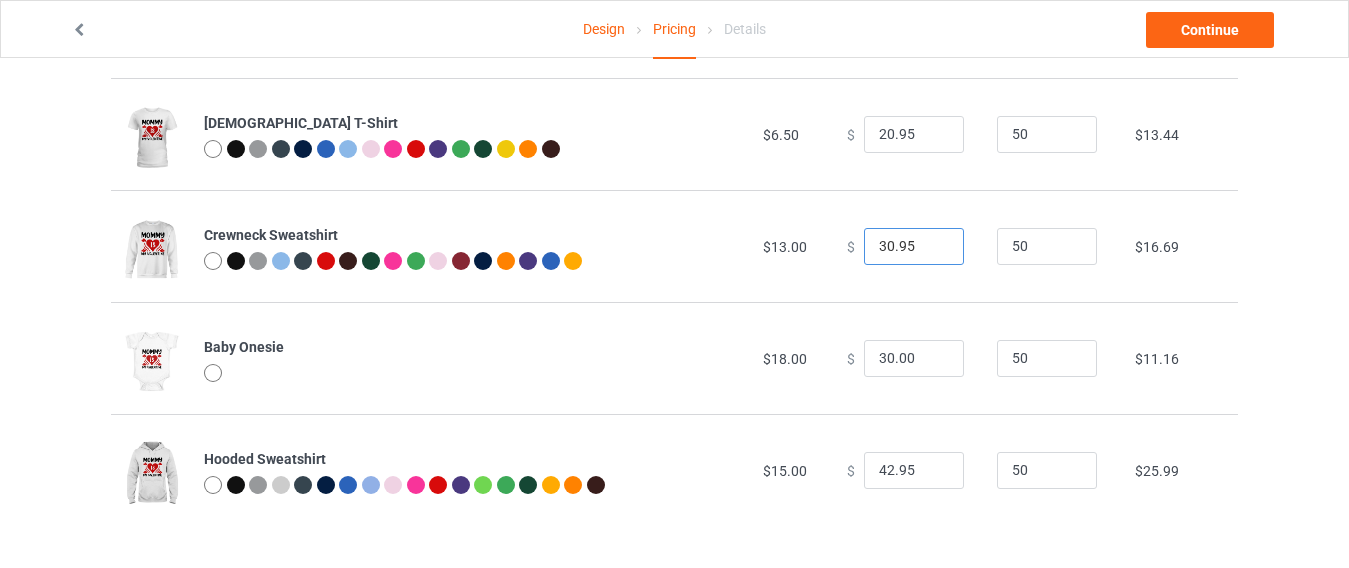 type on "30.95" 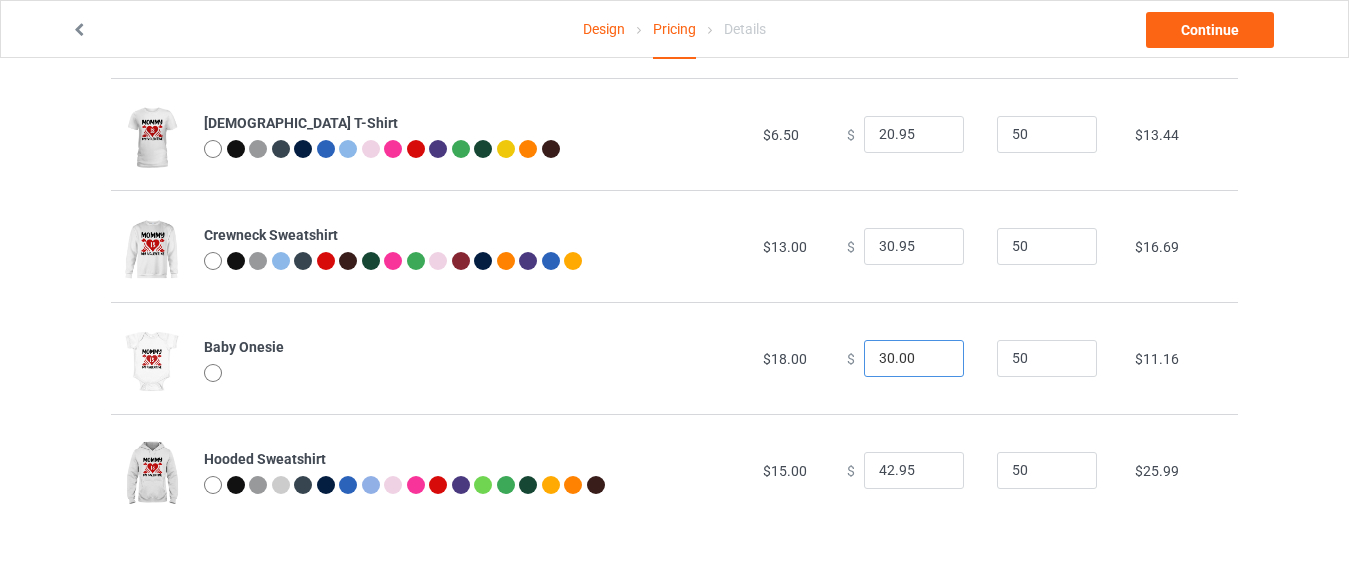 click on "30.00" at bounding box center (914, 359) 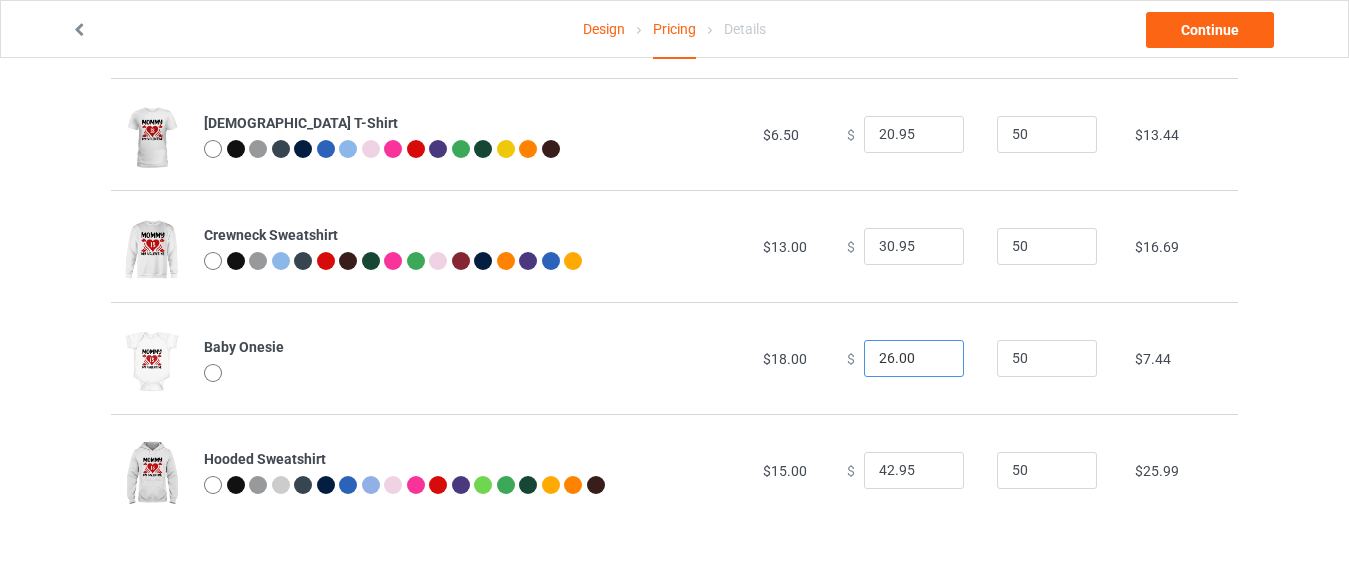 type on "26.00" 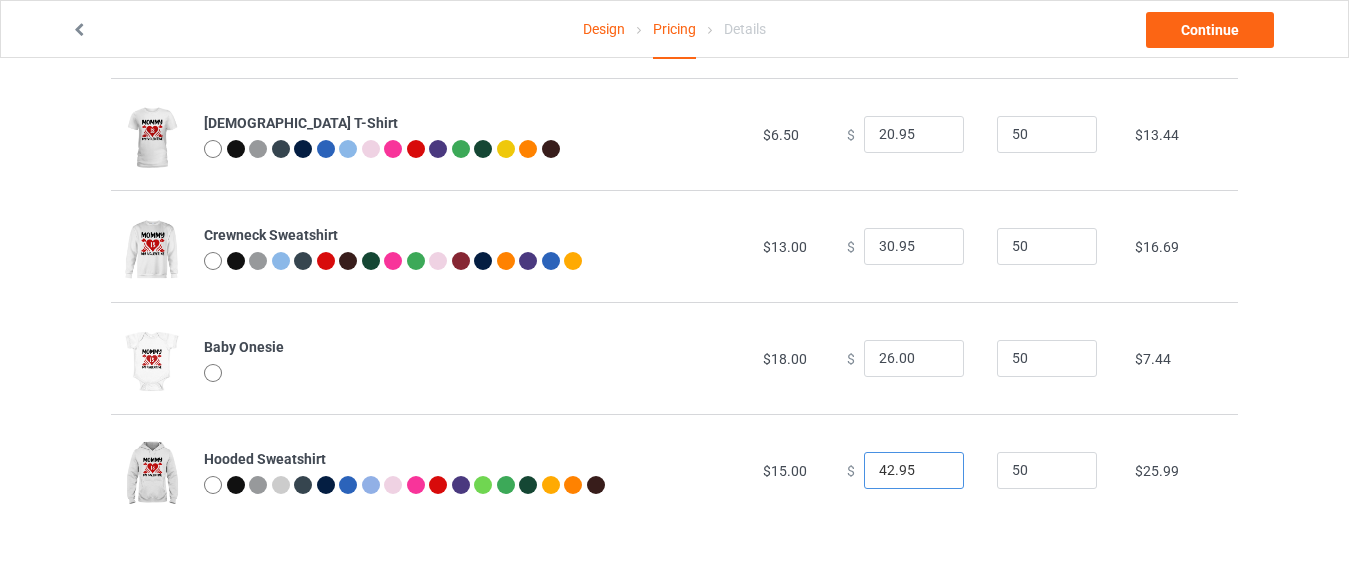 click on "42.95" at bounding box center (914, 471) 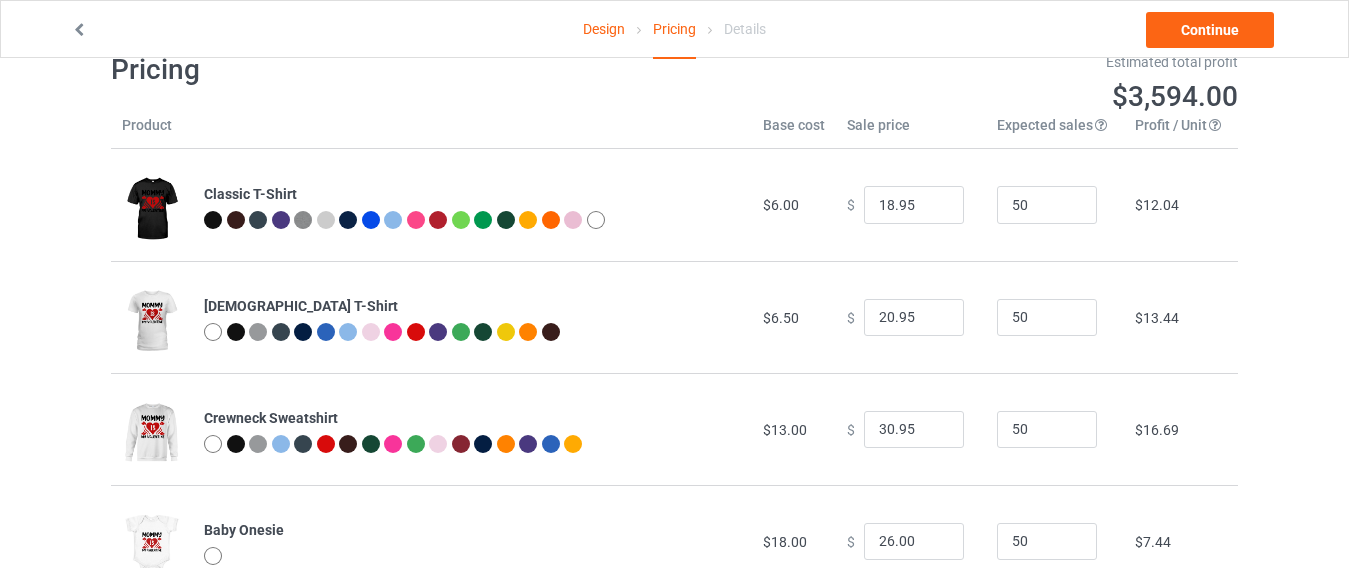 scroll, scrollTop: 17, scrollLeft: 0, axis: vertical 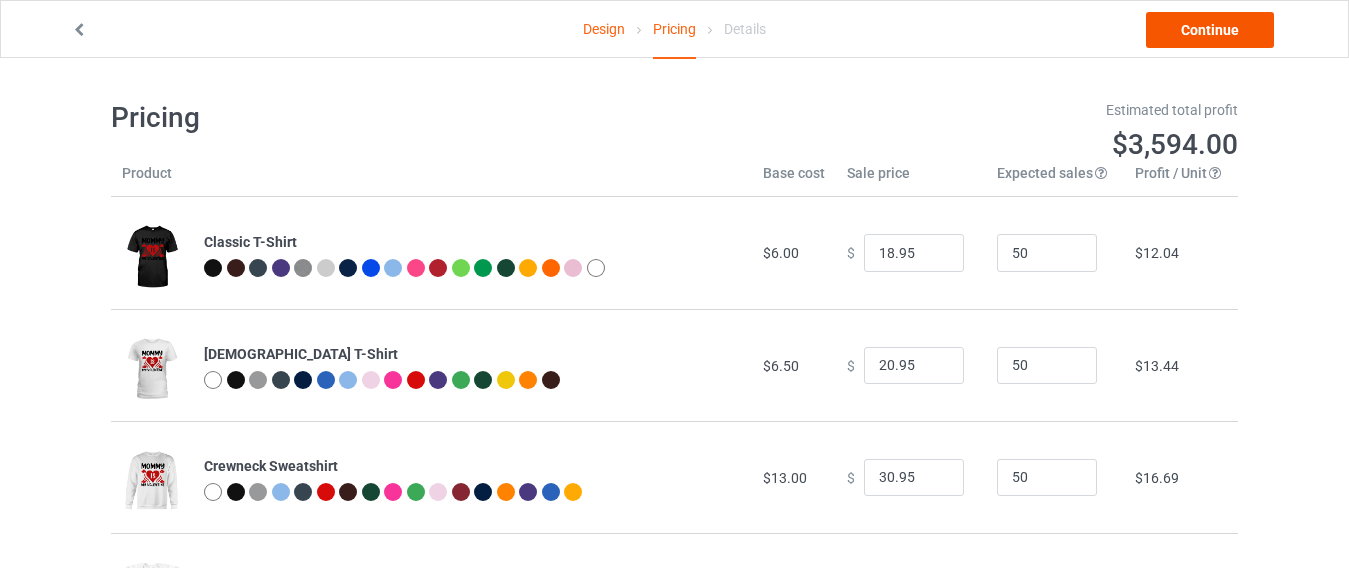 type on "38.95" 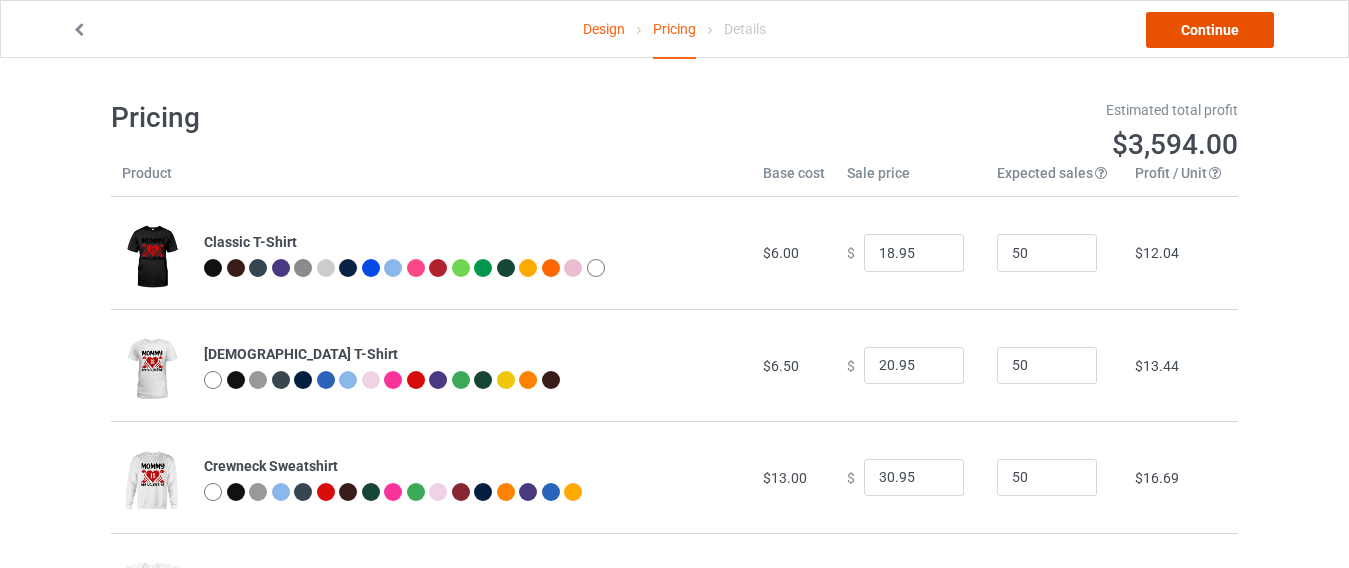 click on "Continue" at bounding box center [1210, 30] 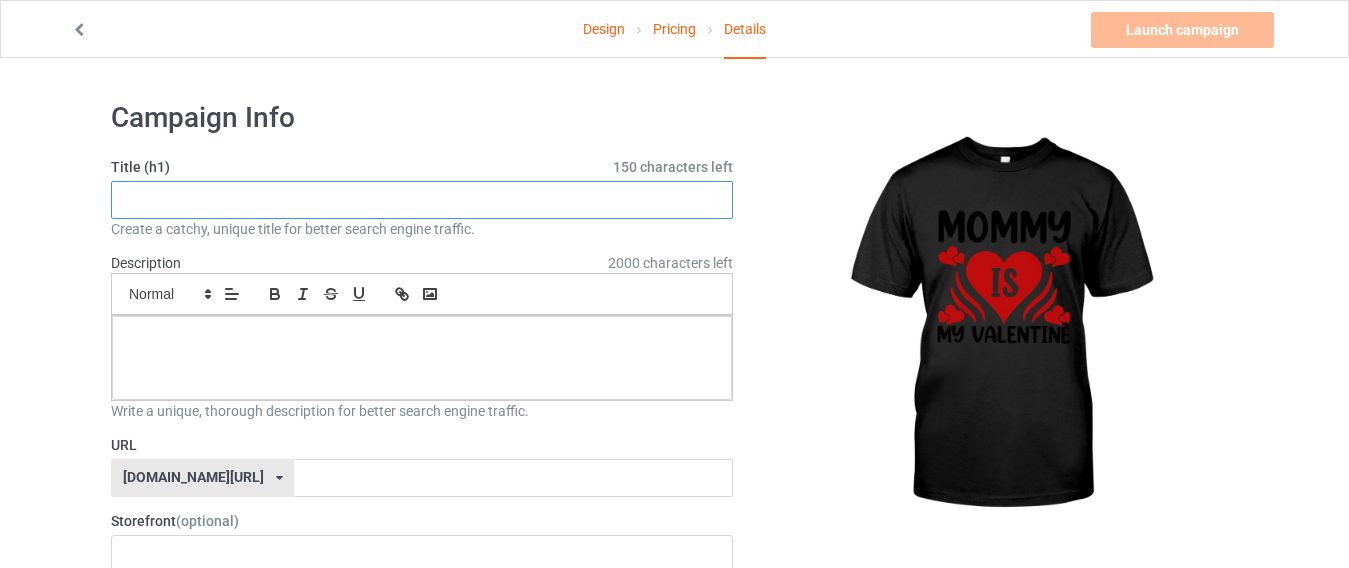 click at bounding box center [422, 200] 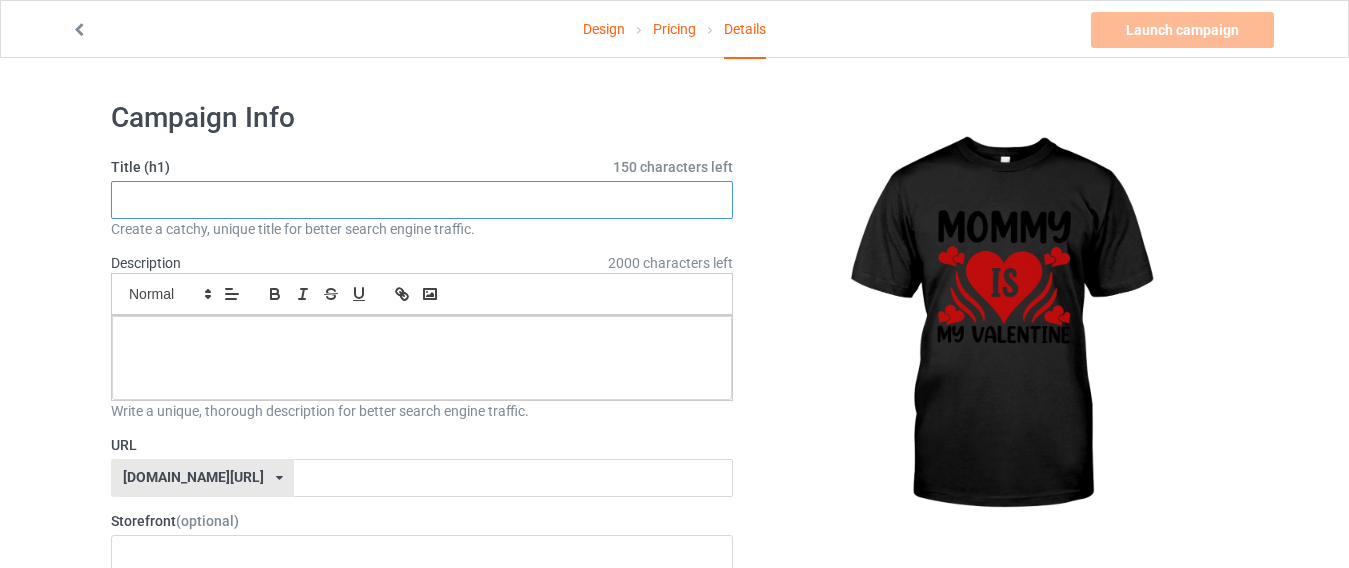 paste on "Mommy is My Valentine Shirt" 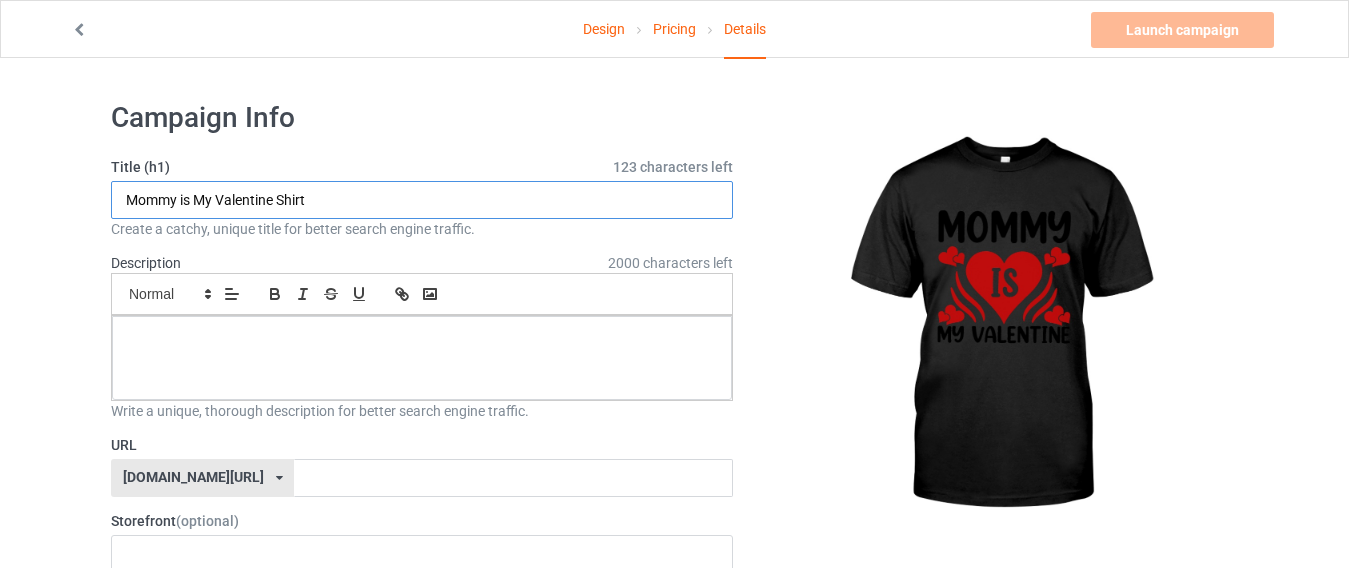 type on "Mommy is My Valentine Shirt" 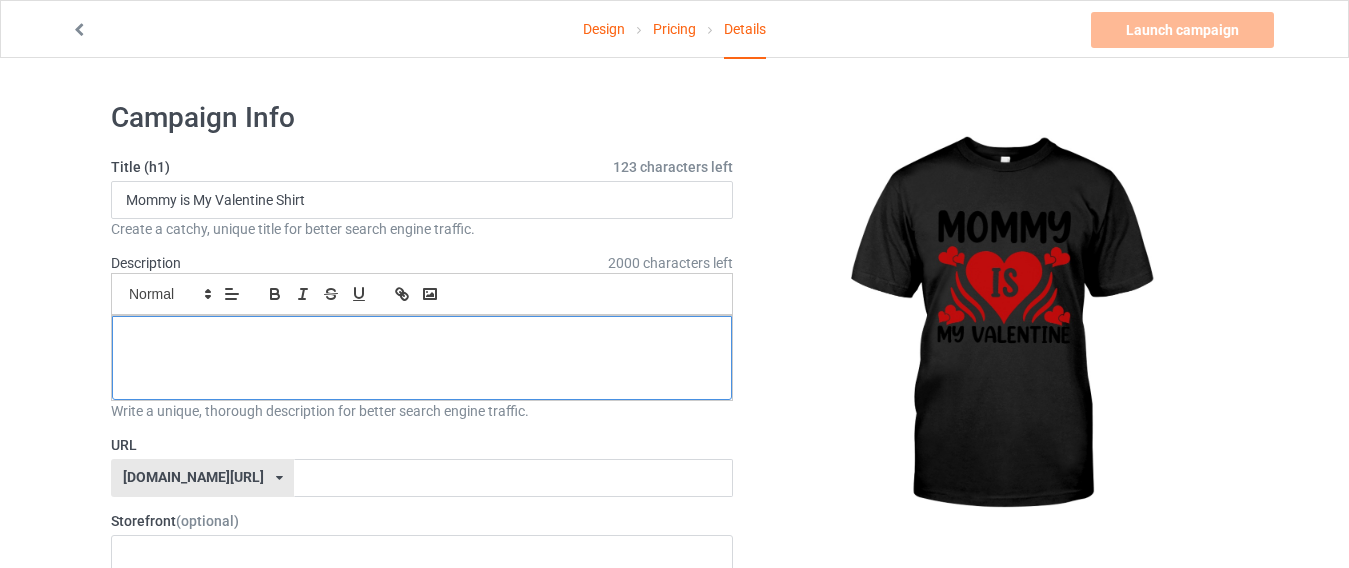 click at bounding box center (422, 358) 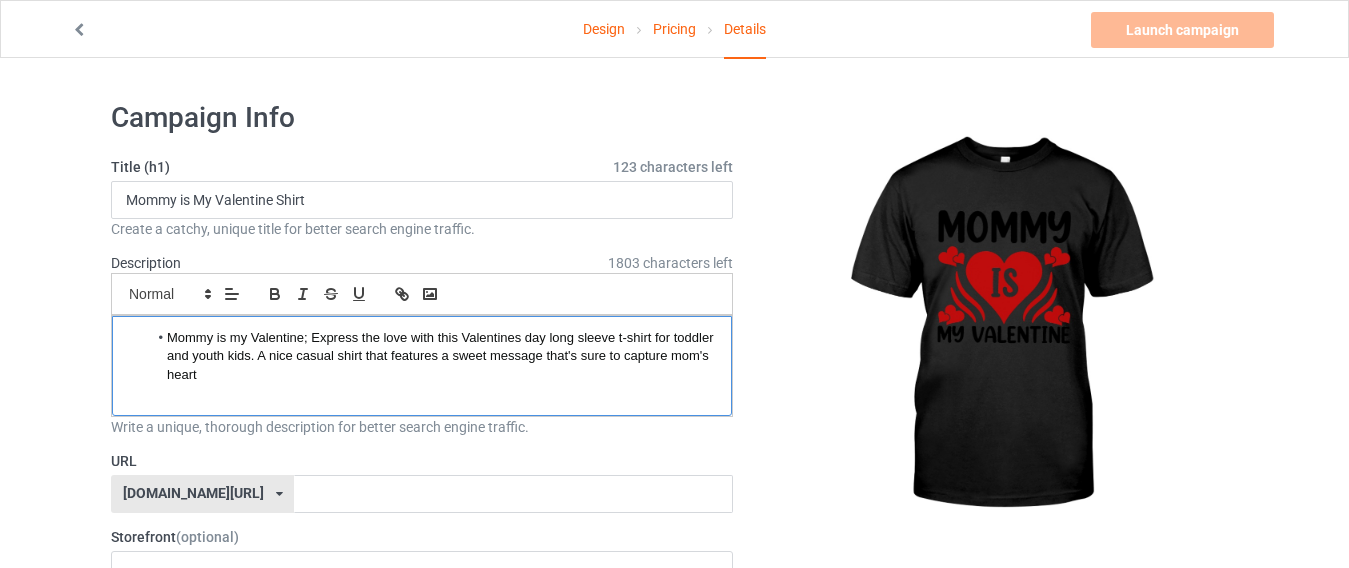 scroll, scrollTop: 0, scrollLeft: 0, axis: both 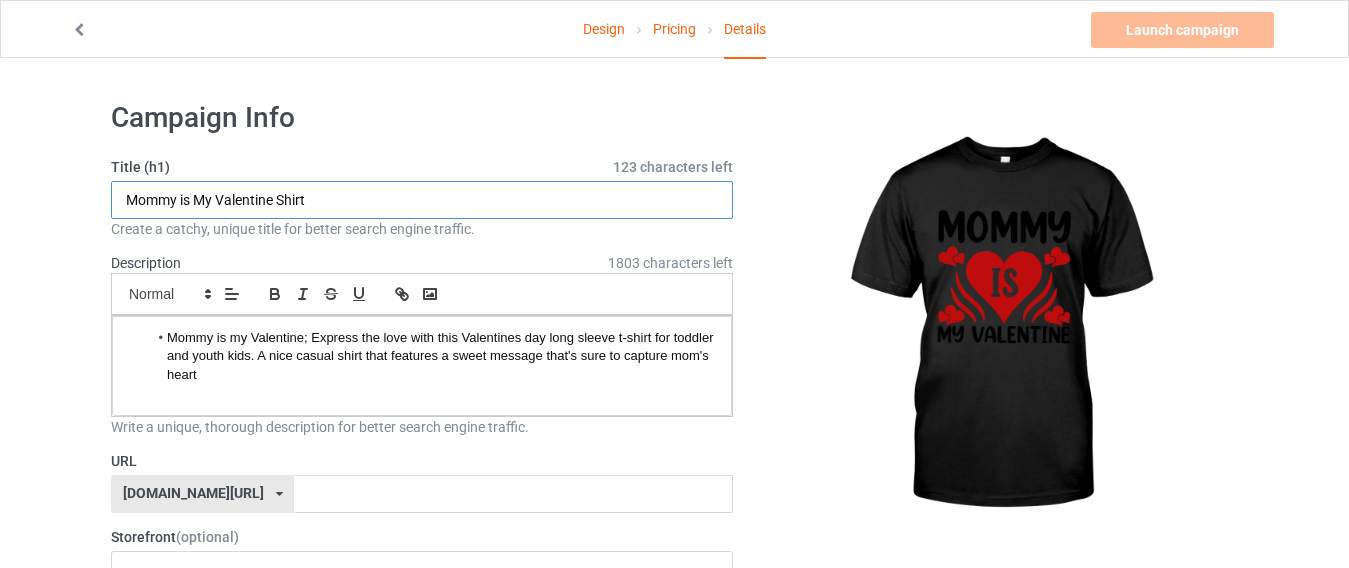 click on "Mommy is My Valentine Shirt" at bounding box center [422, 200] 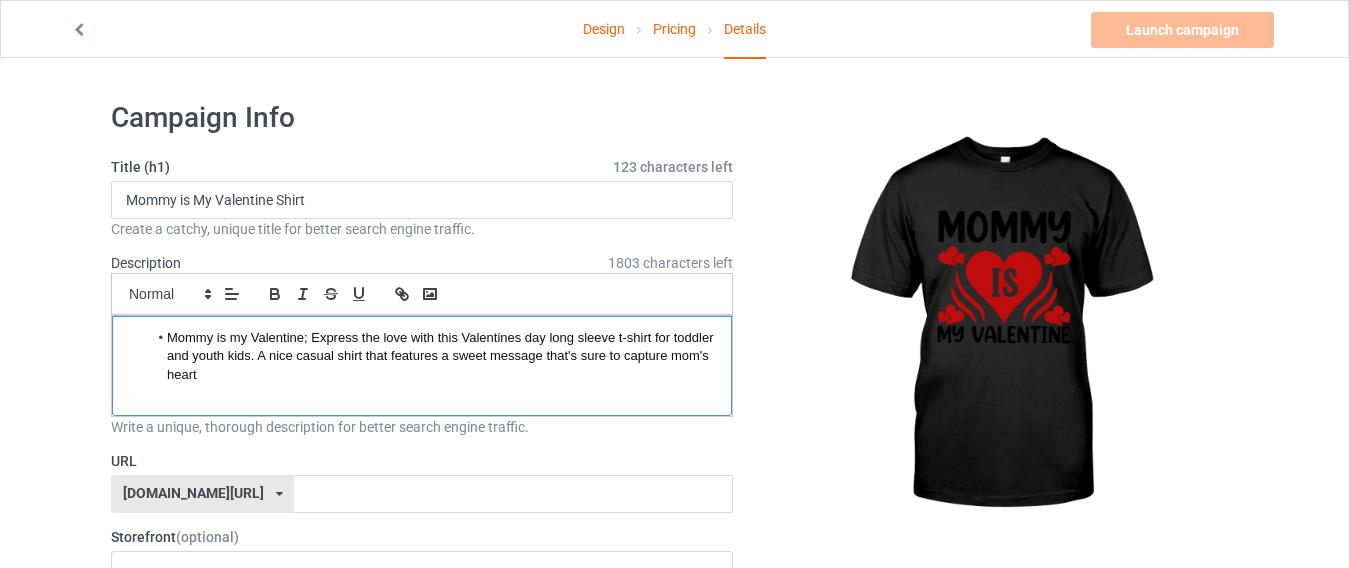 click on "Mommy is my Valentine; Express the love with this Valentines day long sleeve t-shirt for toddler and youth kids. A nice casual shirt that features a sweet message that's sure to capture mom's heart" at bounding box center [442, 356] 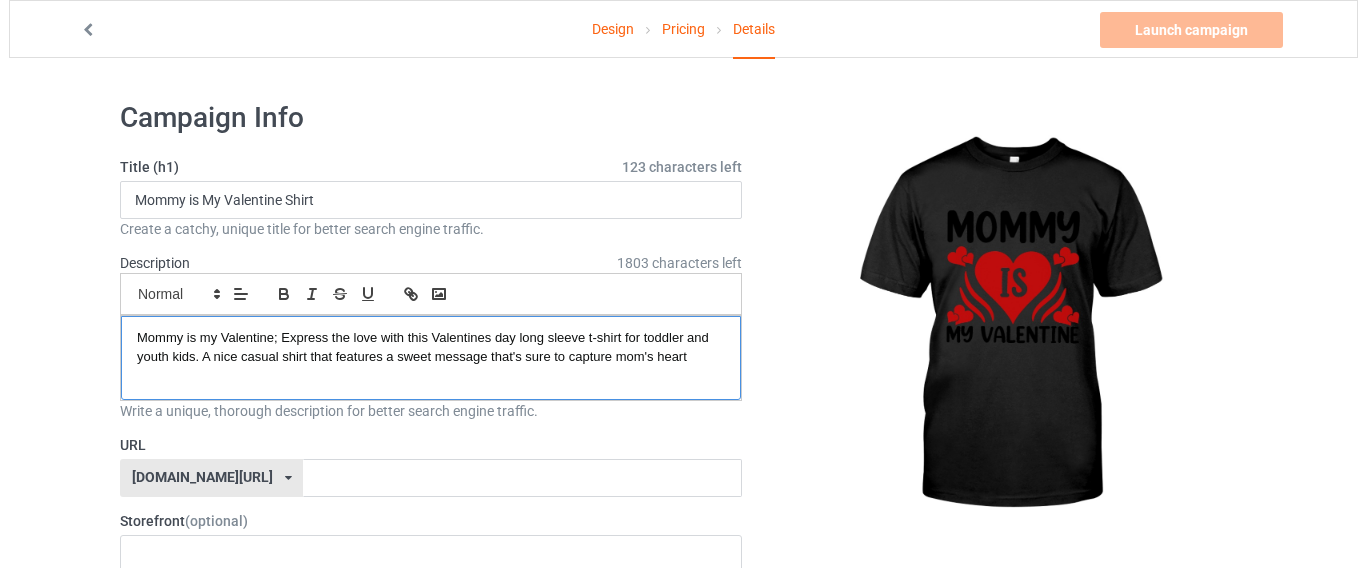 scroll, scrollTop: 251, scrollLeft: 0, axis: vertical 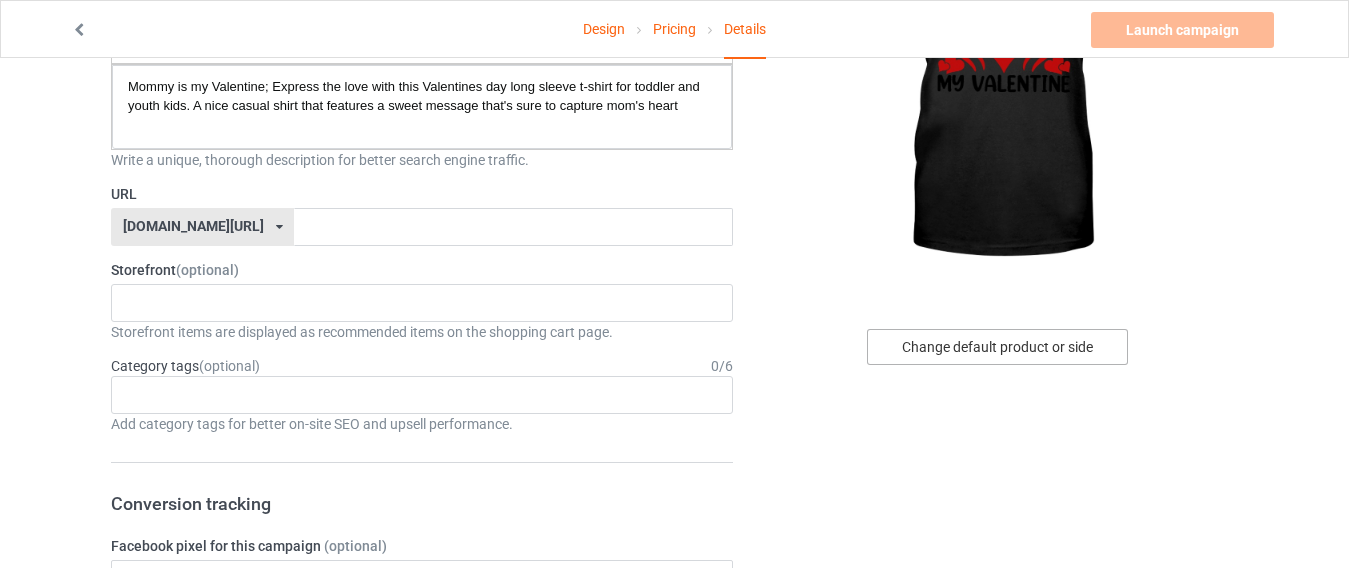 click on "Change default product or side" at bounding box center [997, 347] 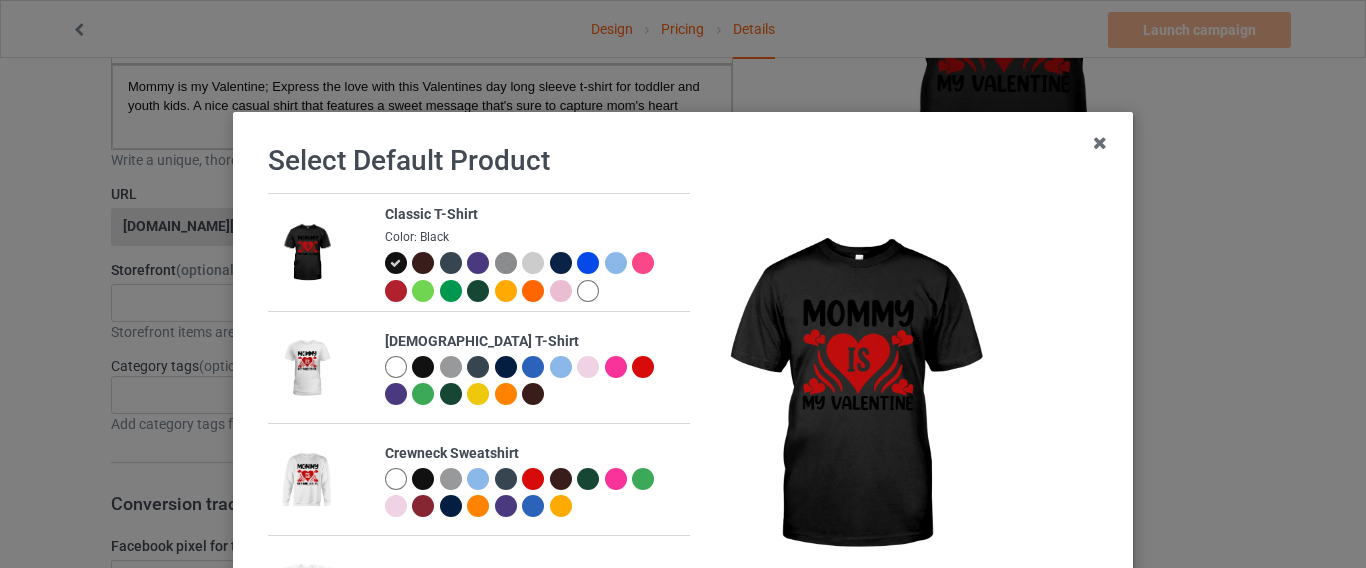 click at bounding box center [588, 291] 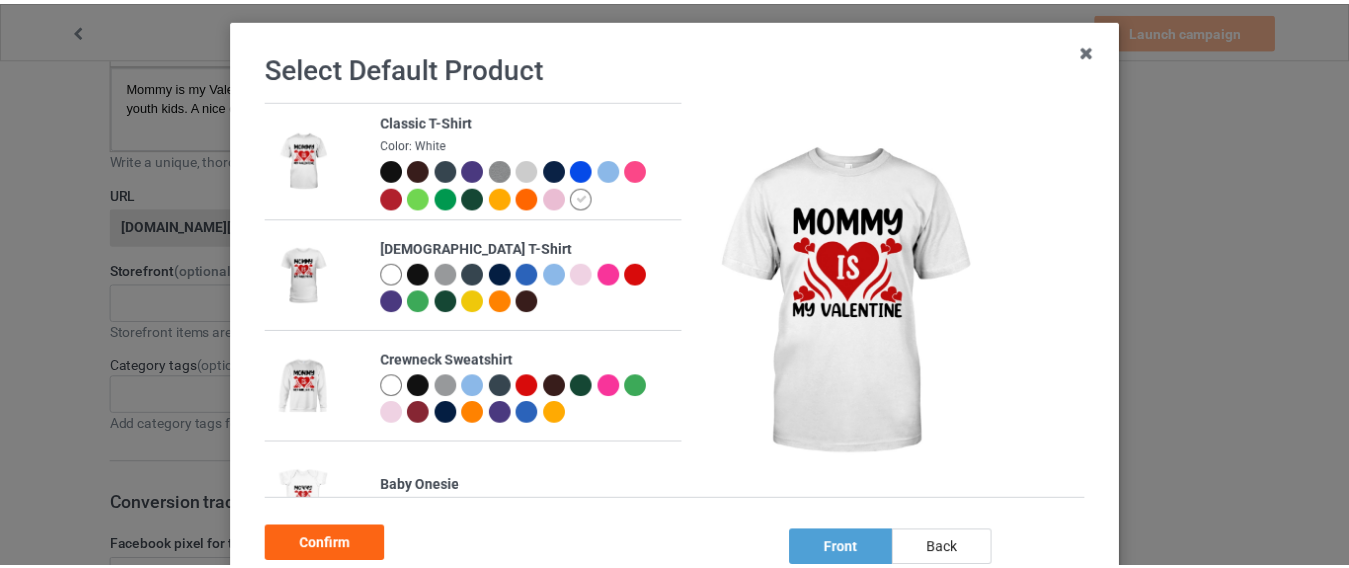 scroll, scrollTop: 111, scrollLeft: 0, axis: vertical 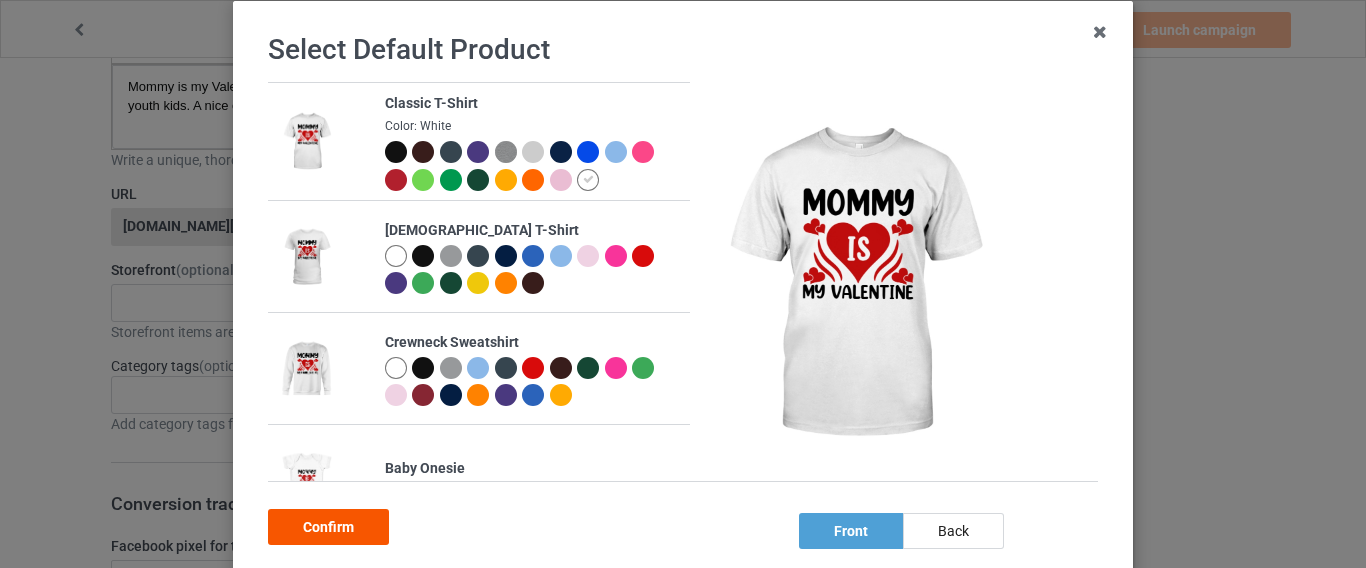 click on "Confirm" at bounding box center [328, 527] 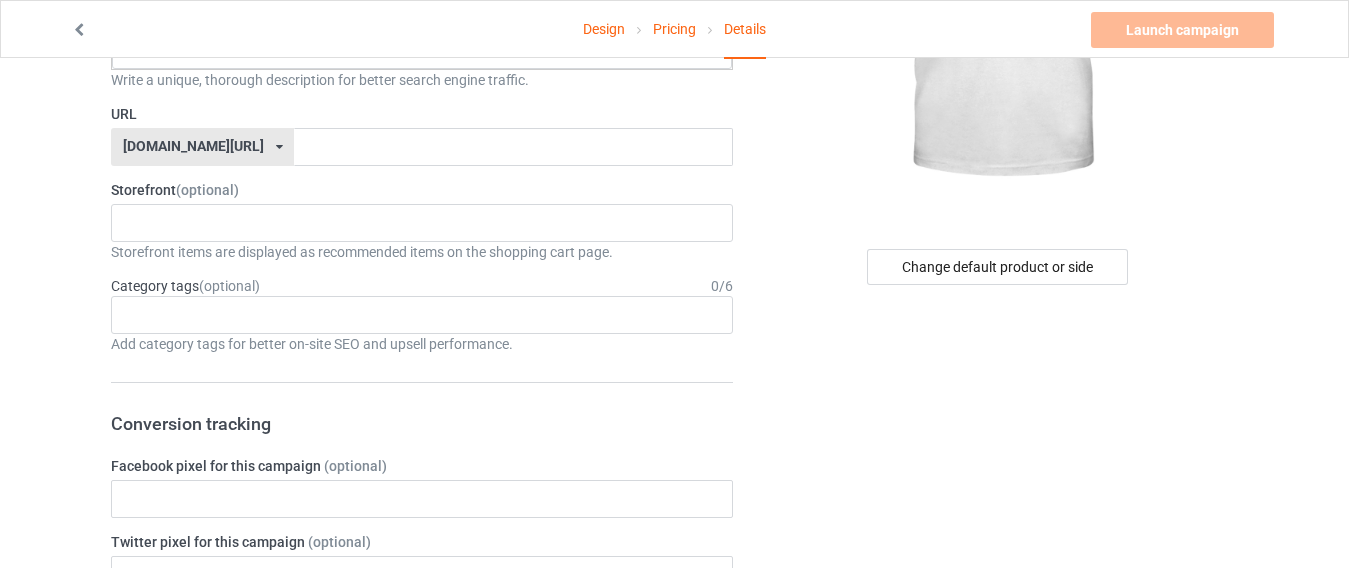 scroll, scrollTop: 339, scrollLeft: 0, axis: vertical 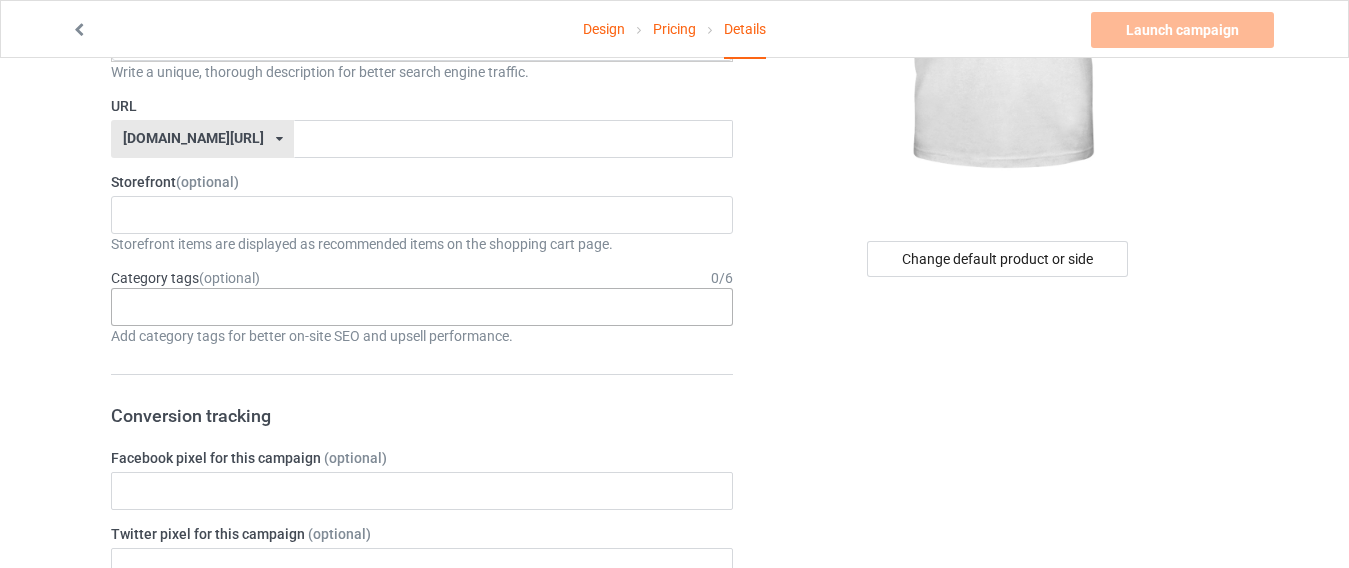 click on "Age > [DEMOGRAPHIC_DATA] > 1 Age > [DEMOGRAPHIC_DATA] Months > 1 Month Age > [DEMOGRAPHIC_DATA] Months Age > [DEMOGRAPHIC_DATA] Age > [DEMOGRAPHIC_DATA] > 10 Age > [DEMOGRAPHIC_DATA] Months > 10 Month Age > [DEMOGRAPHIC_DATA] > 100 Sports > Running > 10K Run Age > [DEMOGRAPHIC_DATA] > 11 Age > [DEMOGRAPHIC_DATA] Months > 11 Month Age > [DEMOGRAPHIC_DATA] > 12 Age > [DEMOGRAPHIC_DATA] Months > 12 Month Age > [DEMOGRAPHIC_DATA] > 13 Age > [DEMOGRAPHIC_DATA] > 14 Age > [DEMOGRAPHIC_DATA] > 15 Sports > Running > 15K Run Age > [DEMOGRAPHIC_DATA] > 16 Age > [DEMOGRAPHIC_DATA] > 17 Age > [DEMOGRAPHIC_DATA] > 18 Age > [DEMOGRAPHIC_DATA] > 19 Age > Decades > 1920s Age > Decades > 1930s Age > Decades > 1940s Age > Decades > 1950s Age > Decades > 1960s Age > Decades > 1970s Age > Decades > 1980s Age > Decades > 1990s Age > [DEMOGRAPHIC_DATA] > 2 Age > [DEMOGRAPHIC_DATA] Months > 2 Month Age > [DEMOGRAPHIC_DATA] > 20 Age > [DEMOGRAPHIC_DATA] Age > Decades > 2000s Age > Decades > 2010s Age > [DEMOGRAPHIC_DATA] > 21 Age > [DEMOGRAPHIC_DATA] > 22 Age > [DEMOGRAPHIC_DATA] > 23 Age > [DEMOGRAPHIC_DATA] > 24 Age > [DEMOGRAPHIC_DATA] > 25 Age > [DEMOGRAPHIC_DATA] > 26 Age > [DEMOGRAPHIC_DATA] > 27 Age > [DEMOGRAPHIC_DATA] > 28 Age > [DEMOGRAPHIC_DATA] > 29 Age > [DEMOGRAPHIC_DATA] > 3 Age > [DEMOGRAPHIC_DATA] Months > 3 Month Sports > Basketball > 3-Pointer Age > [DEMOGRAPHIC_DATA] > 30 Age > [DEMOGRAPHIC_DATA] > 31 Age > [DEMOGRAPHIC_DATA] > 32 Age > [DEMOGRAPHIC_DATA] > 33 Age > [DEMOGRAPHIC_DATA] > 34 Age > [DEMOGRAPHIC_DATA] > 35 Age Jobs 1" at bounding box center [422, 307] 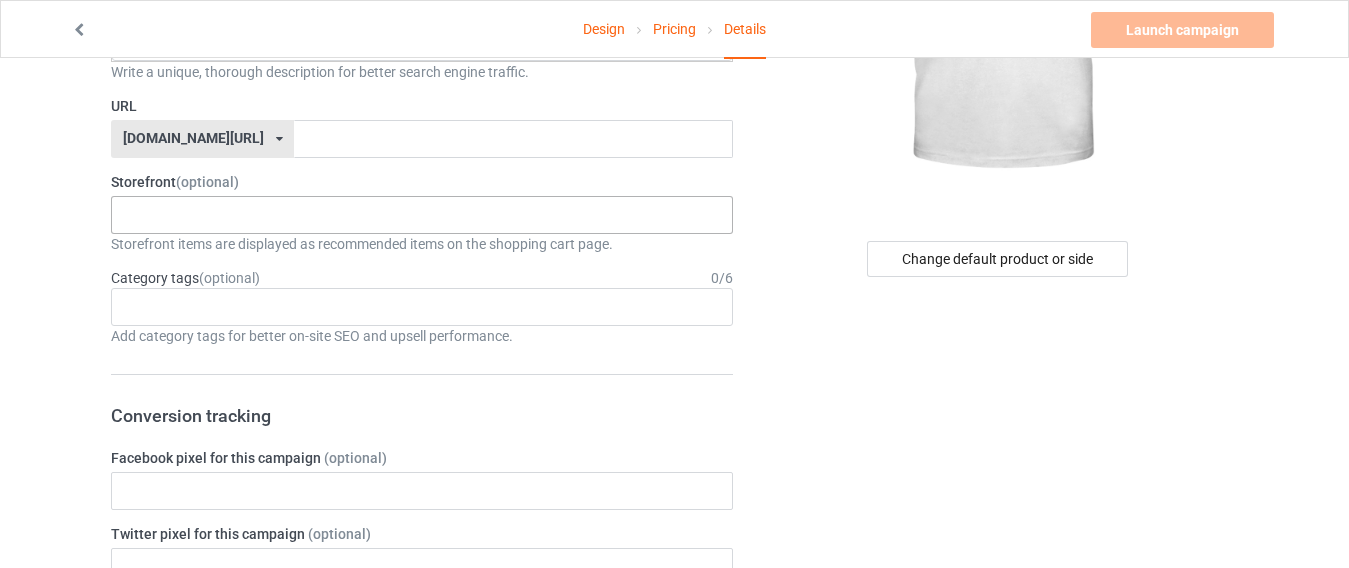drag, startPoint x: 184, startPoint y: 220, endPoint x: 165, endPoint y: 218, distance: 19.104973 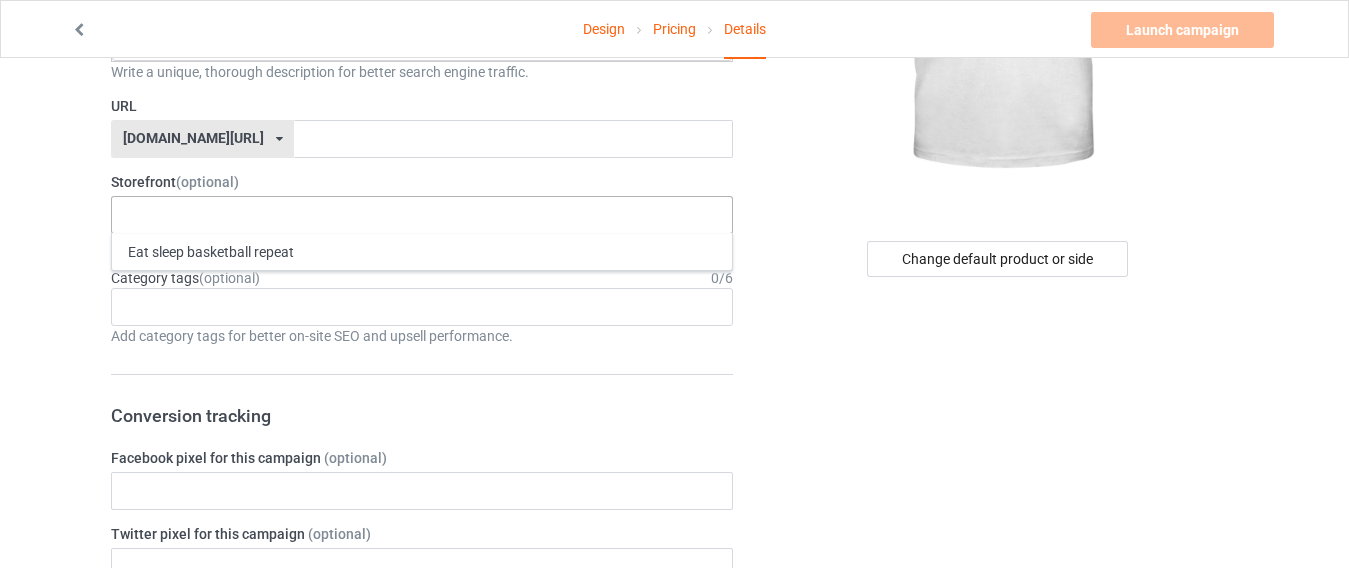 drag, startPoint x: 165, startPoint y: 218, endPoint x: 153, endPoint y: 207, distance: 16.27882 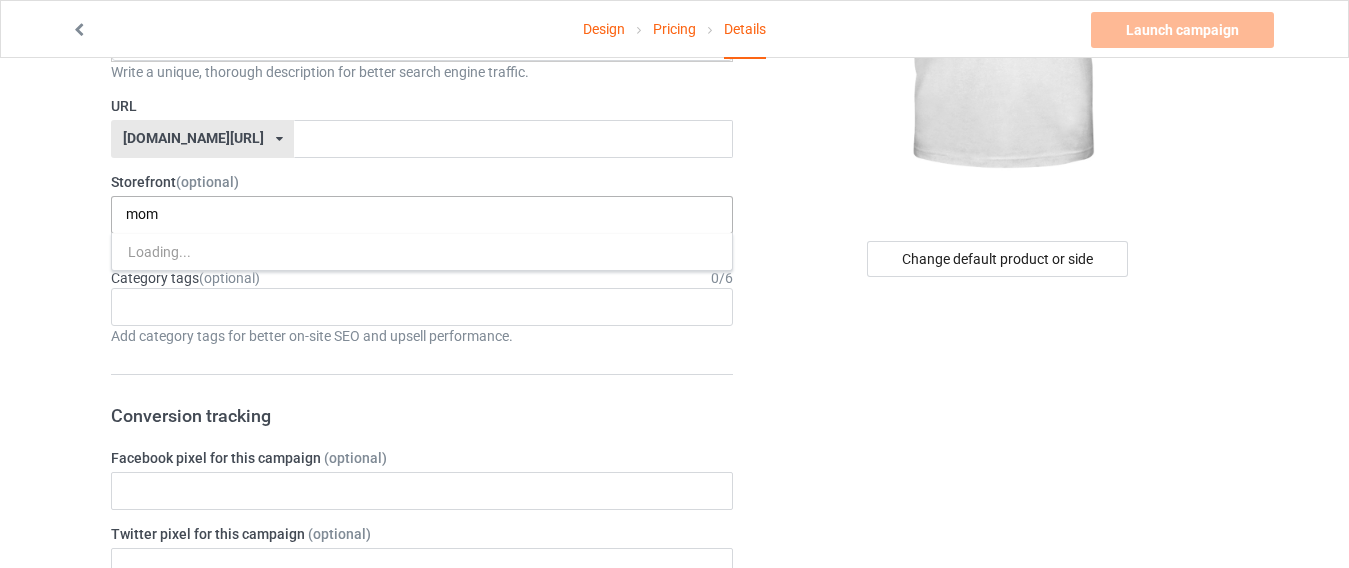 scroll, scrollTop: 0, scrollLeft: 0, axis: both 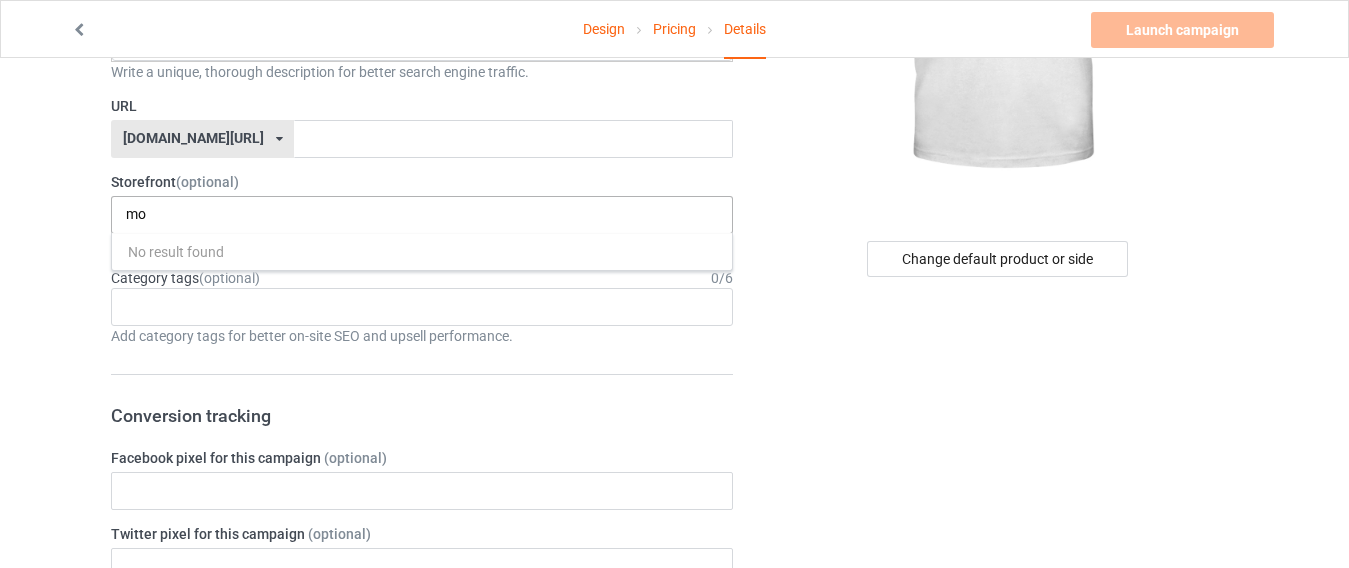 type on "m" 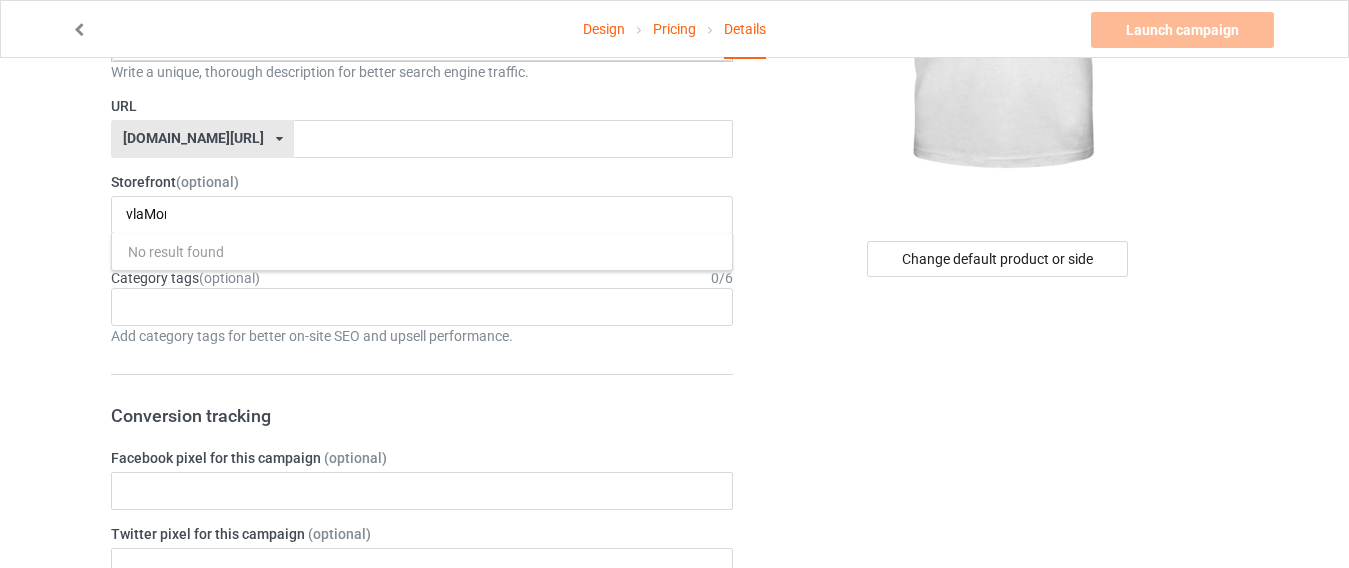 scroll, scrollTop: 0, scrollLeft: 151, axis: horizontal 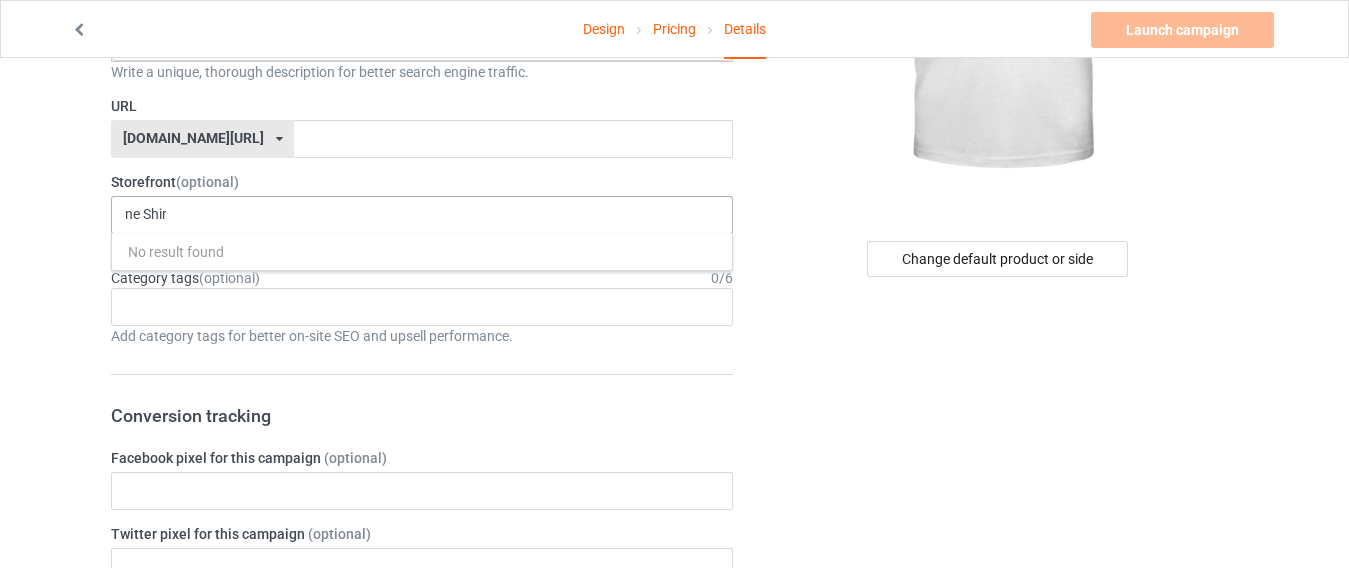 click on "vlaMommy is My Valentine Shir No result found" at bounding box center [422, 215] 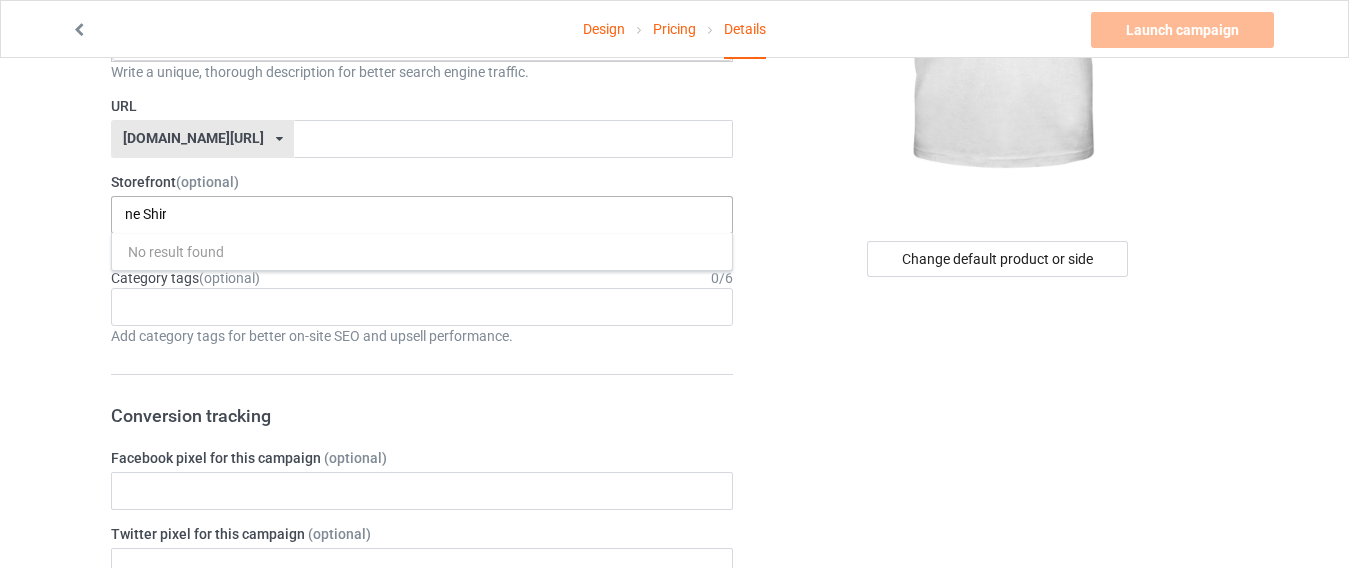 scroll, scrollTop: 0, scrollLeft: 152, axis: horizontal 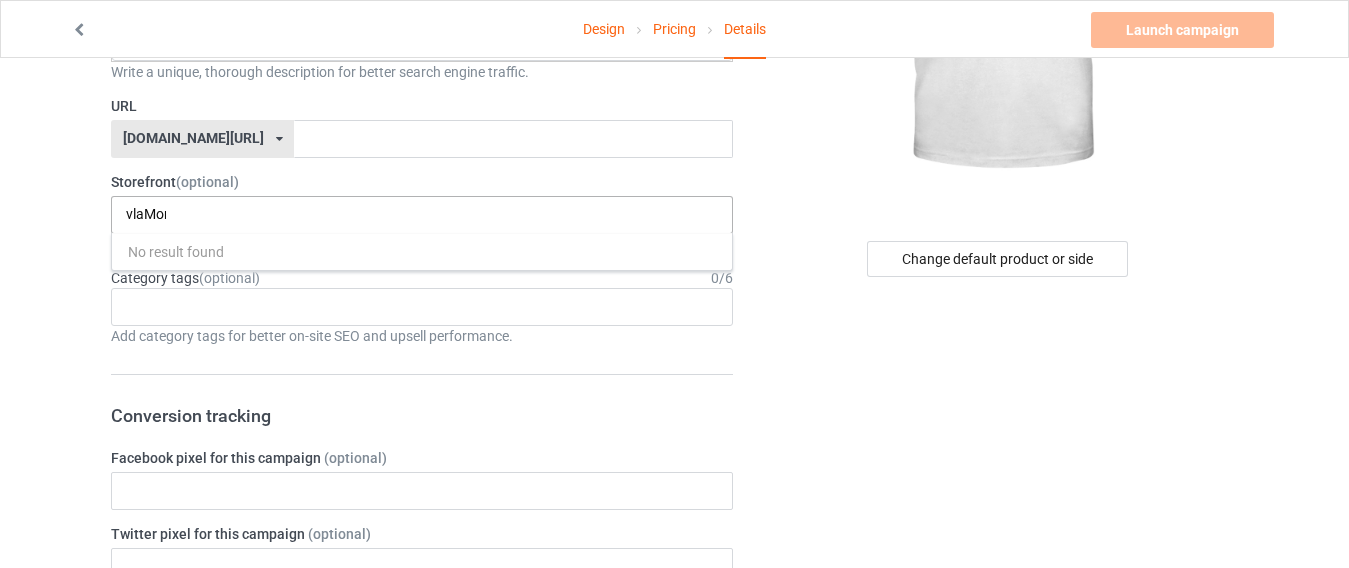 drag, startPoint x: 180, startPoint y: 212, endPoint x: 155, endPoint y: 212, distance: 25 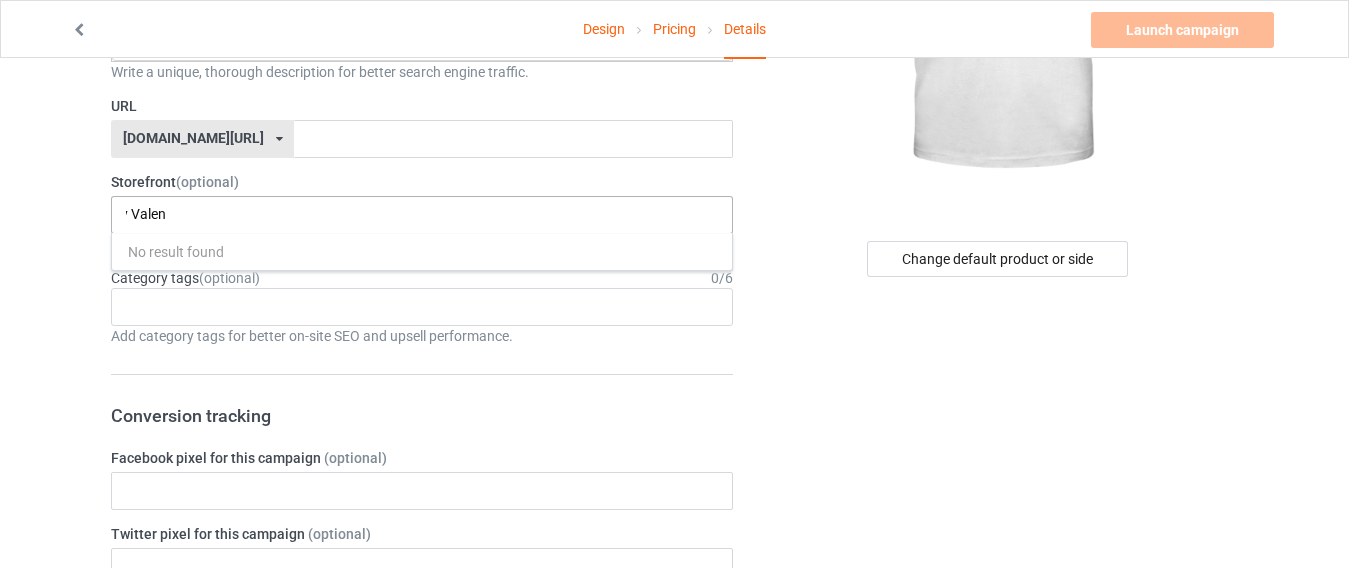 scroll, scrollTop: 0, scrollLeft: 152, axis: horizontal 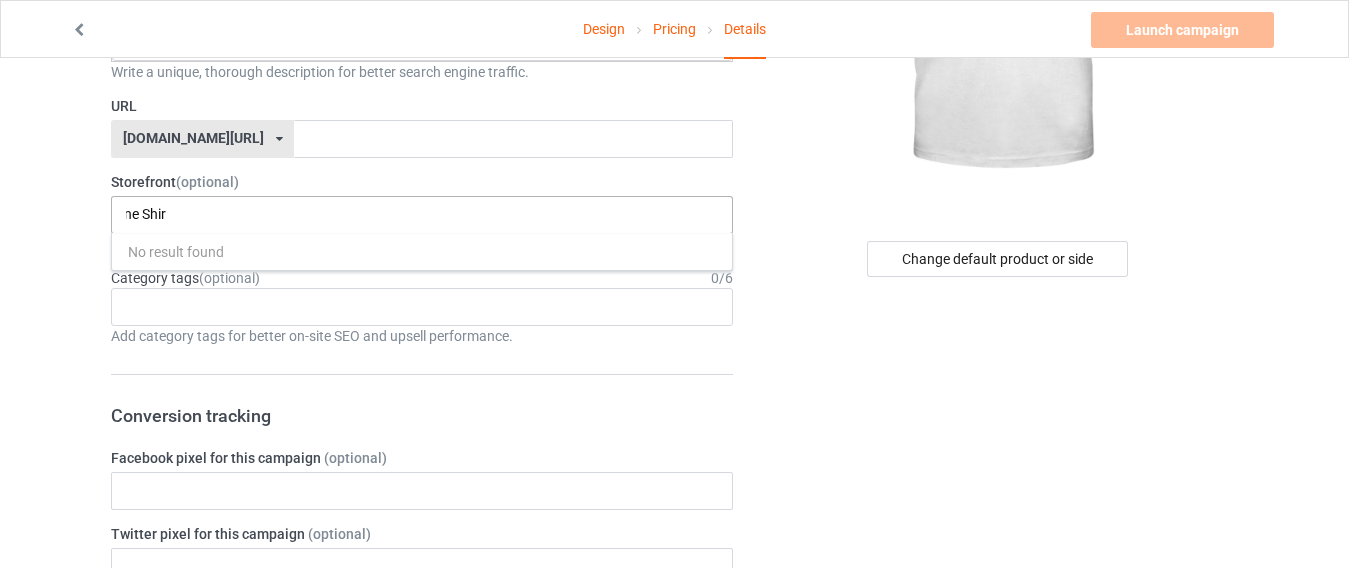 click on "vlaMommy is My Valentine Shir" at bounding box center (146, 214) 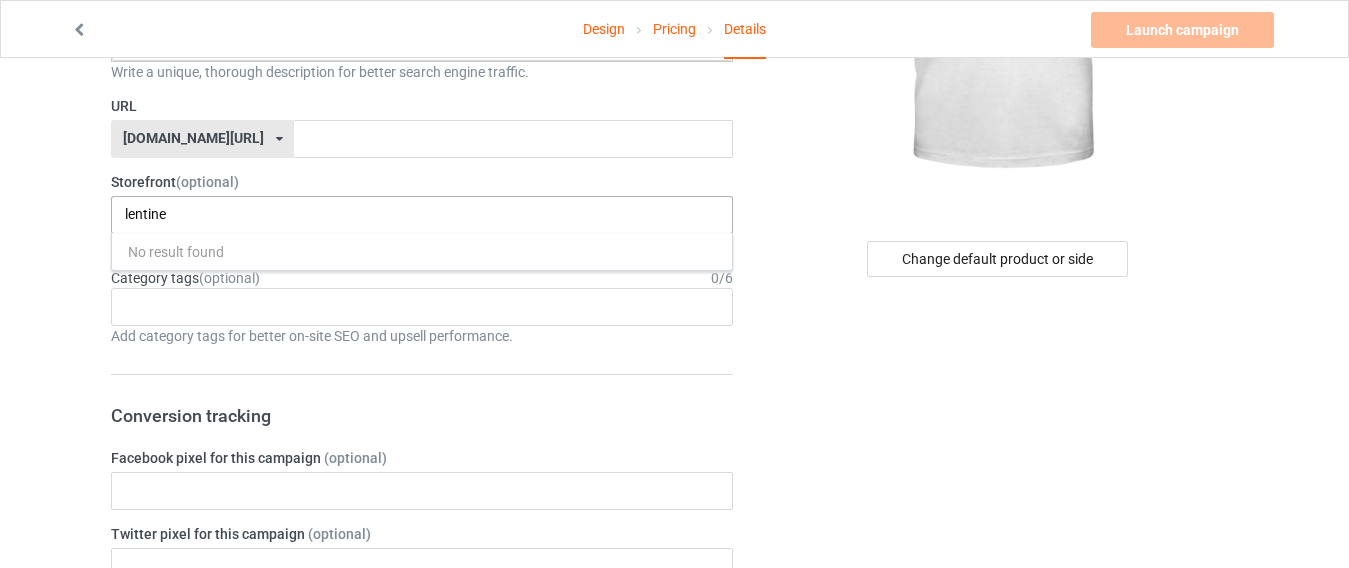 scroll, scrollTop: 0, scrollLeft: 128, axis: horizontal 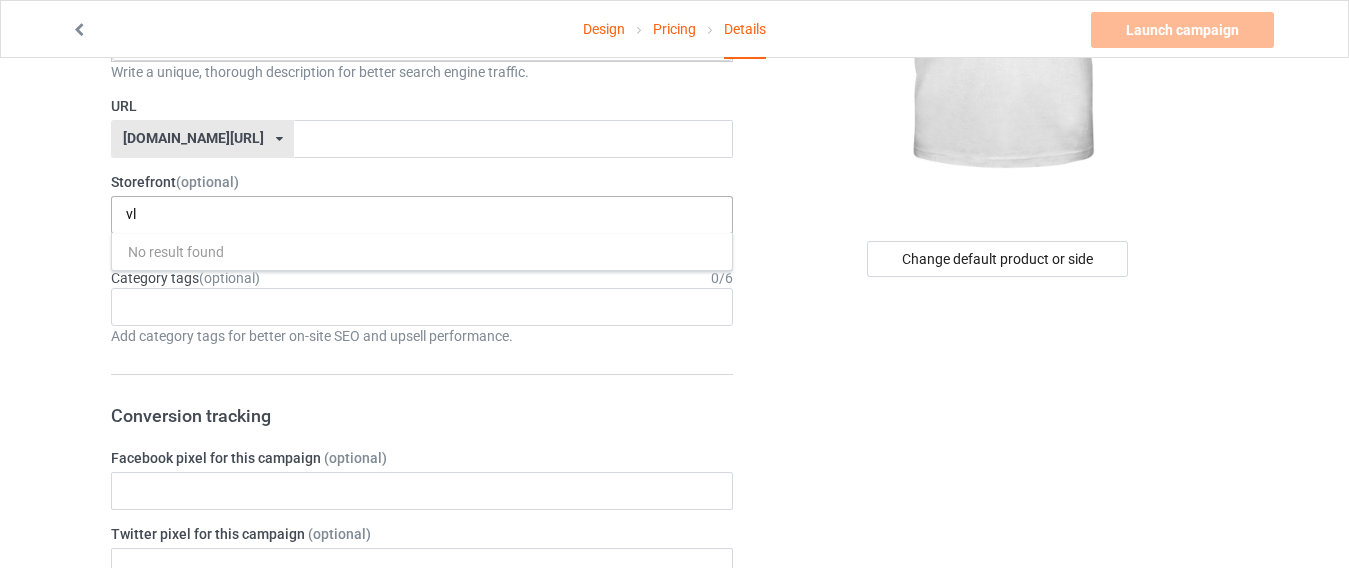 type on "v" 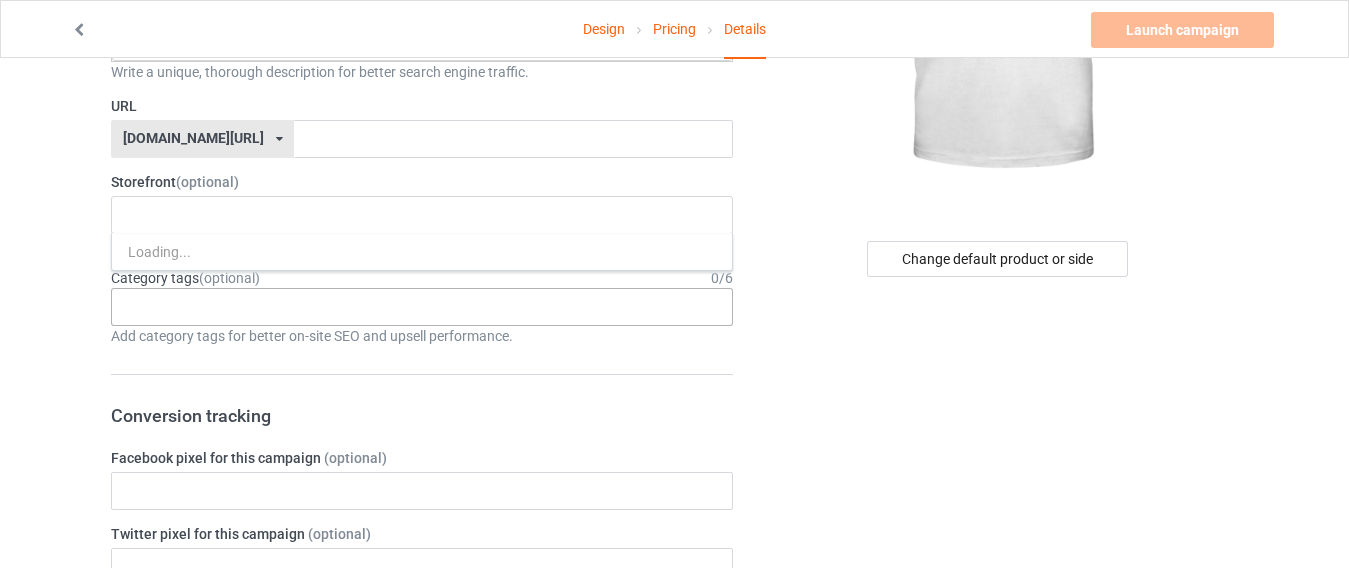 type 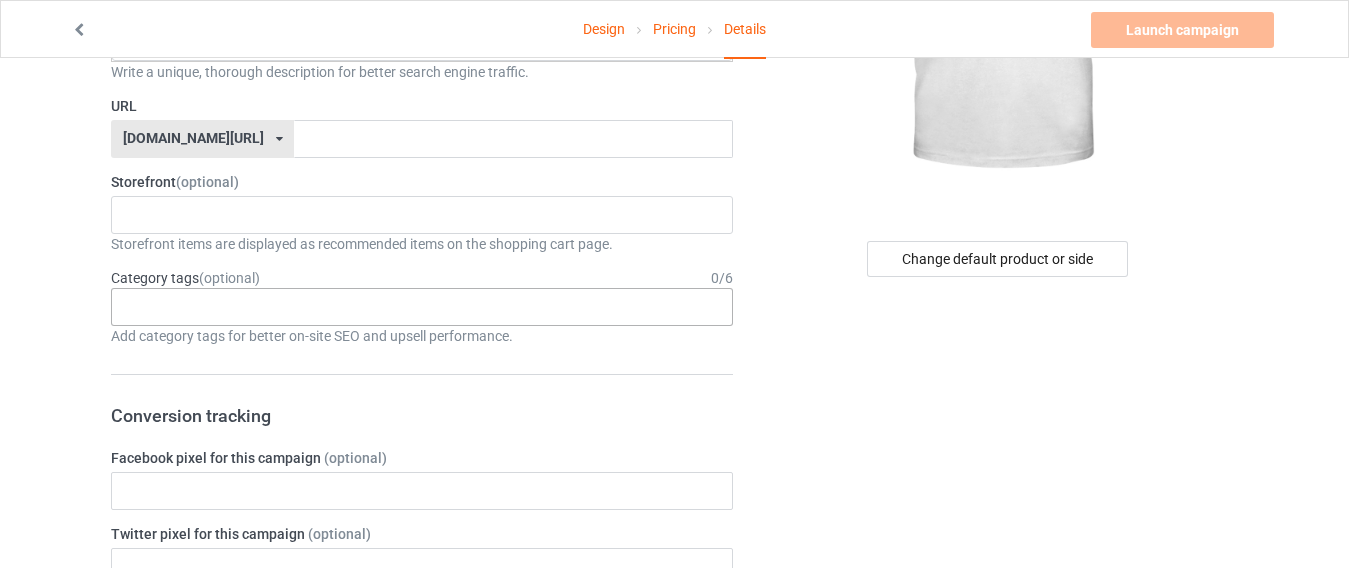 click on "Age > [DEMOGRAPHIC_DATA] > 1 Age > [DEMOGRAPHIC_DATA] Months > 1 Month Age > [DEMOGRAPHIC_DATA] Months Age > [DEMOGRAPHIC_DATA] Age > [DEMOGRAPHIC_DATA] > 10 Age > [DEMOGRAPHIC_DATA] Months > 10 Month Age > [DEMOGRAPHIC_DATA] > 100 Sports > Running > 10K Run Age > [DEMOGRAPHIC_DATA] > 11 Age > [DEMOGRAPHIC_DATA] Months > 11 Month Age > [DEMOGRAPHIC_DATA] > 12 Age > [DEMOGRAPHIC_DATA] Months > 12 Month Age > [DEMOGRAPHIC_DATA] > 13 Age > [DEMOGRAPHIC_DATA] > 14 Age > [DEMOGRAPHIC_DATA] > 15 Sports > Running > 15K Run Age > [DEMOGRAPHIC_DATA] > 16 Age > [DEMOGRAPHIC_DATA] > 17 Age > [DEMOGRAPHIC_DATA] > 18 Age > [DEMOGRAPHIC_DATA] > 19 Age > Decades > 1920s Age > Decades > 1930s Age > Decades > 1940s Age > Decades > 1950s Age > Decades > 1960s Age > Decades > 1970s Age > Decades > 1980s Age > Decades > 1990s Age > [DEMOGRAPHIC_DATA] > 2 Age > [DEMOGRAPHIC_DATA] Months > 2 Month Age > [DEMOGRAPHIC_DATA] > 20 Age > [DEMOGRAPHIC_DATA] Age > Decades > 2000s Age > Decades > 2010s Age > [DEMOGRAPHIC_DATA] > 21 Age > [DEMOGRAPHIC_DATA] > 22 Age > [DEMOGRAPHIC_DATA] > 23 Age > [DEMOGRAPHIC_DATA] > 24 Age > [DEMOGRAPHIC_DATA] > 25 Age > [DEMOGRAPHIC_DATA] > 26 Age > [DEMOGRAPHIC_DATA] > 27 Age > [DEMOGRAPHIC_DATA] > 28 Age > [DEMOGRAPHIC_DATA] > 29 Age > [DEMOGRAPHIC_DATA] > 3 Age > [DEMOGRAPHIC_DATA] Months > 3 Month Sports > Basketball > 3-Pointer Age > [DEMOGRAPHIC_DATA] > 30 Age > [DEMOGRAPHIC_DATA] > 31 Age > [DEMOGRAPHIC_DATA] > 32 Age > [DEMOGRAPHIC_DATA] > 33 Age > [DEMOGRAPHIC_DATA] > 34 Age > [DEMOGRAPHIC_DATA] > 35 Age Jobs 1" at bounding box center [422, 307] 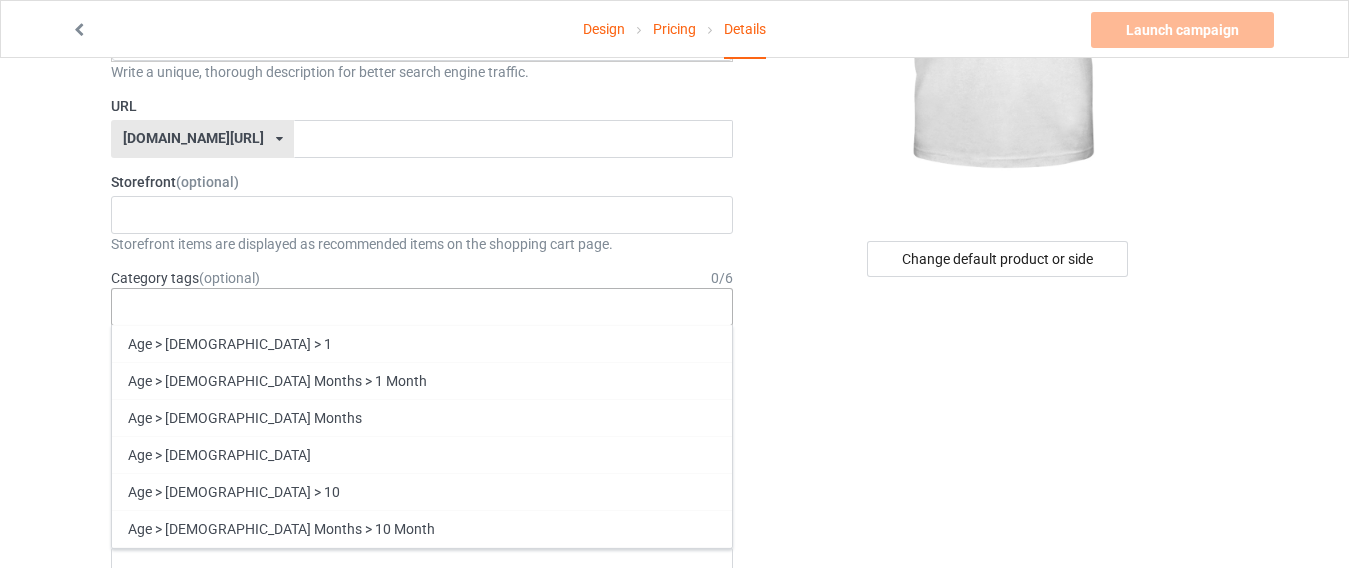 drag, startPoint x: 197, startPoint y: 315, endPoint x: 171, endPoint y: 300, distance: 30.016663 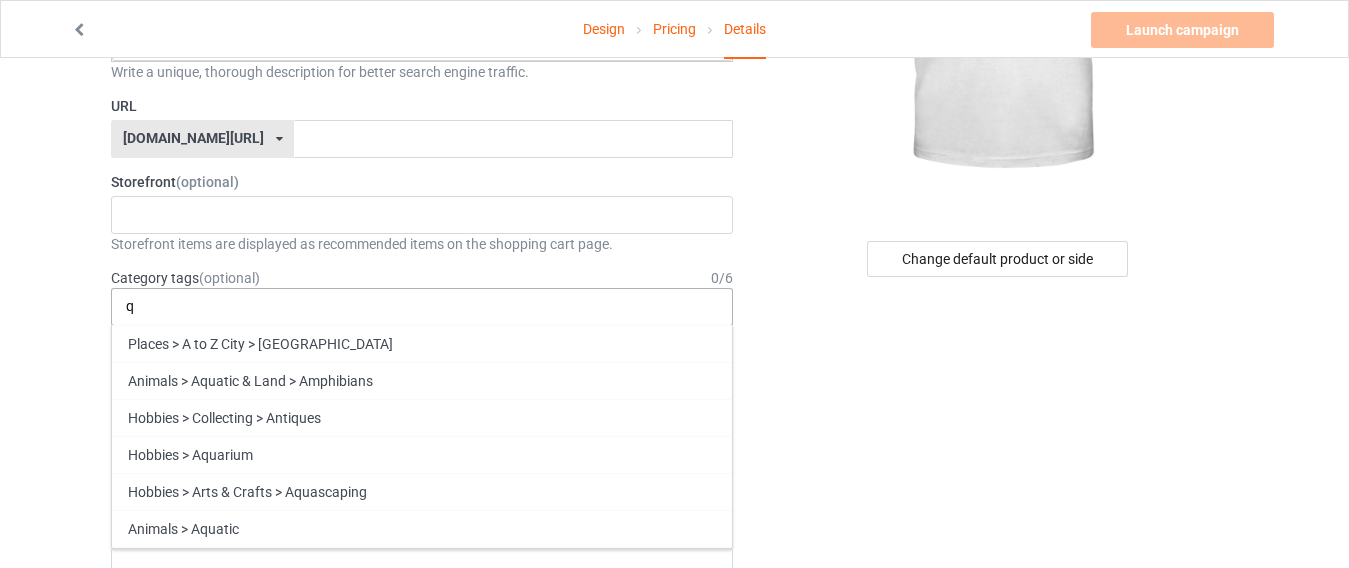 type on "q" 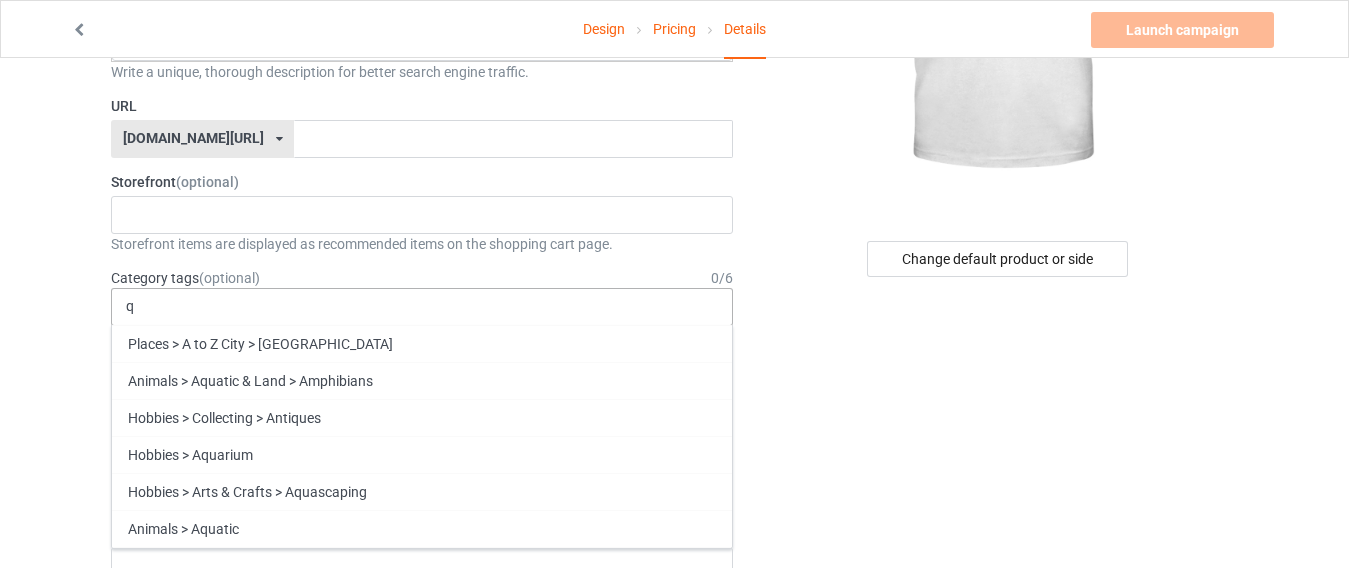 drag, startPoint x: 171, startPoint y: 300, endPoint x: 155, endPoint y: 316, distance: 22.627417 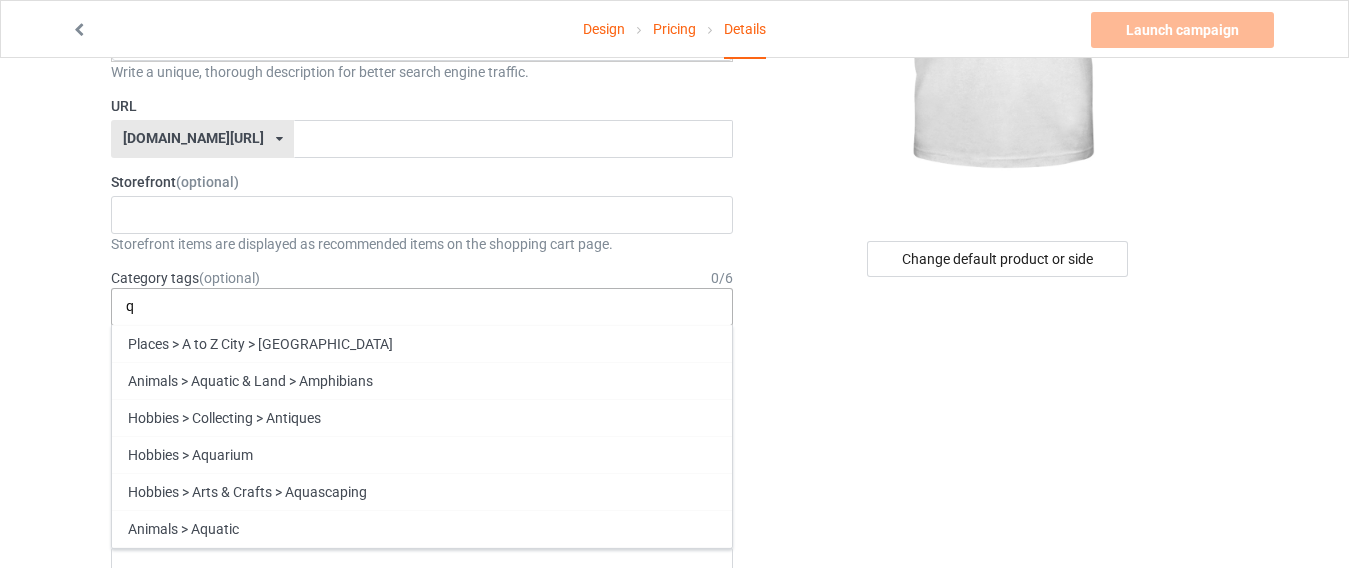 drag, startPoint x: 155, startPoint y: 316, endPoint x: 150, endPoint y: 304, distance: 13 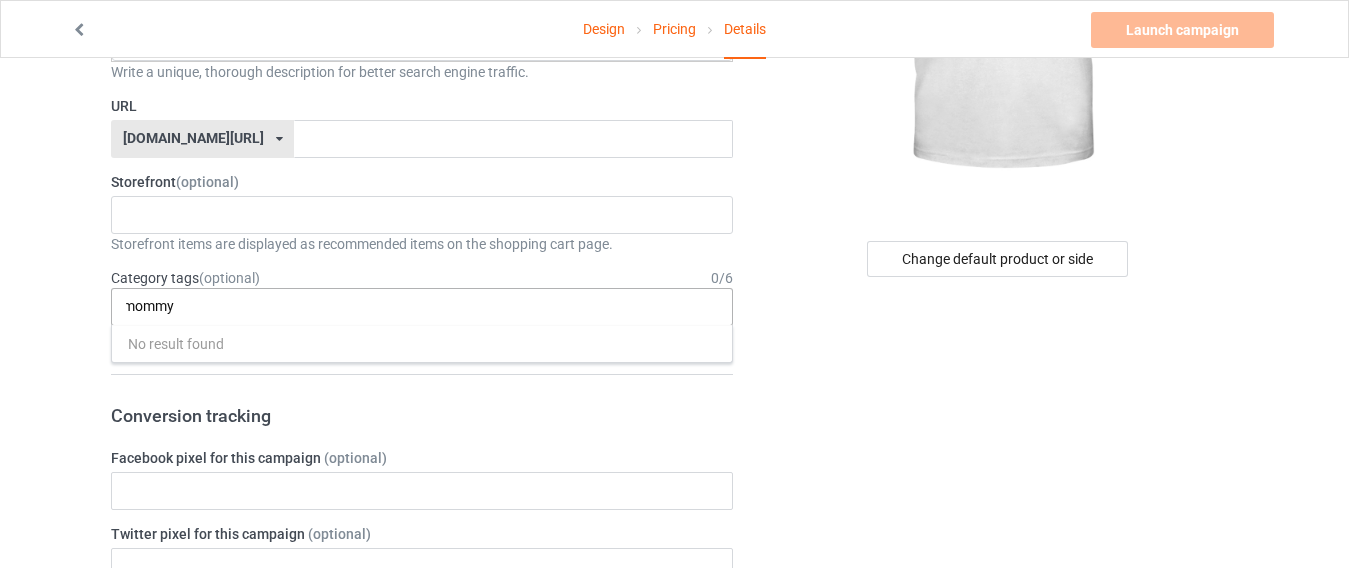 scroll, scrollTop: 0, scrollLeft: 0, axis: both 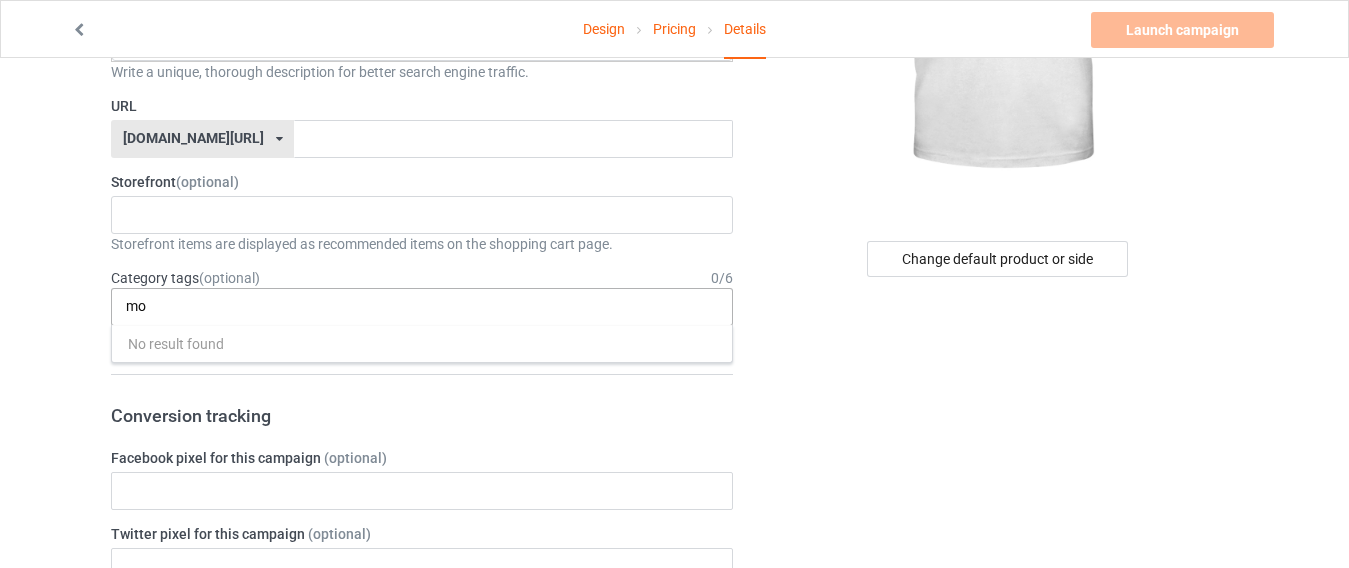 type on "m" 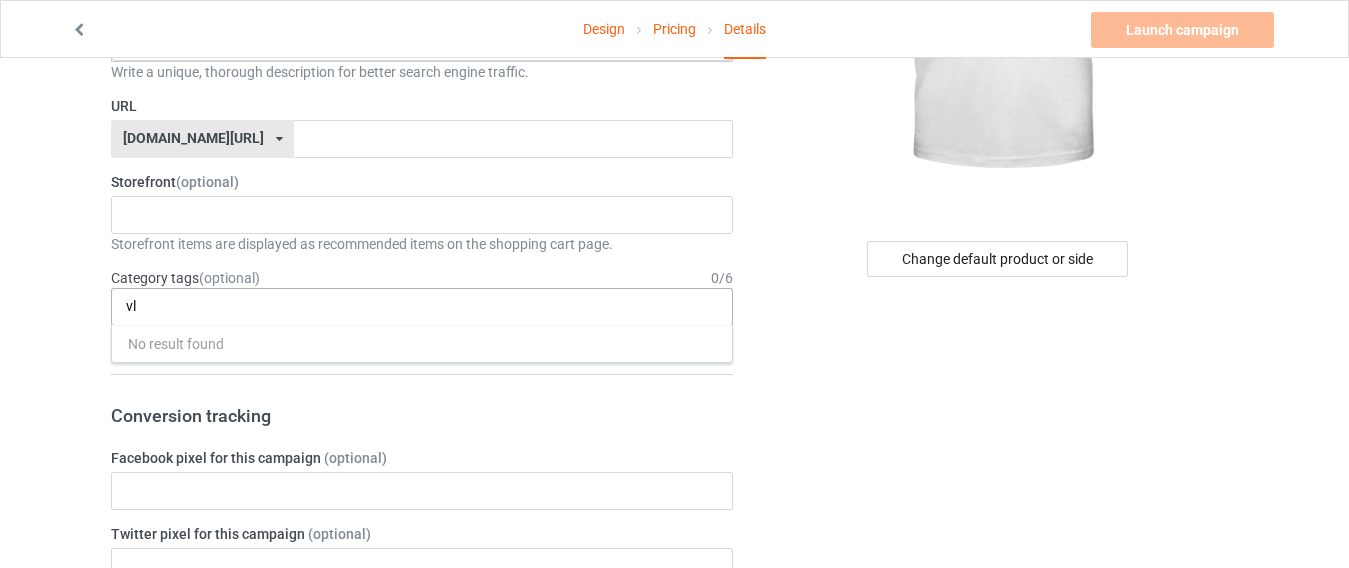 type on "v" 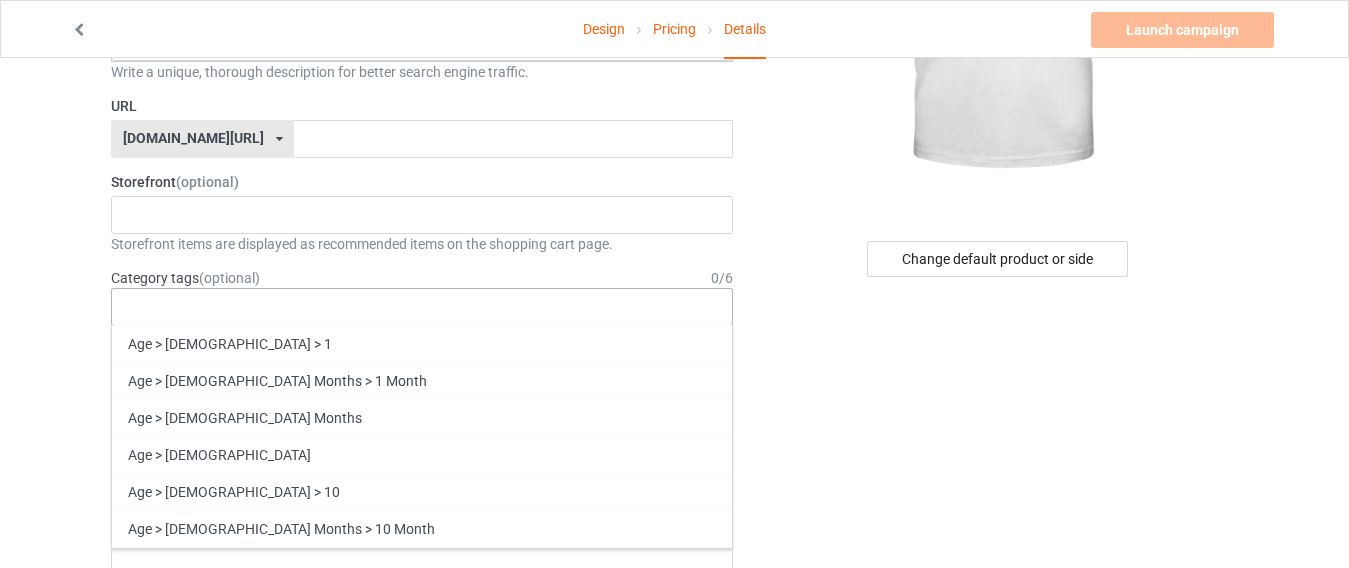 drag, startPoint x: 183, startPoint y: 309, endPoint x: 171, endPoint y: 307, distance: 12.165525 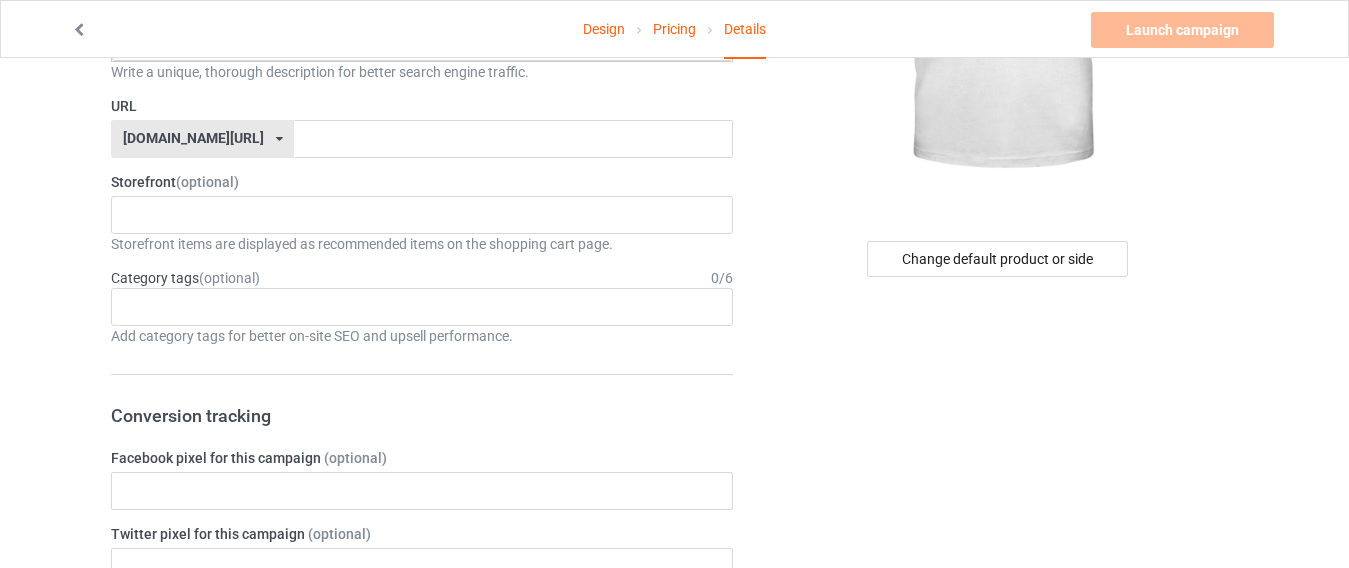 drag, startPoint x: 168, startPoint y: 307, endPoint x: 102, endPoint y: 304, distance: 66.068146 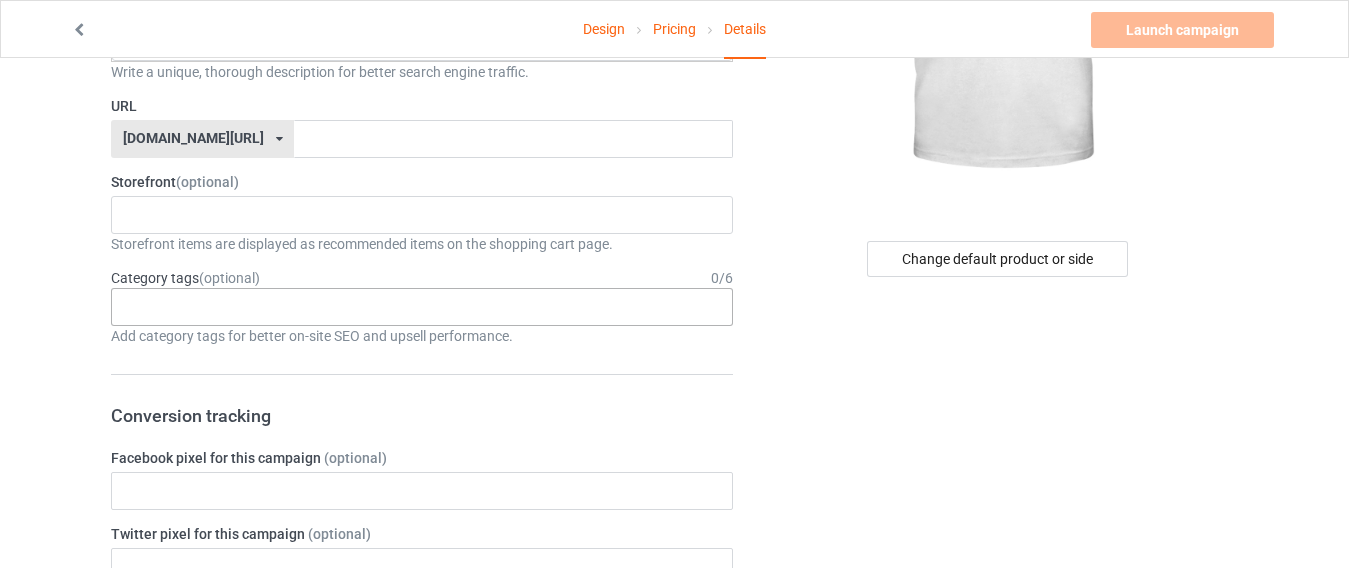 click at bounding box center [141, 306] 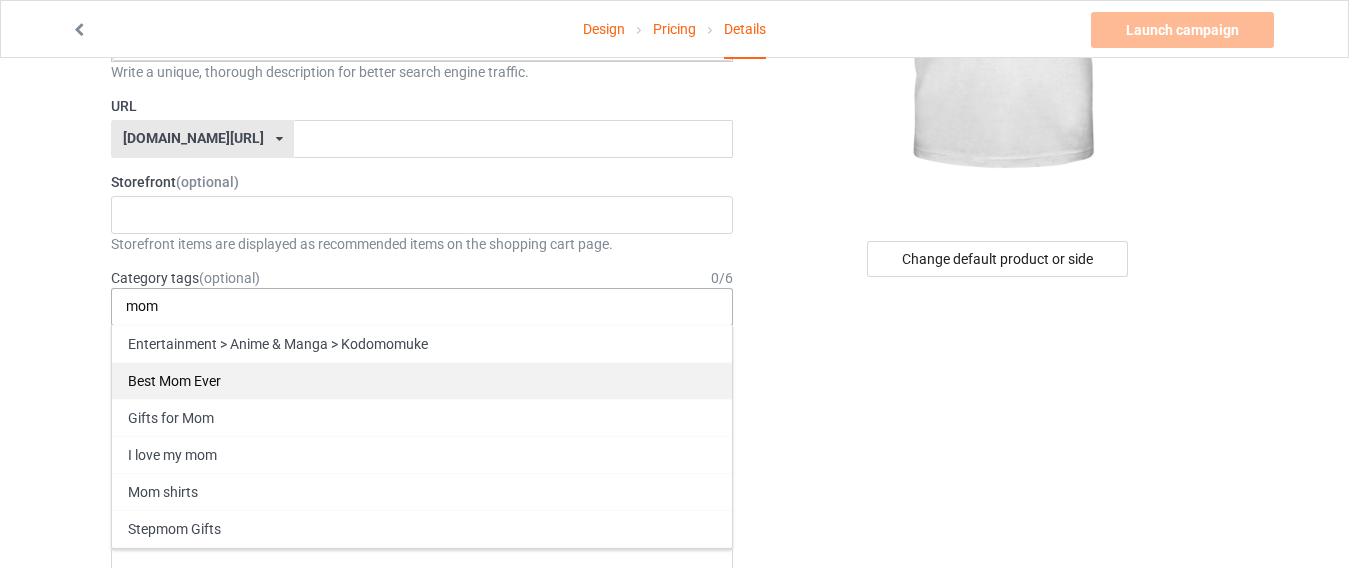 type on "mom" 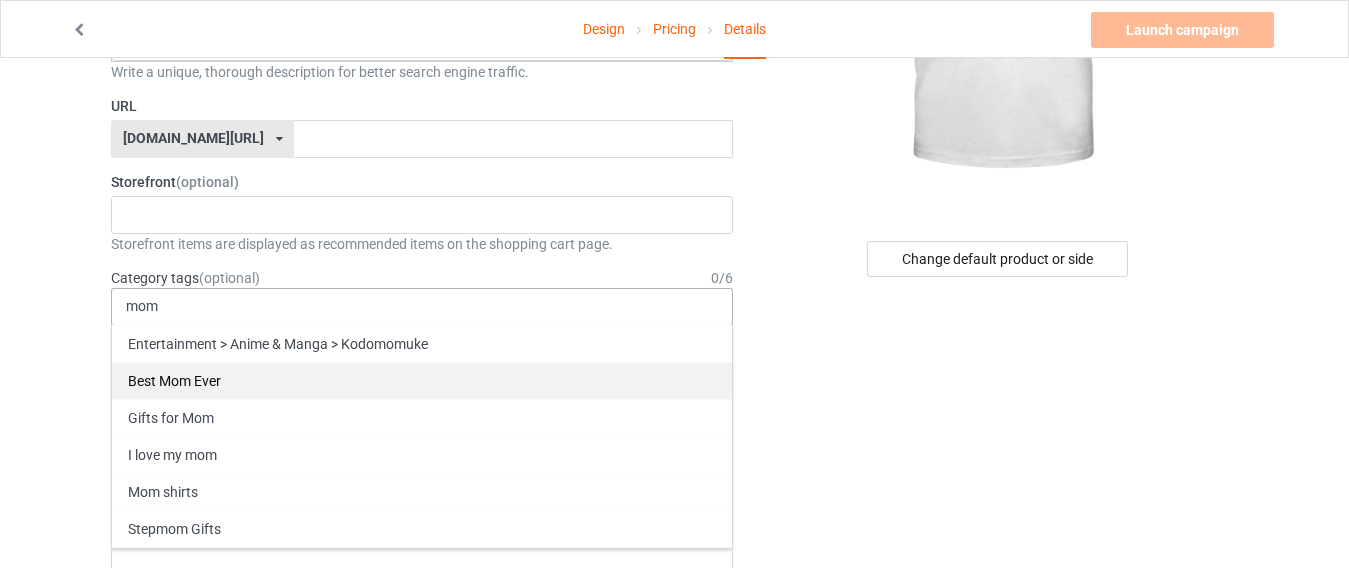 click on "Best Mom Ever" at bounding box center [422, 380] 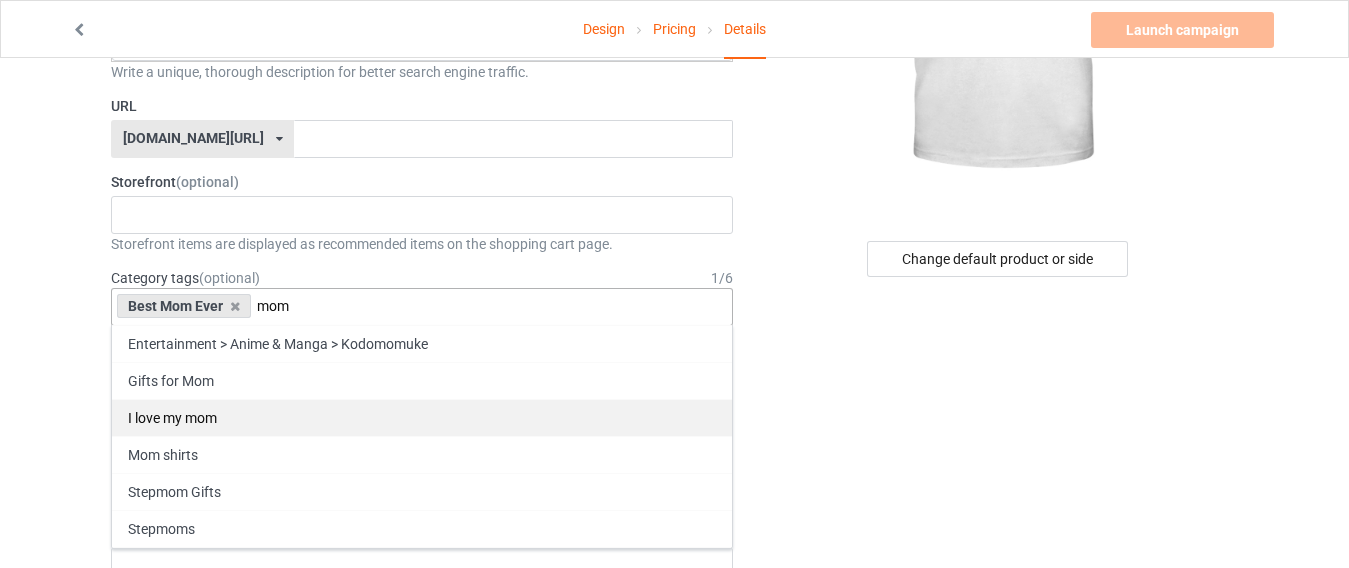 type on "mom" 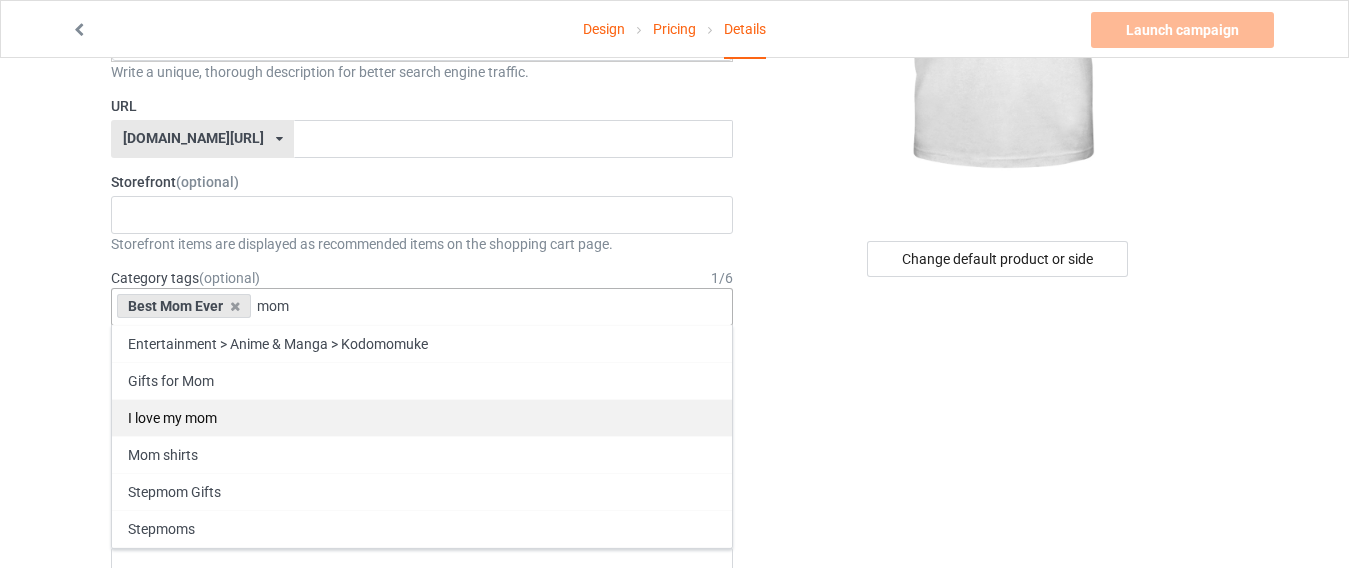 click on "I love my mom" at bounding box center (422, 417) 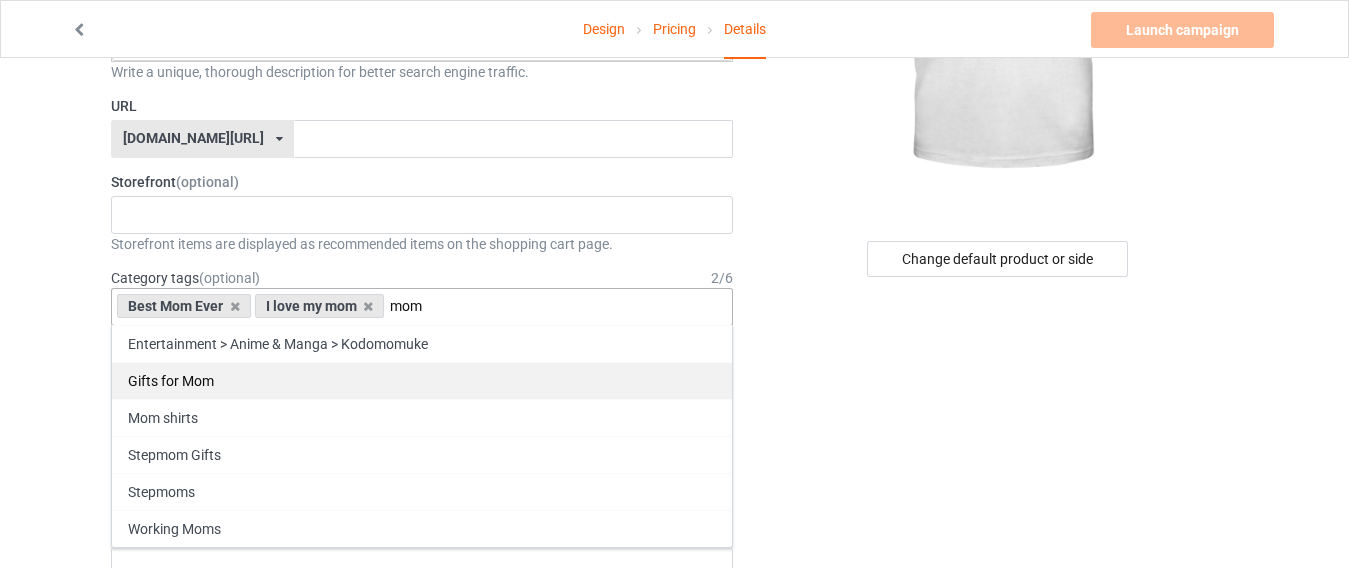type on "mom" 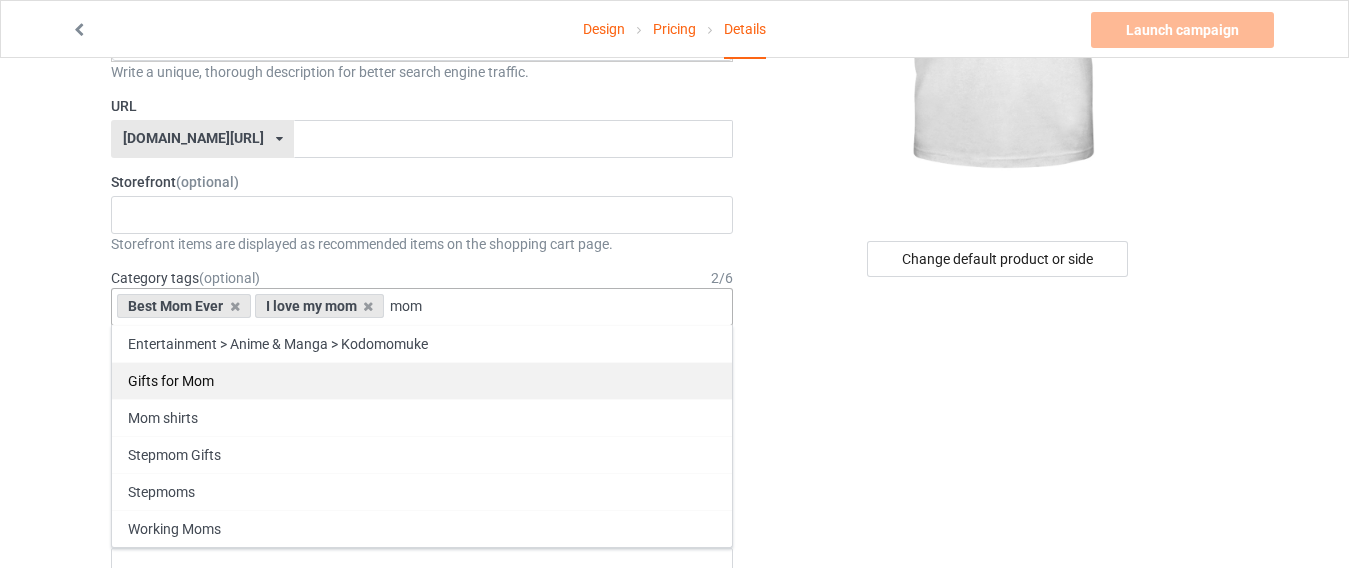 click on "Gifts for Mom" at bounding box center (422, 380) 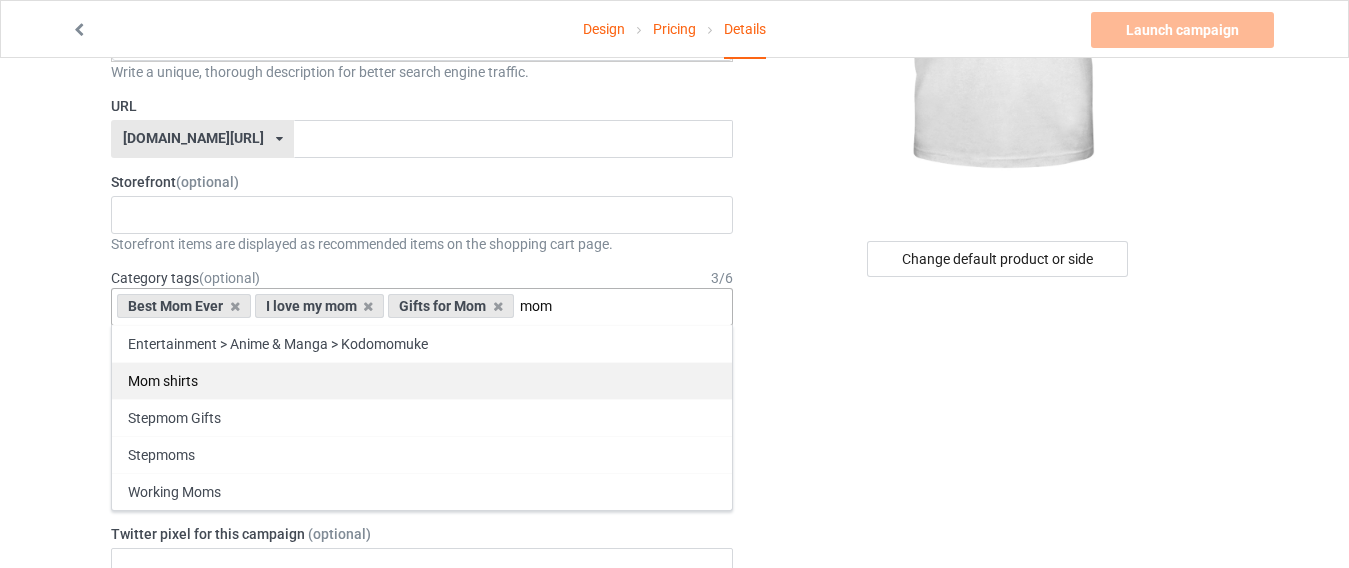 type on "mom" 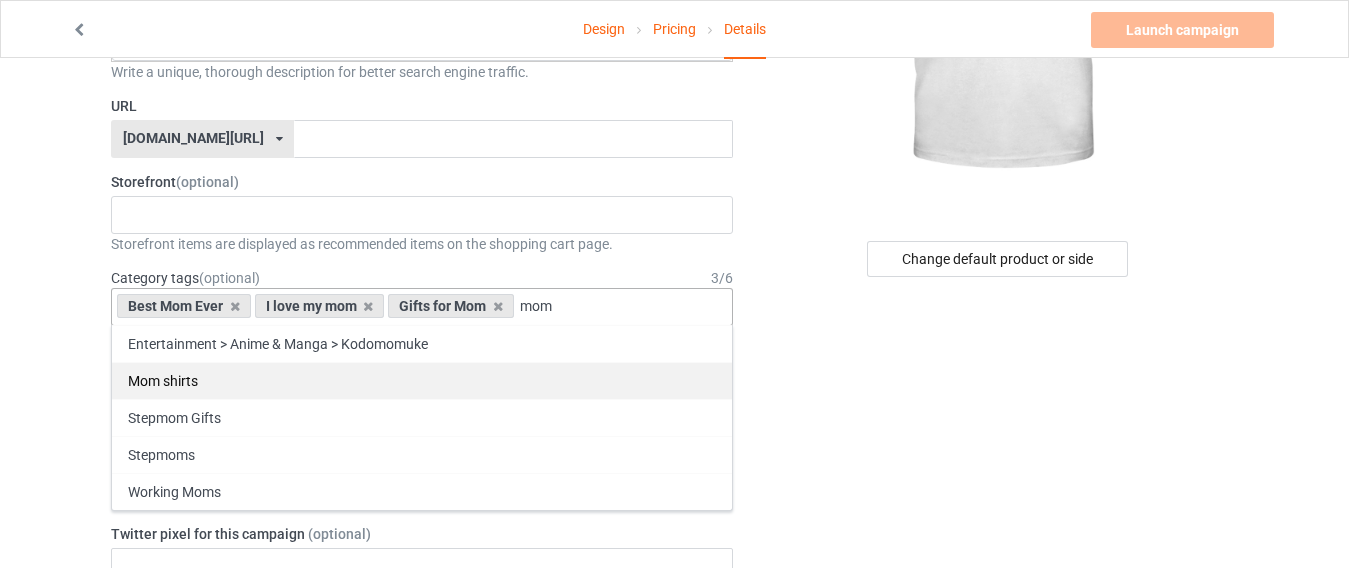 click on "Mom shirts" at bounding box center (422, 380) 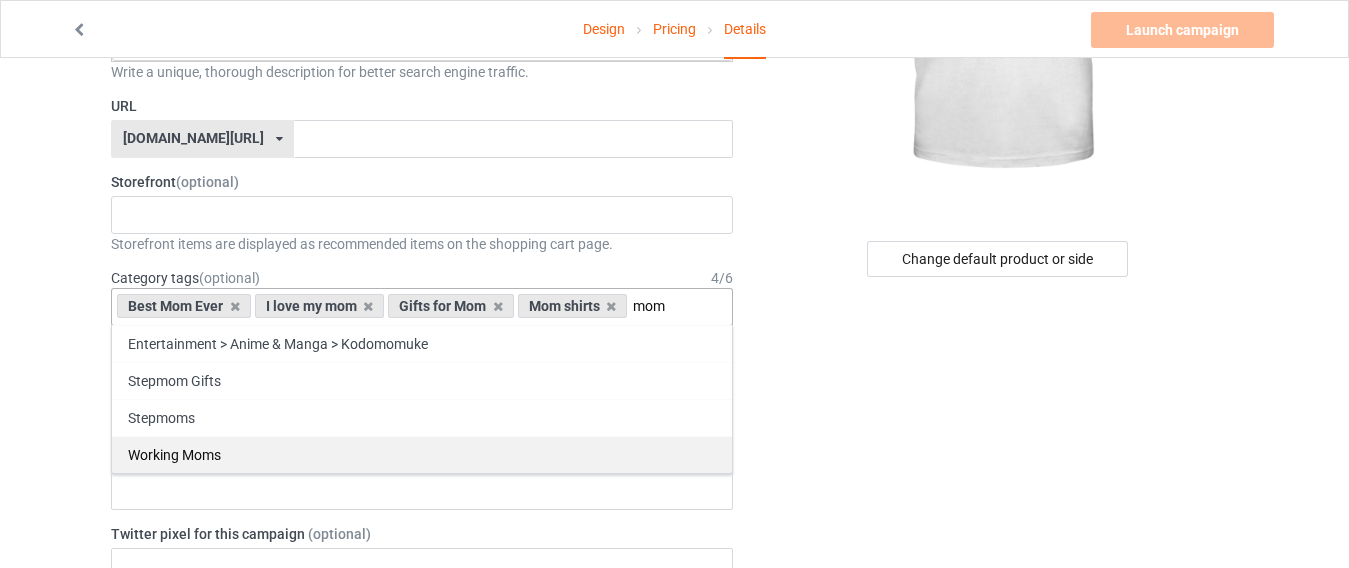 type on "mom" 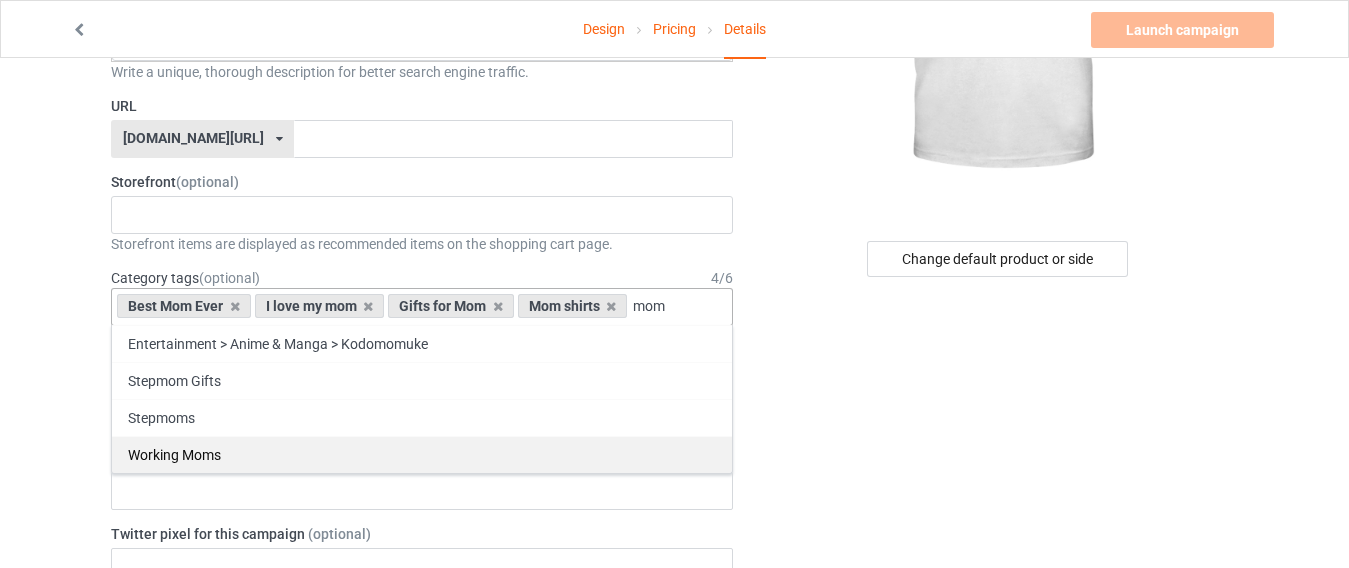 click on "Working Moms" at bounding box center [422, 454] 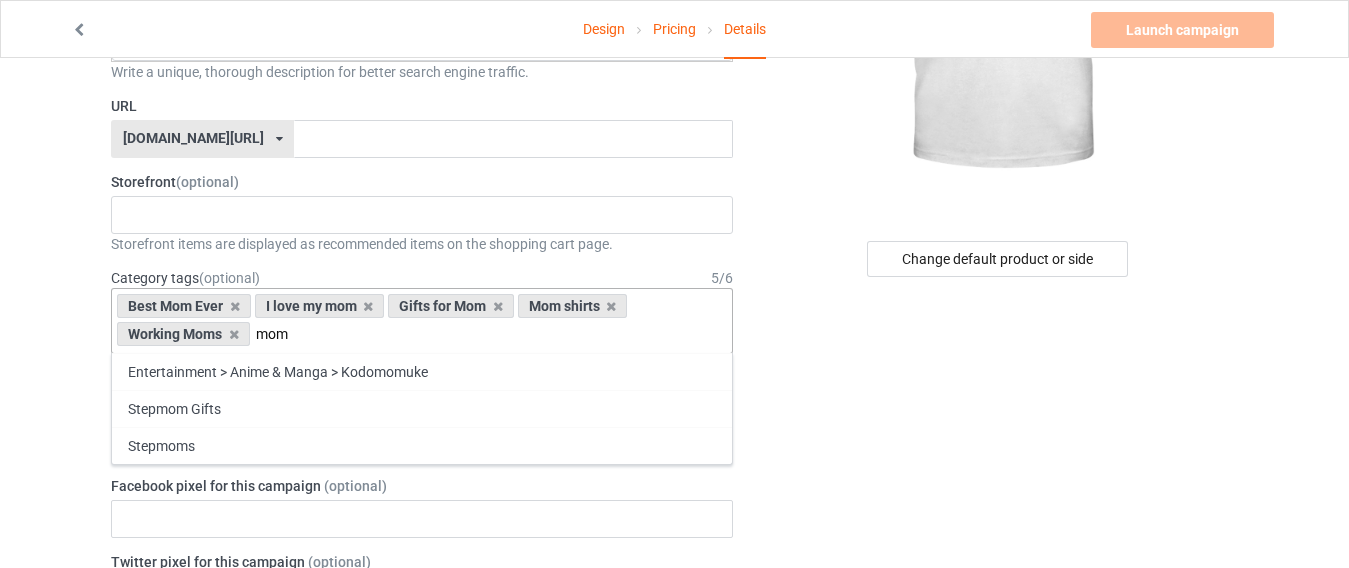 type on "mom" 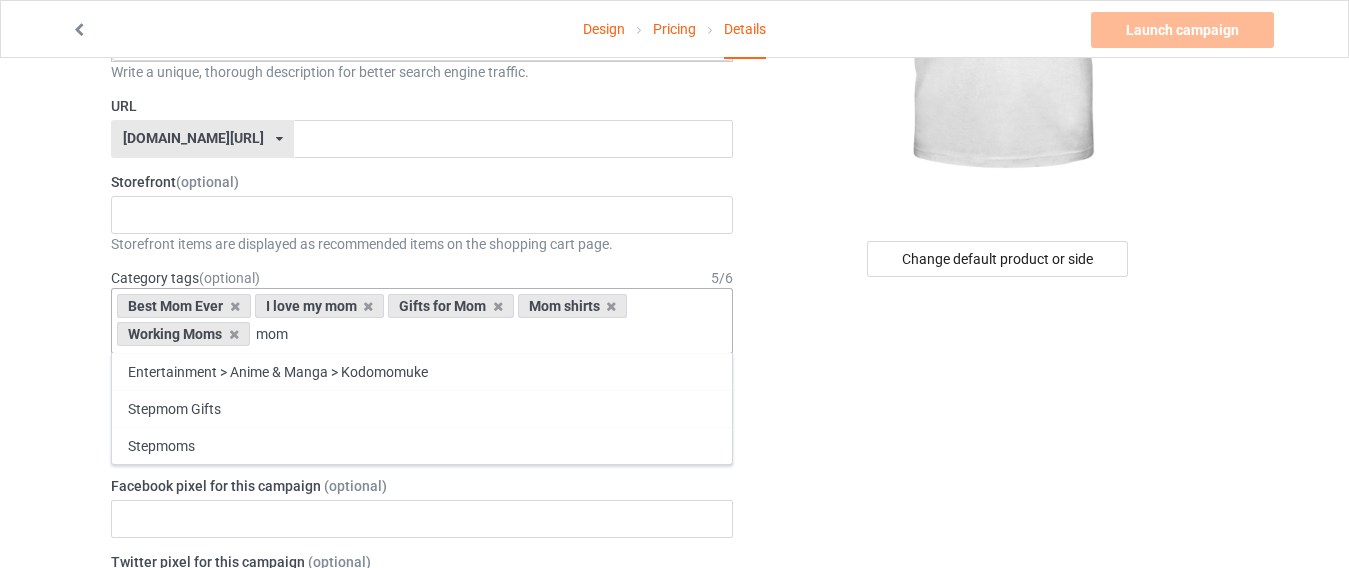 click on "Stepmom Gifts" at bounding box center [422, 408] 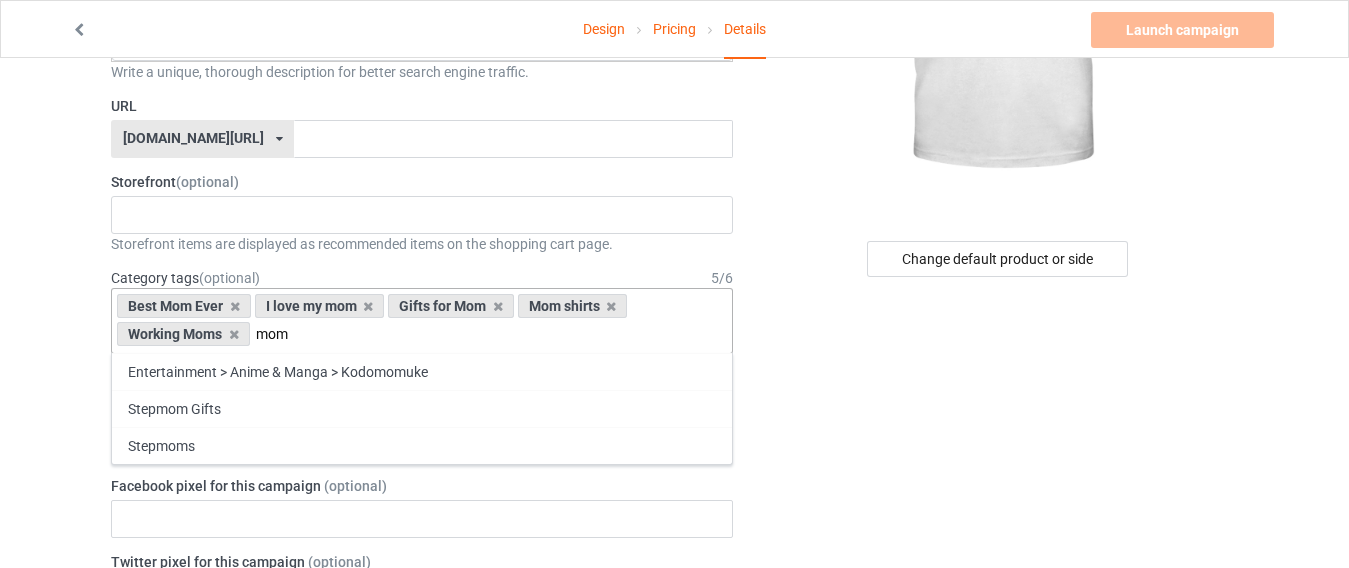 type 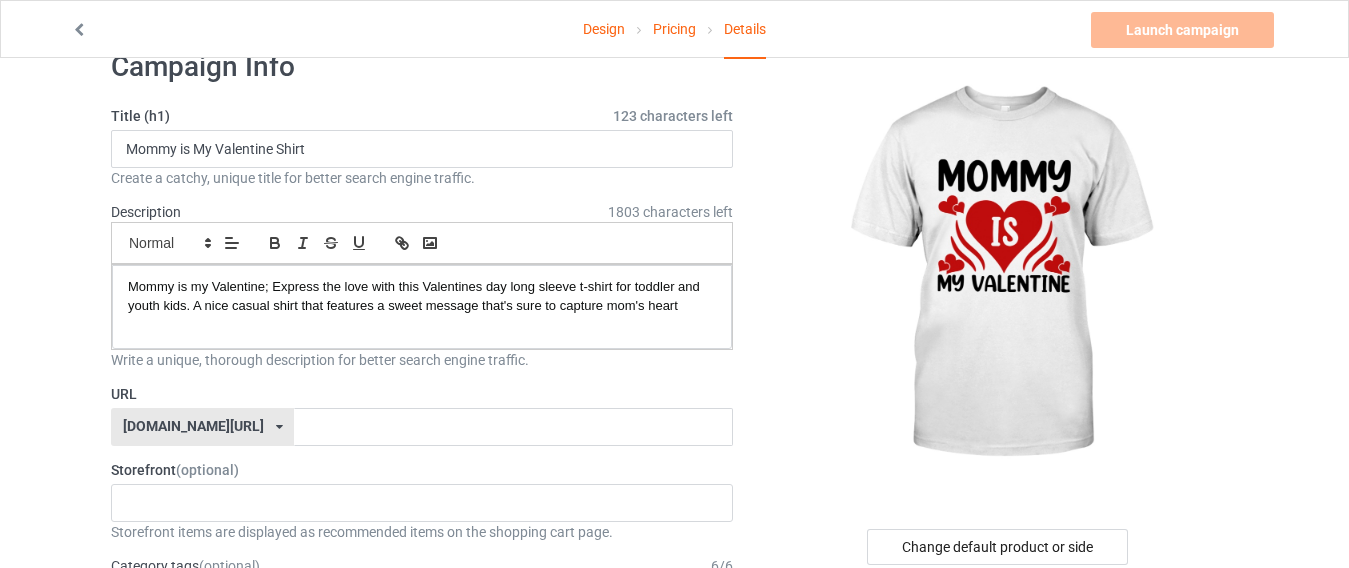 scroll, scrollTop: 0, scrollLeft: 0, axis: both 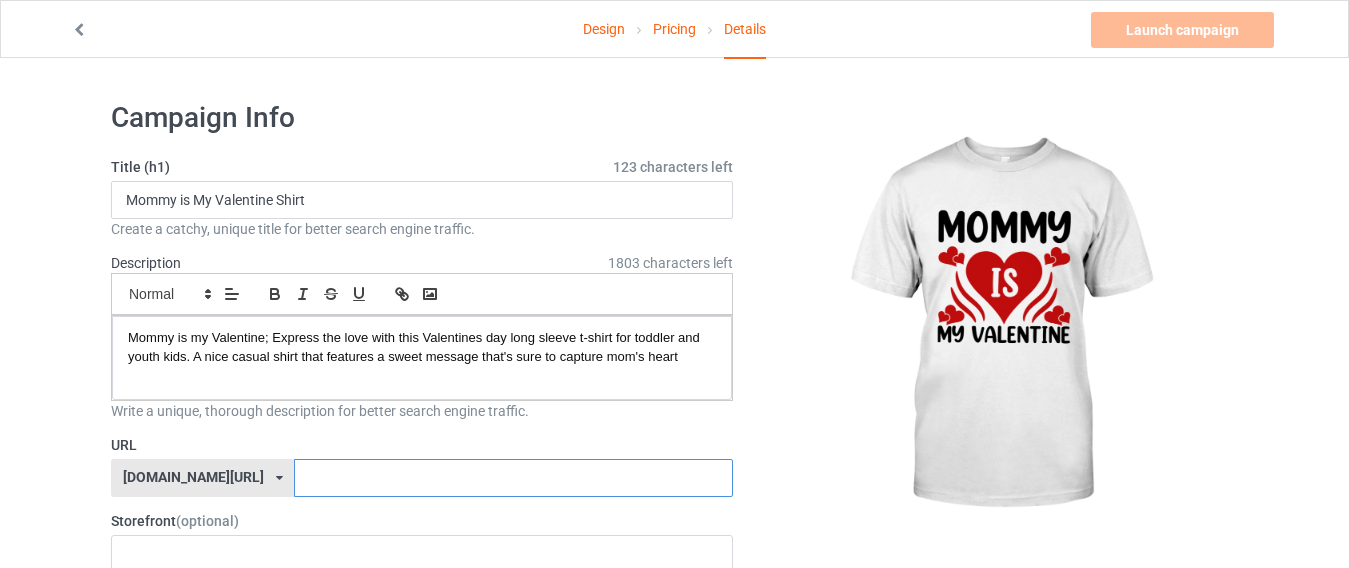 click at bounding box center (513, 478) 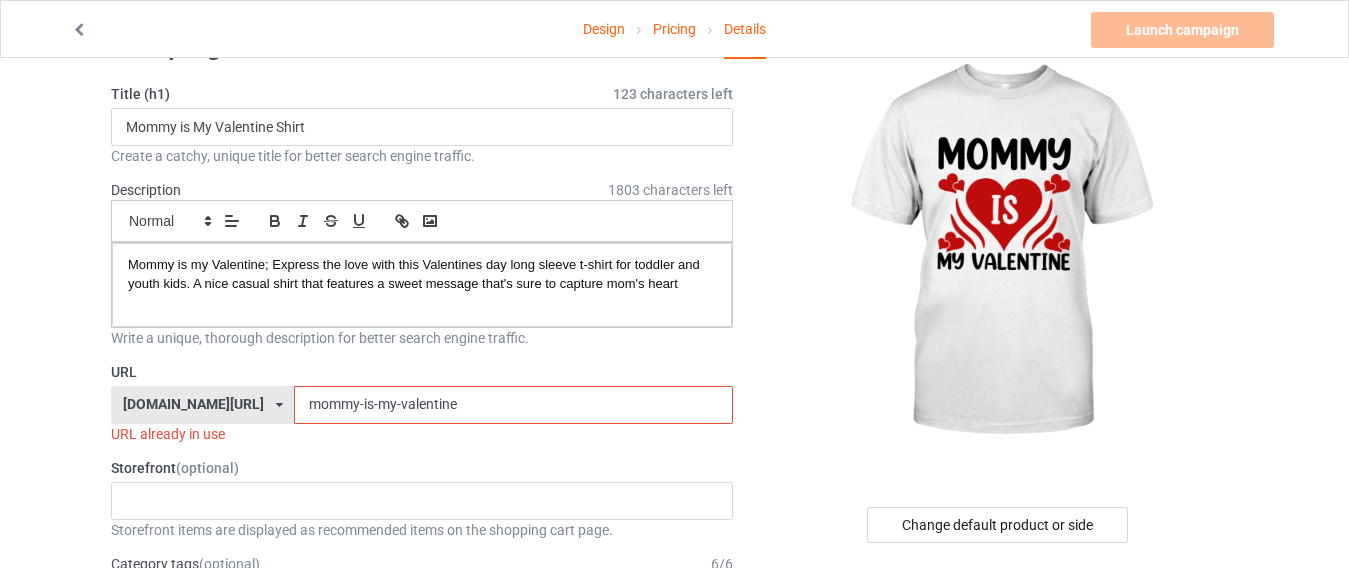 scroll, scrollTop: 77, scrollLeft: 0, axis: vertical 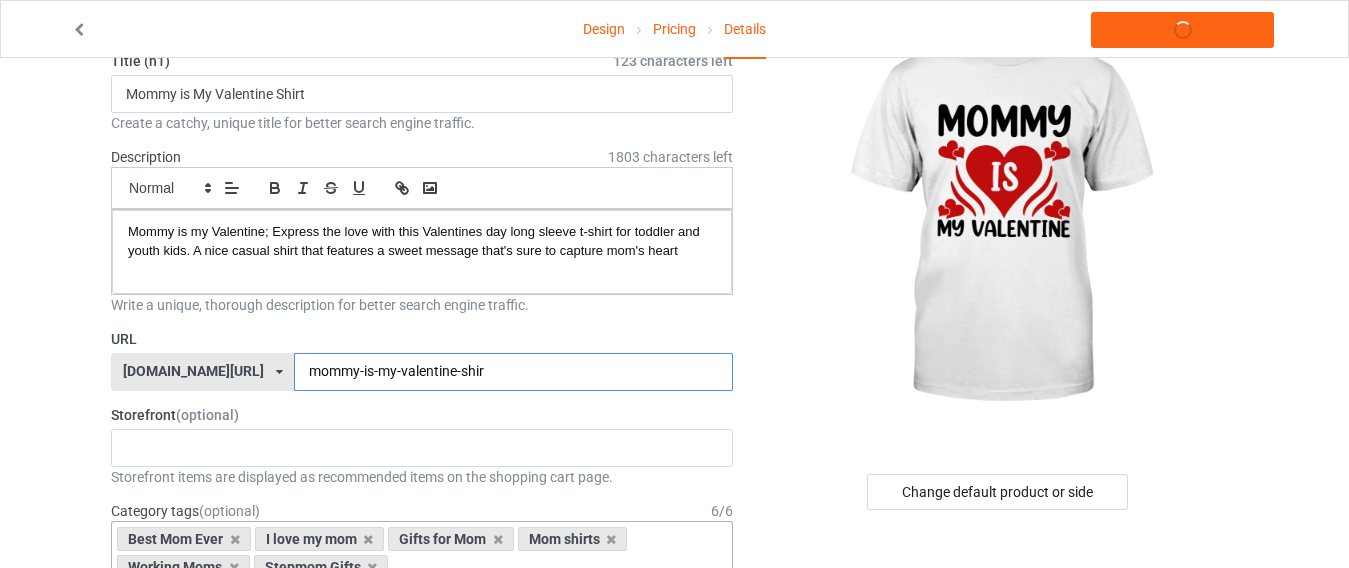 type on "mommy-is-my-valentine-shirt" 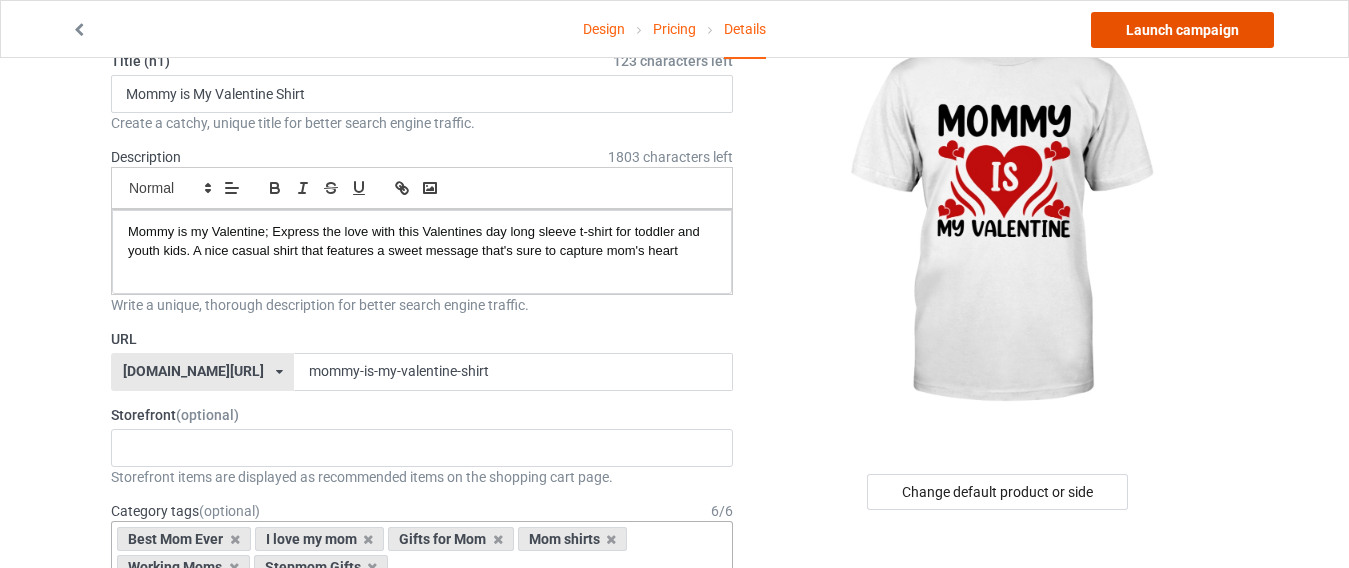 click on "Launch campaign" at bounding box center (1182, 30) 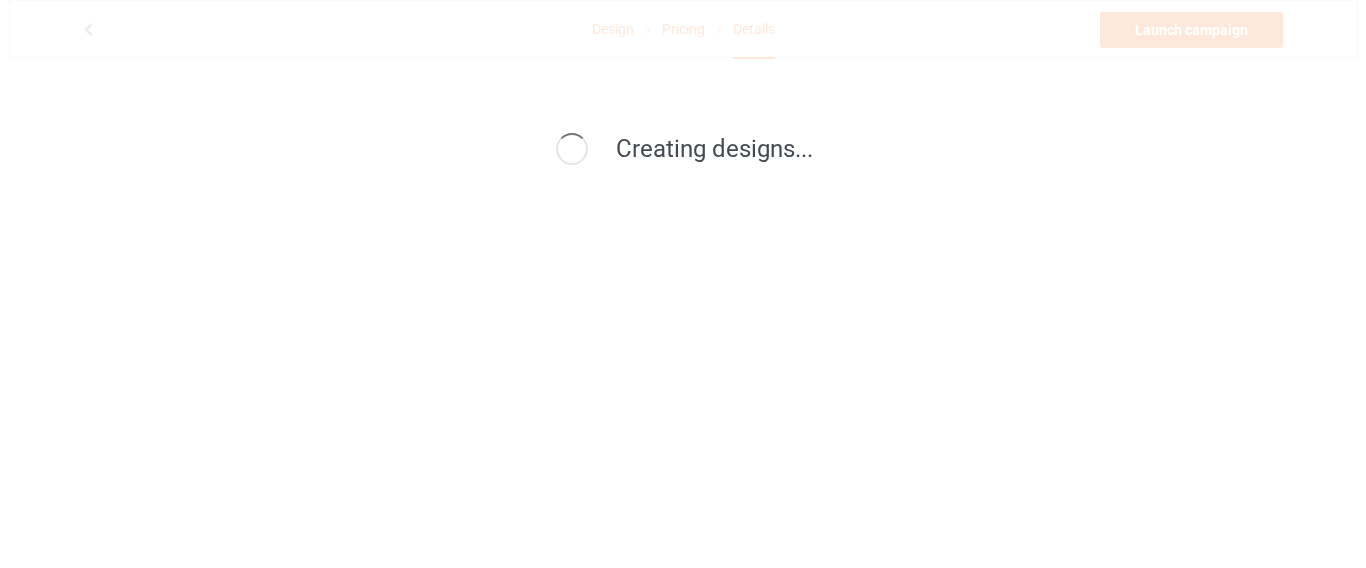 scroll, scrollTop: 0, scrollLeft: 0, axis: both 